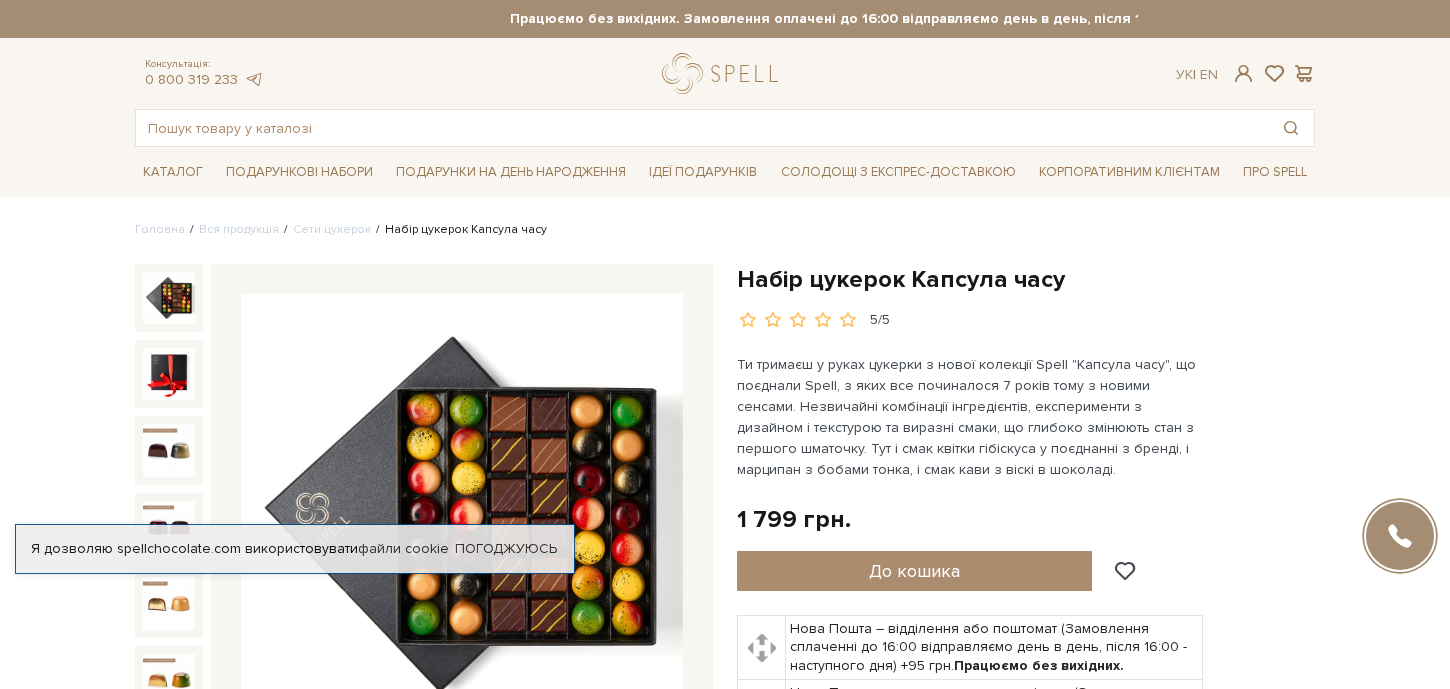 scroll, scrollTop: 0, scrollLeft: 0, axis: both 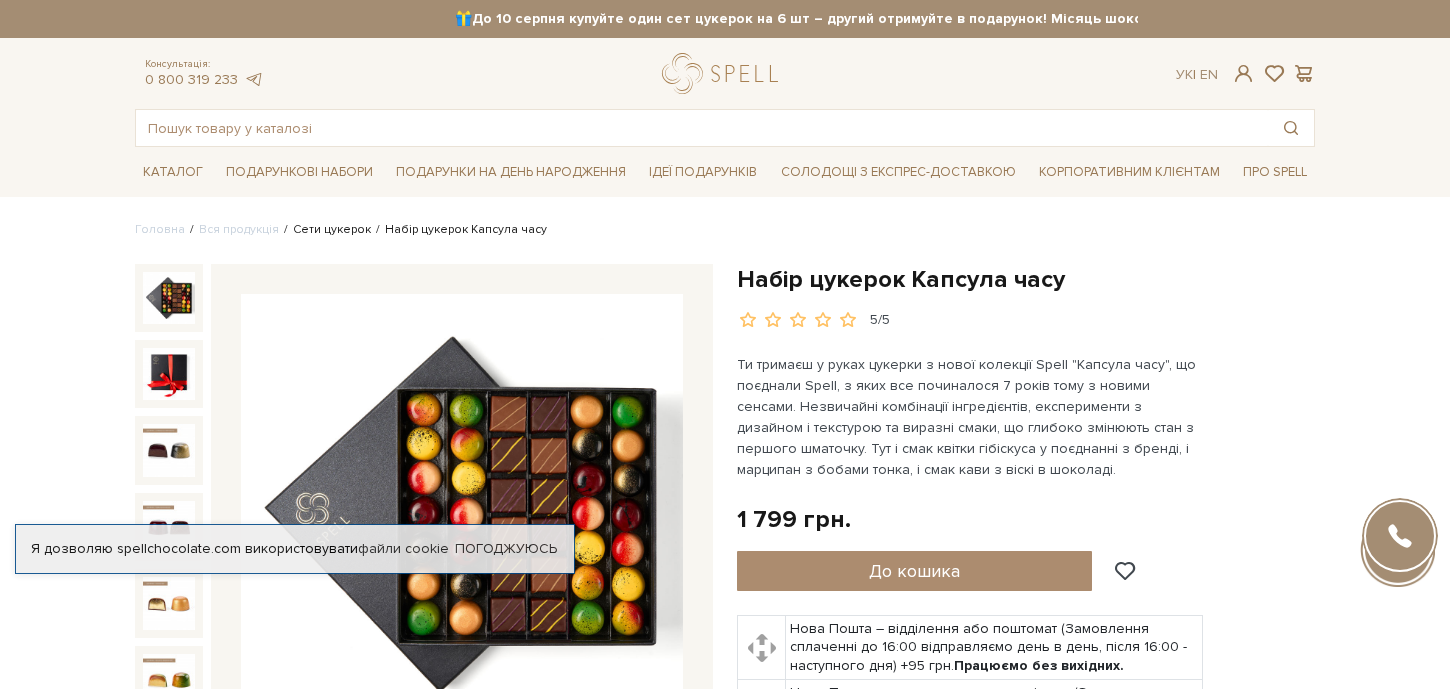 click on "Сети цукерок" at bounding box center [332, 229] 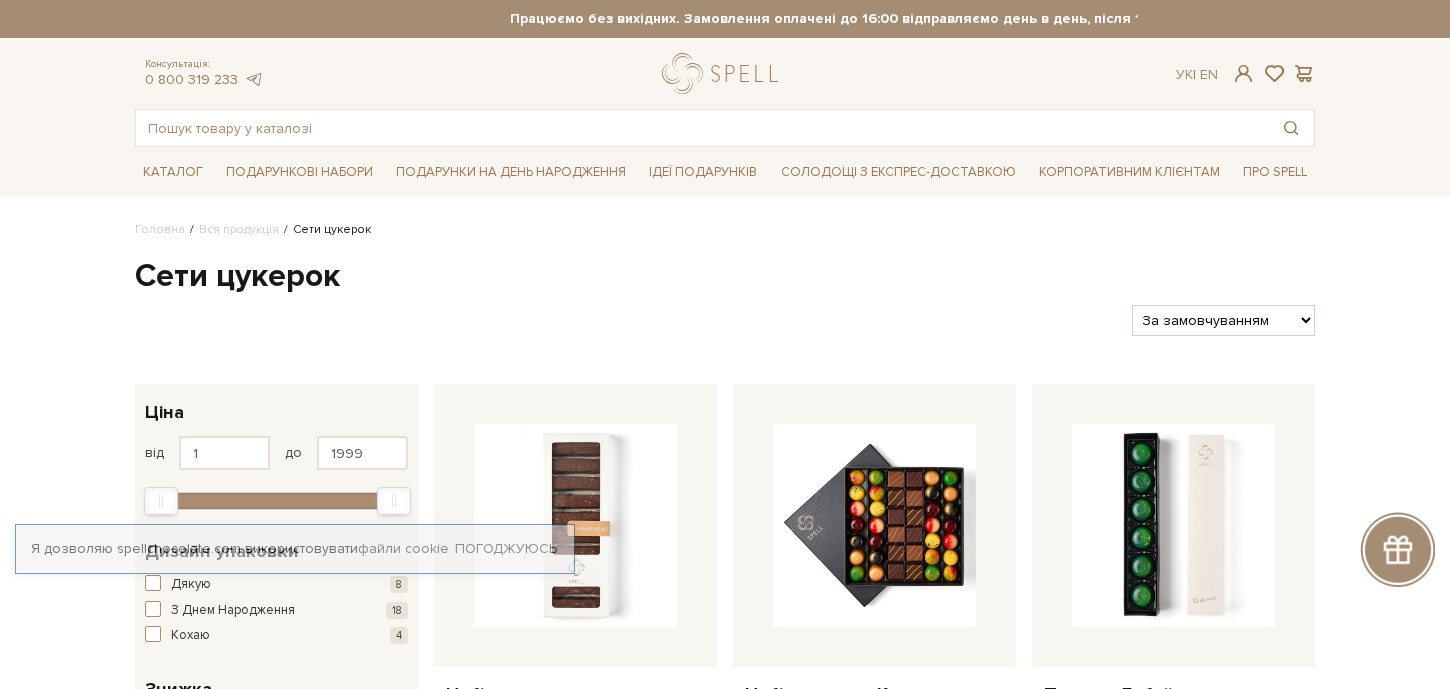 scroll, scrollTop: 0, scrollLeft: 0, axis: both 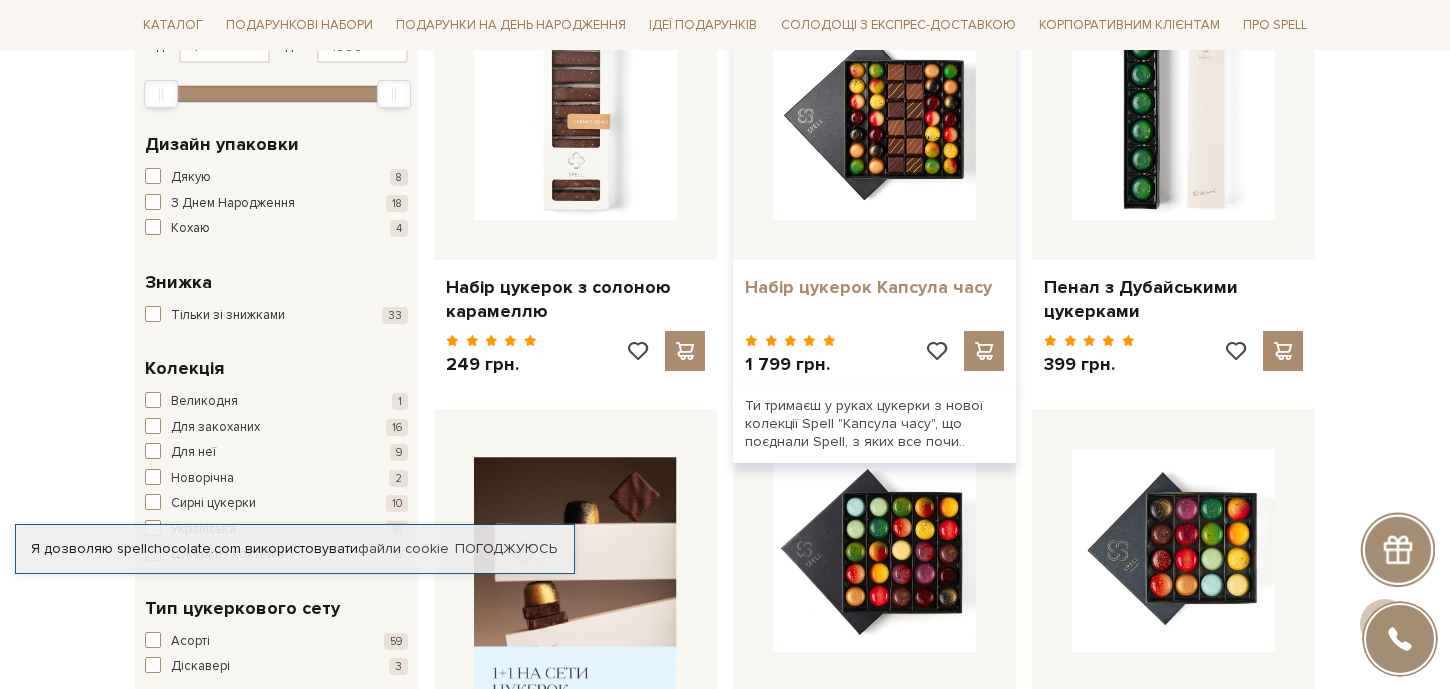 click on "Набір цукерок Капсула часу" at bounding box center [874, 287] 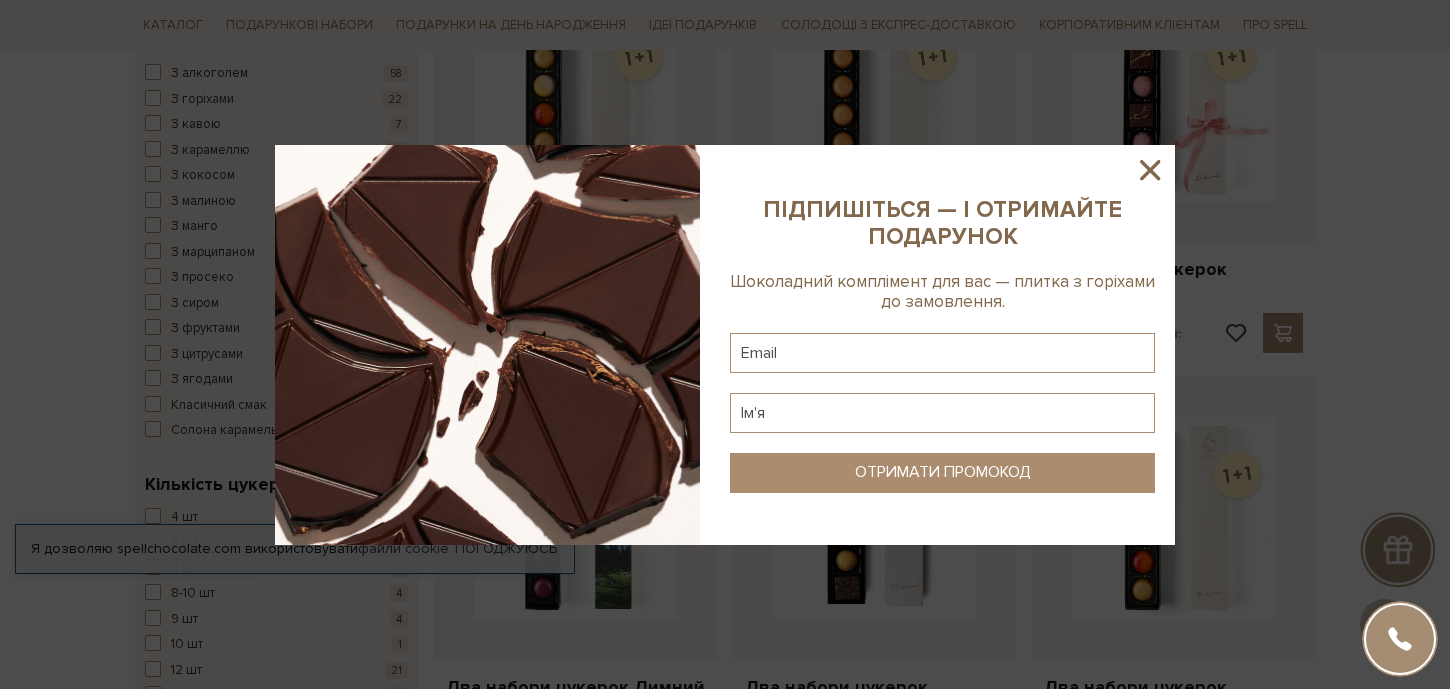 scroll, scrollTop: 1724, scrollLeft: 0, axis: vertical 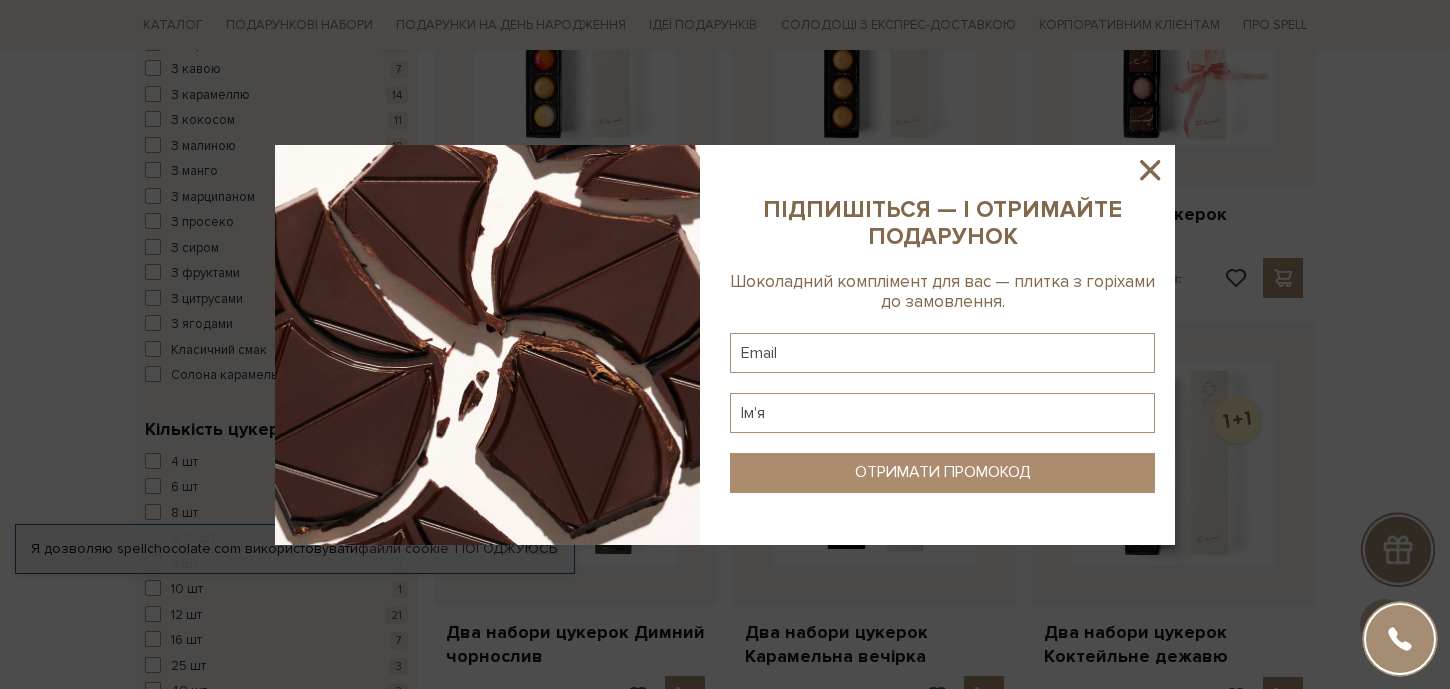 click 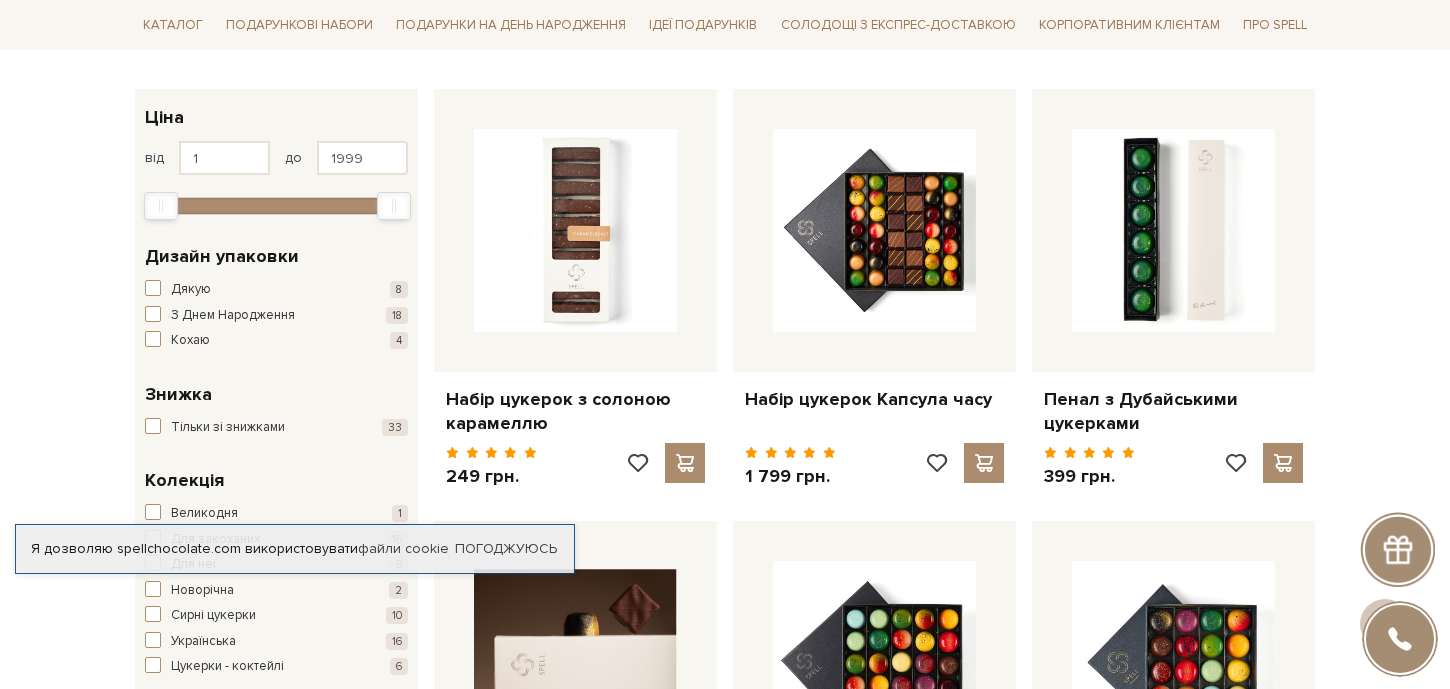scroll, scrollTop: 0, scrollLeft: 0, axis: both 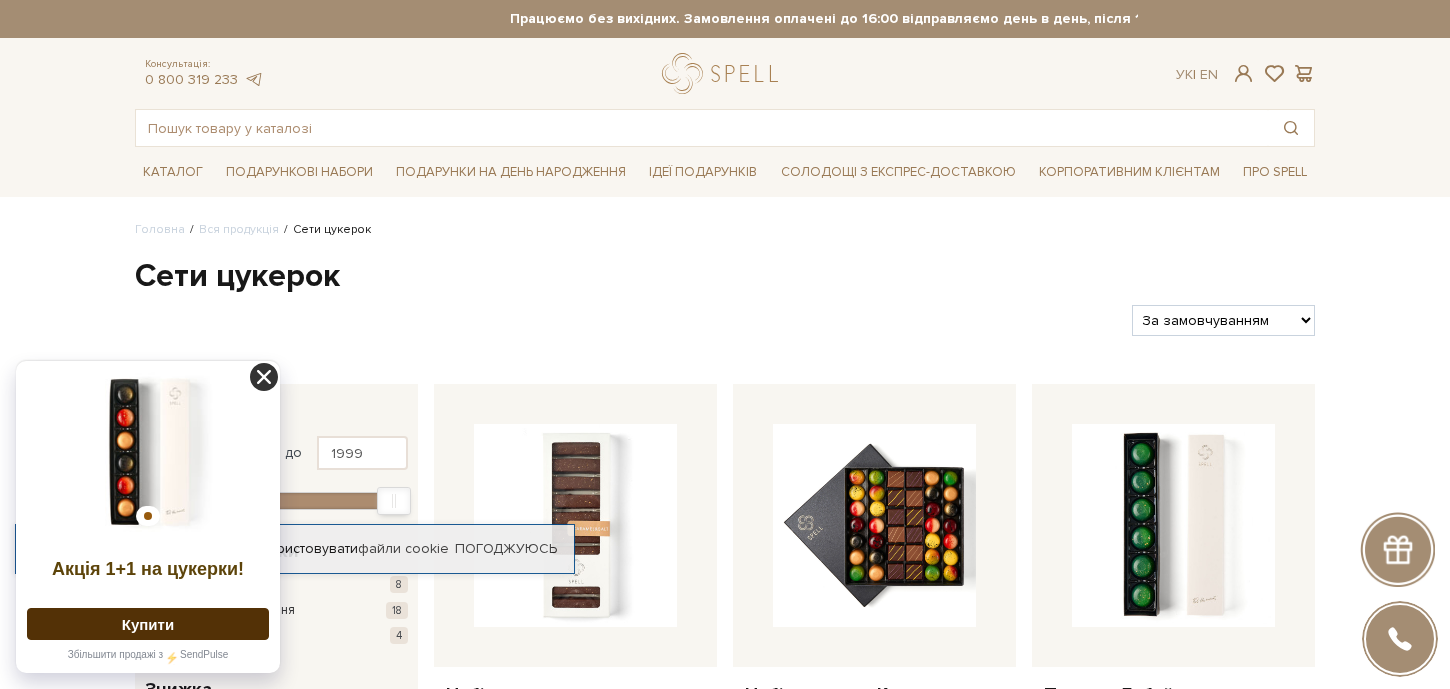 click 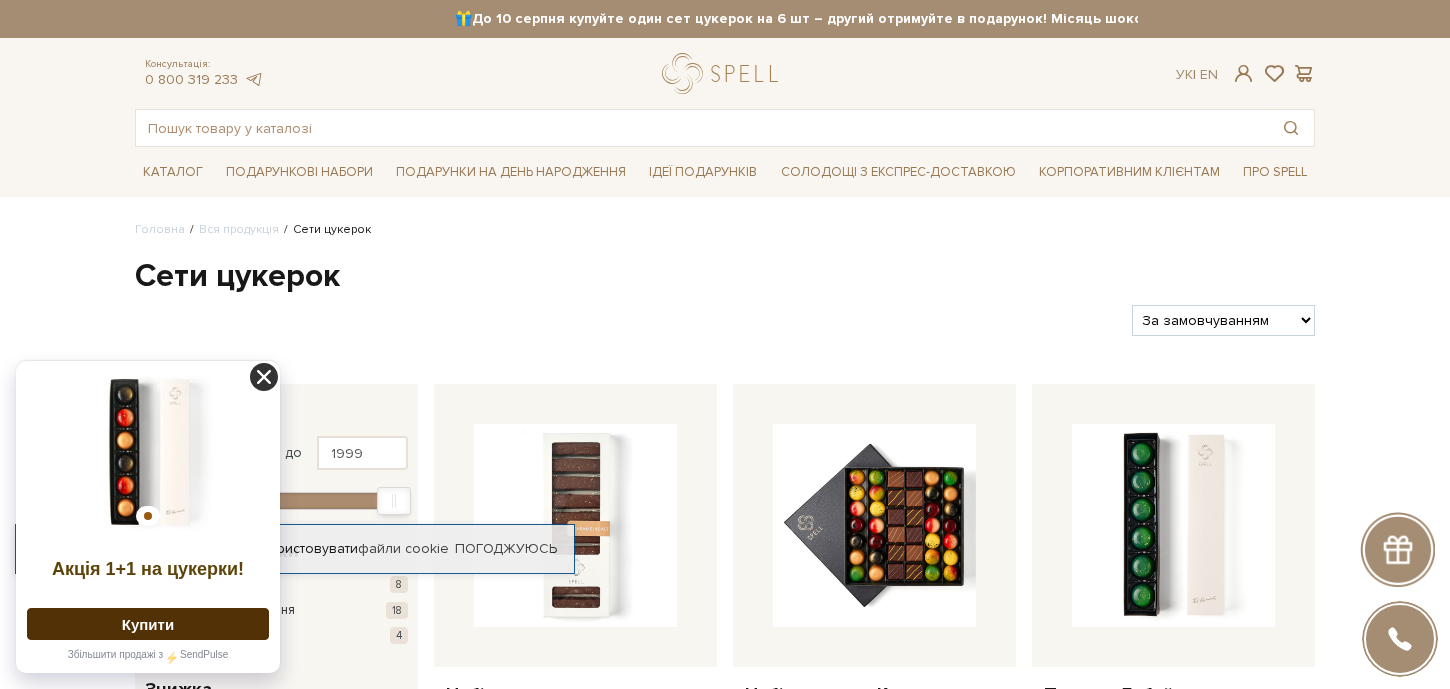click 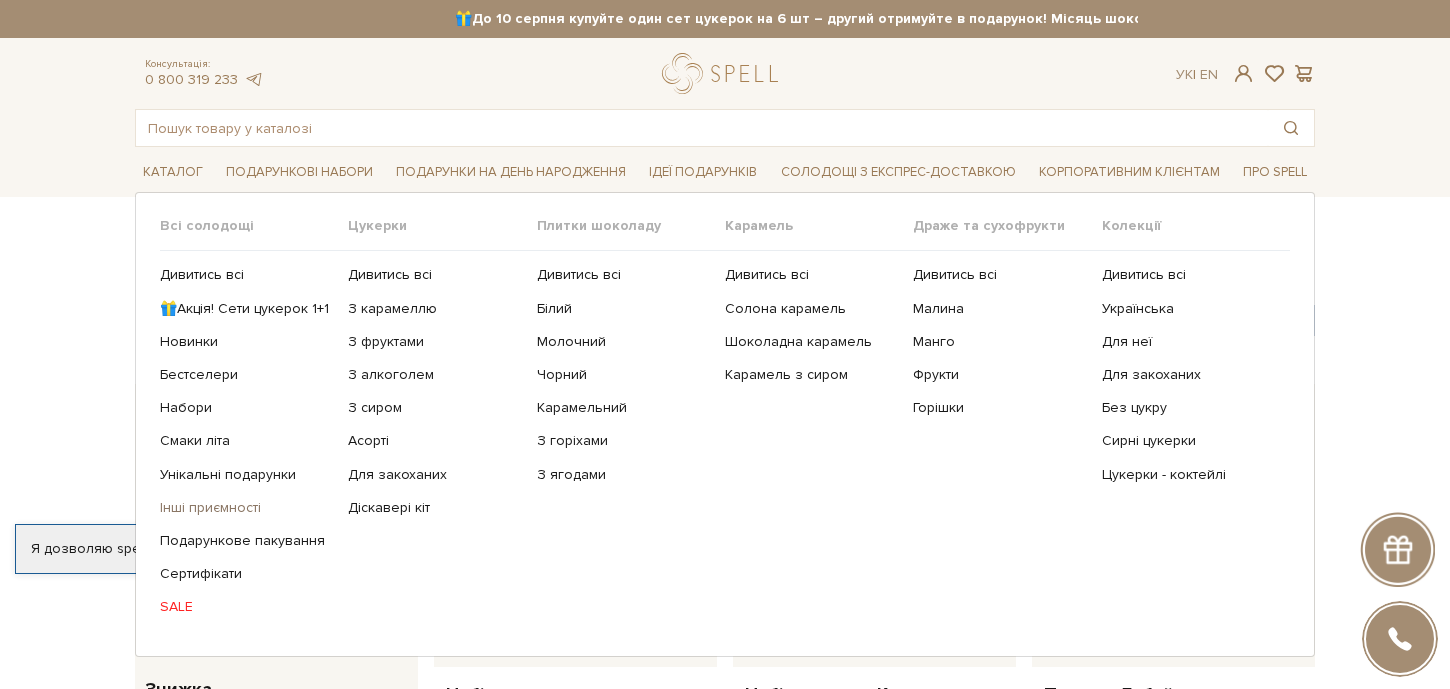 click on "Інші приємності" at bounding box center [246, 508] 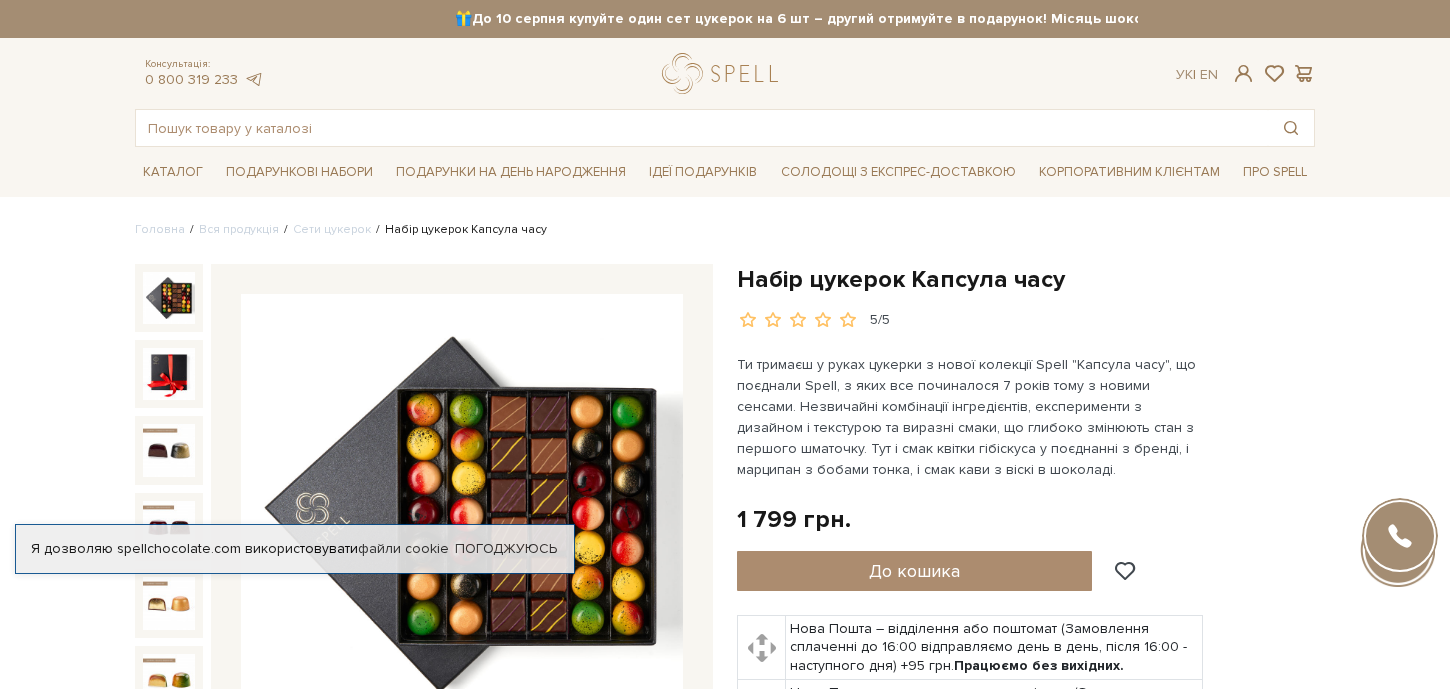 scroll, scrollTop: 0, scrollLeft: 0, axis: both 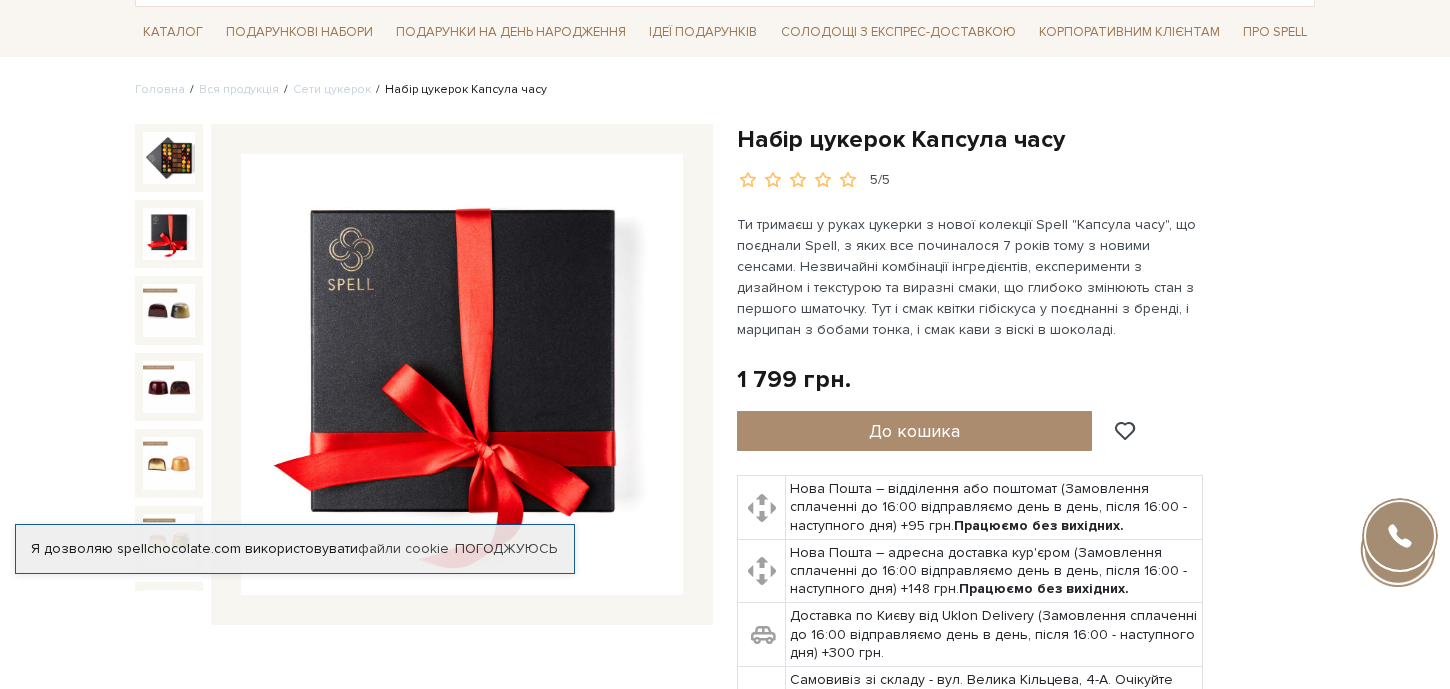 click at bounding box center [169, 234] 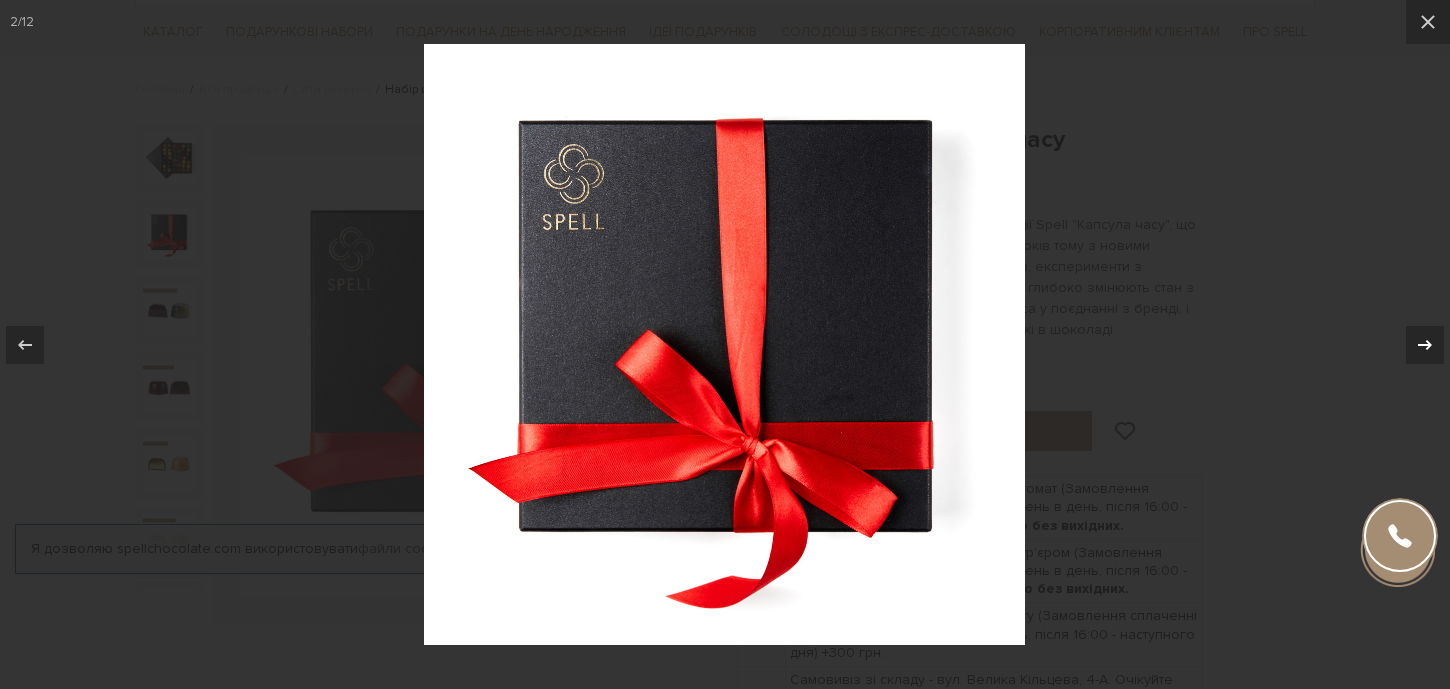 click 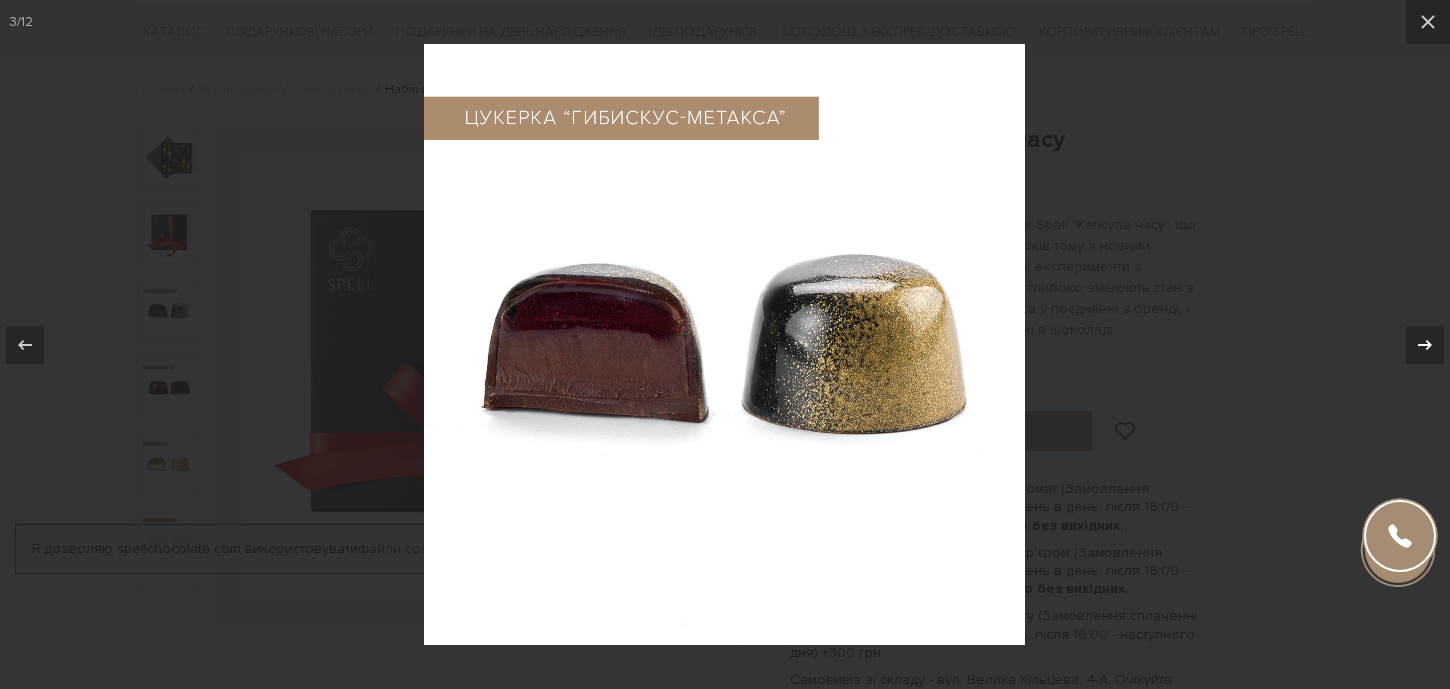click 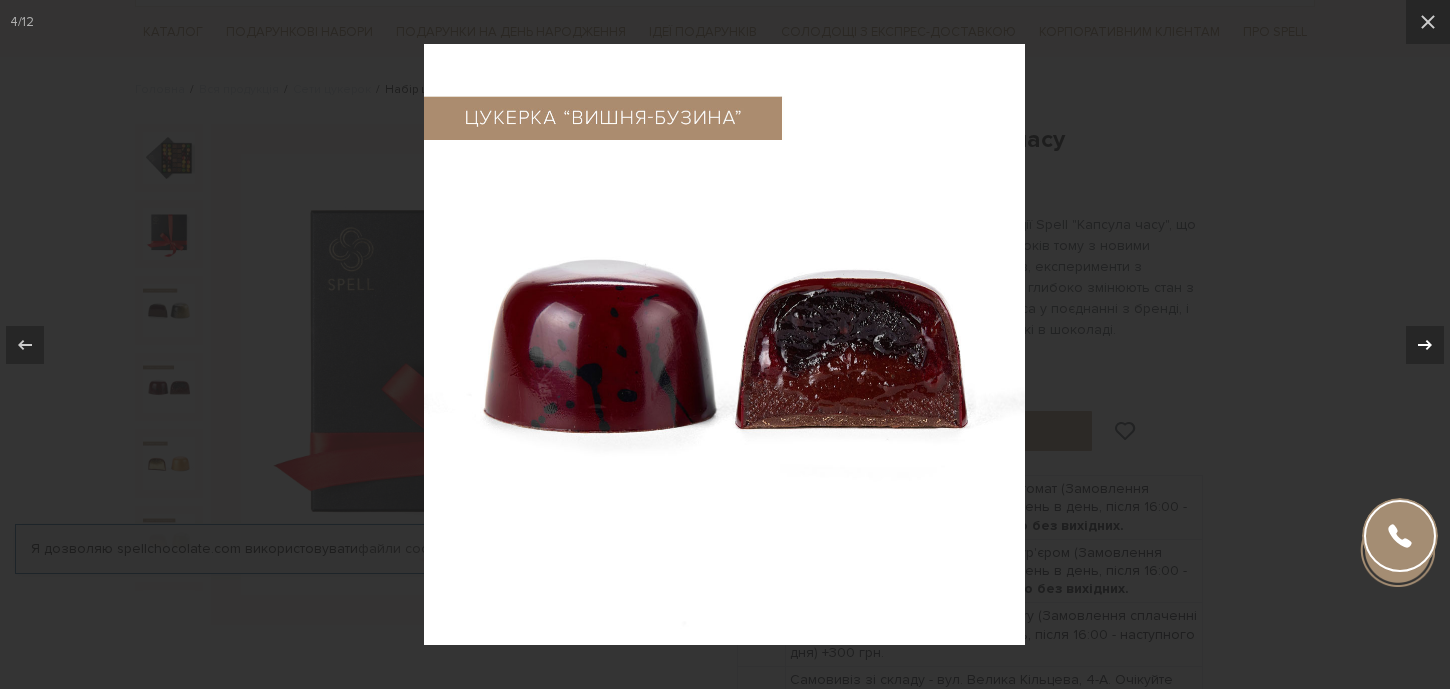 click 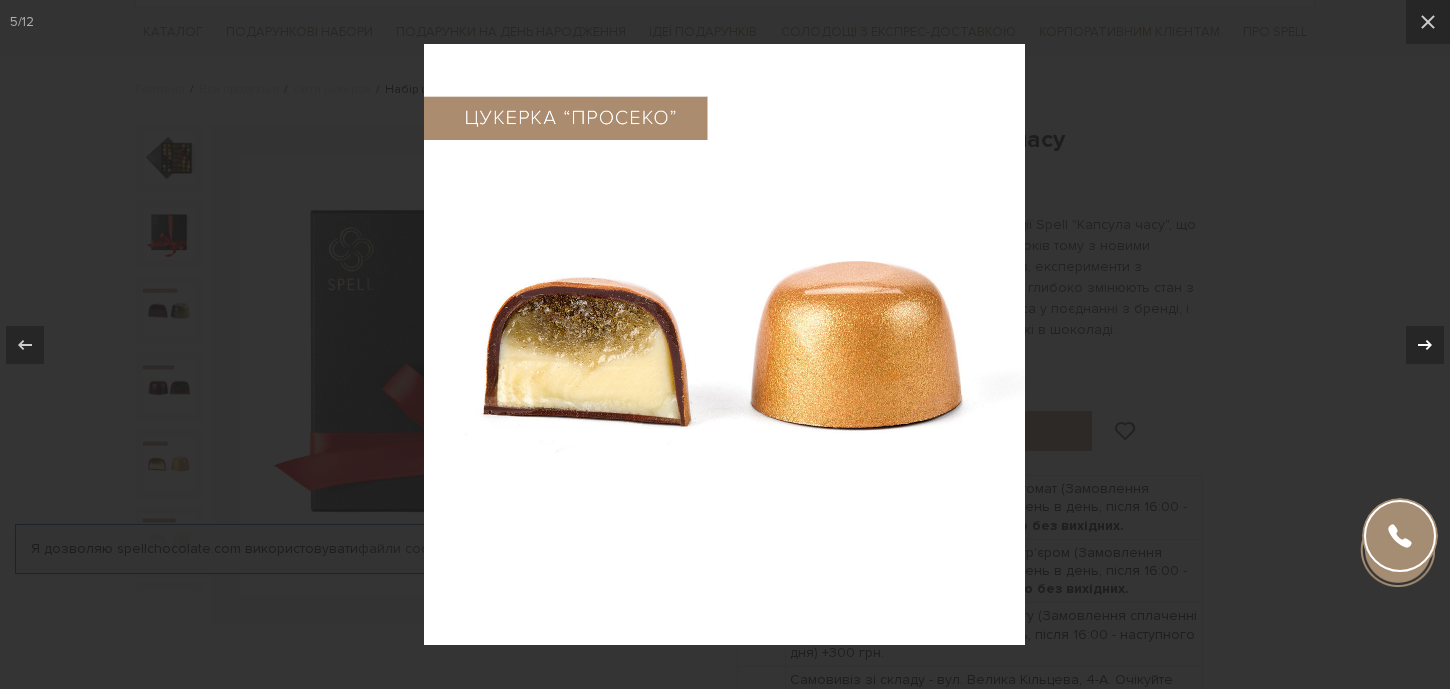 click 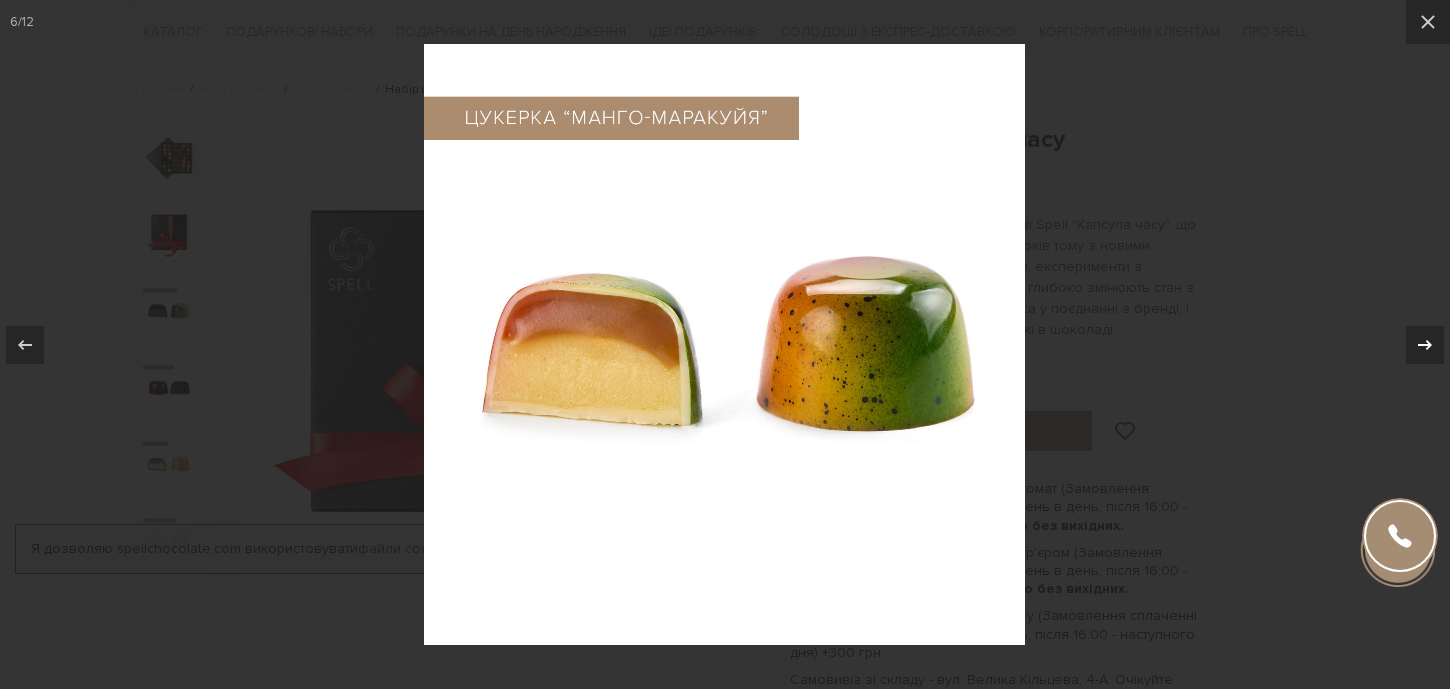 click 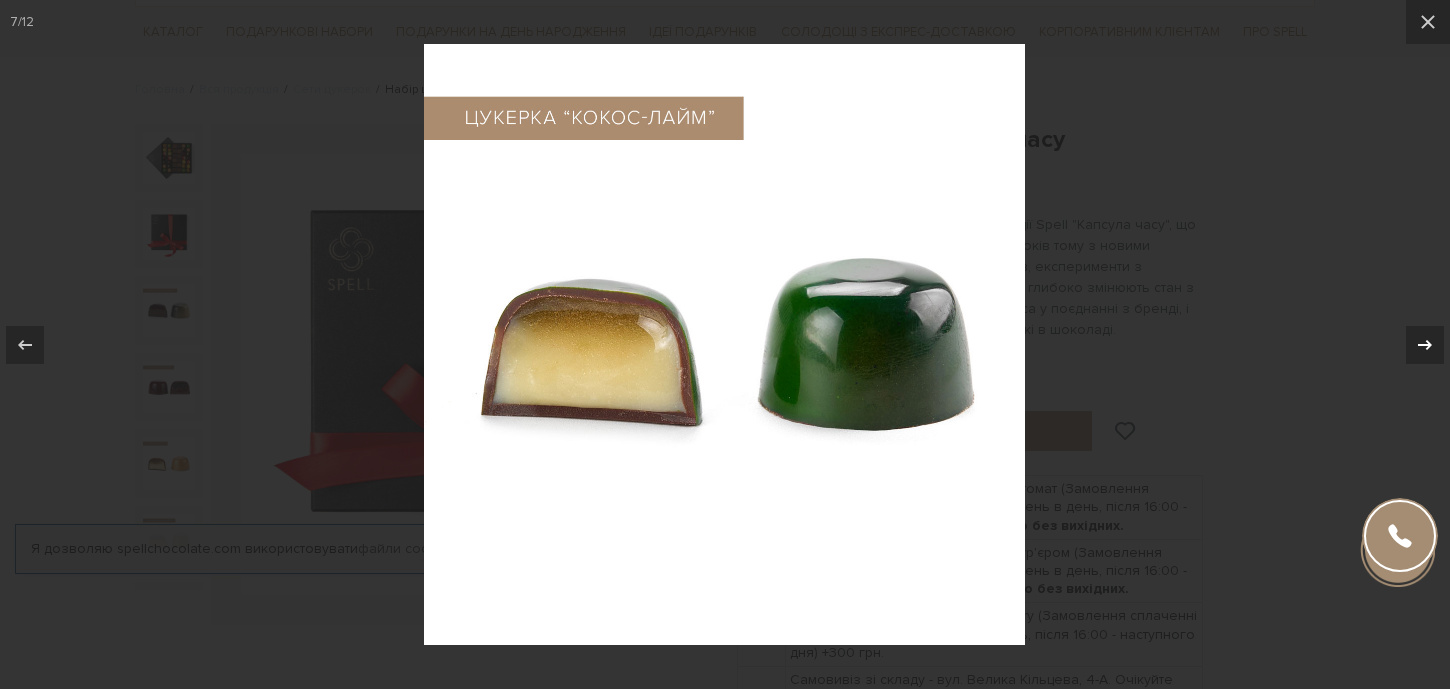 click 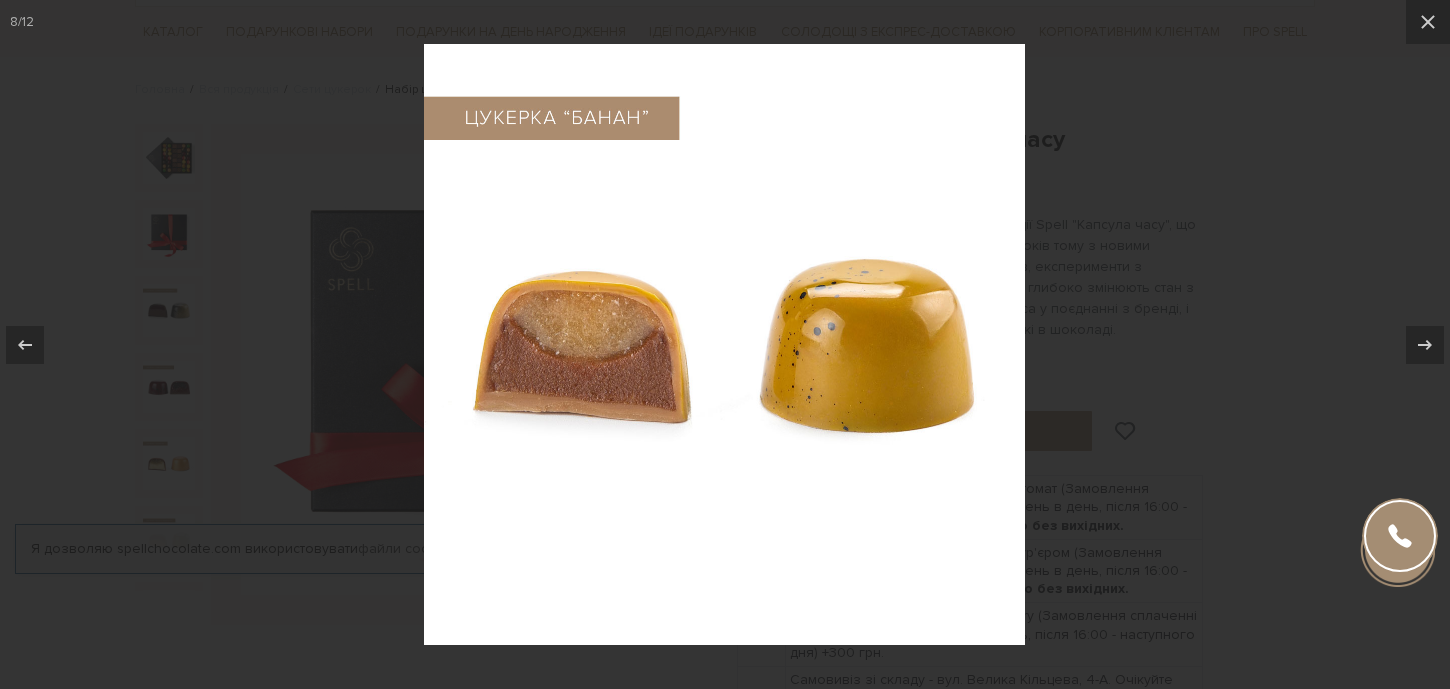 click at bounding box center [725, 344] 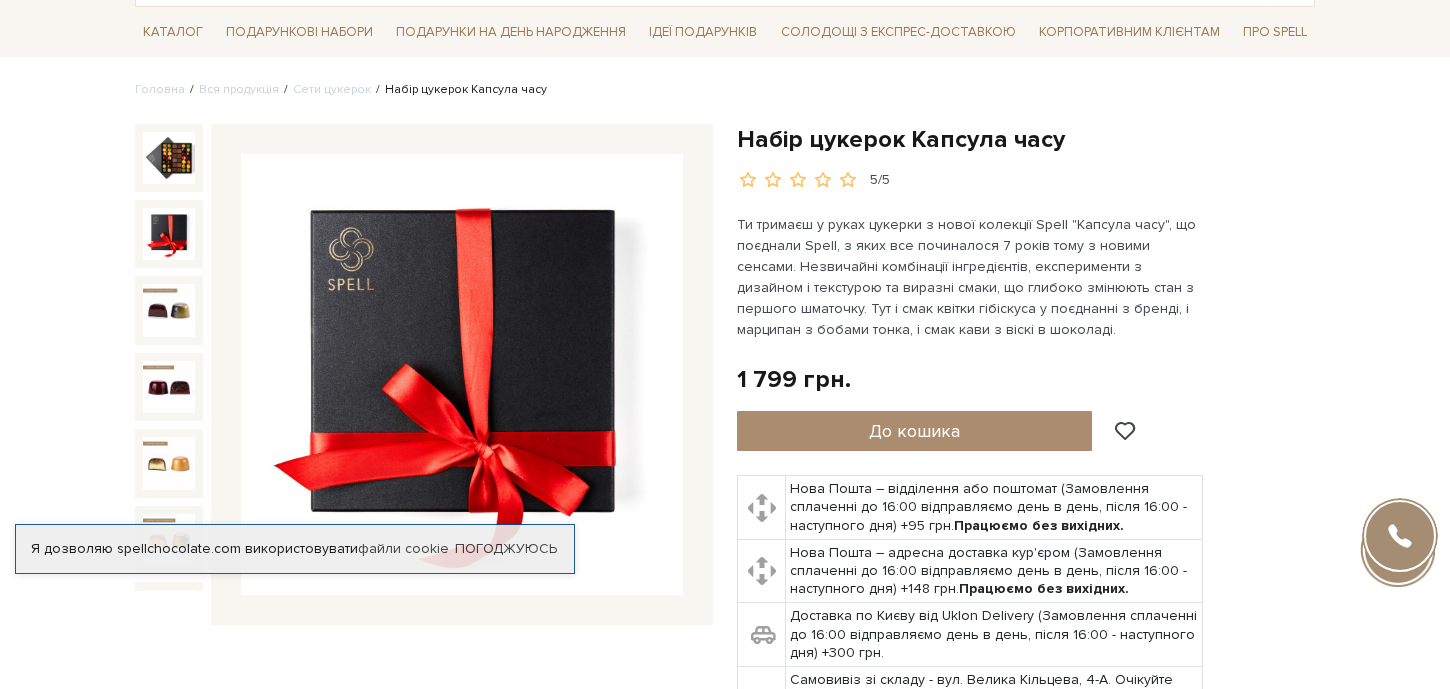 scroll, scrollTop: 335, scrollLeft: 0, axis: vertical 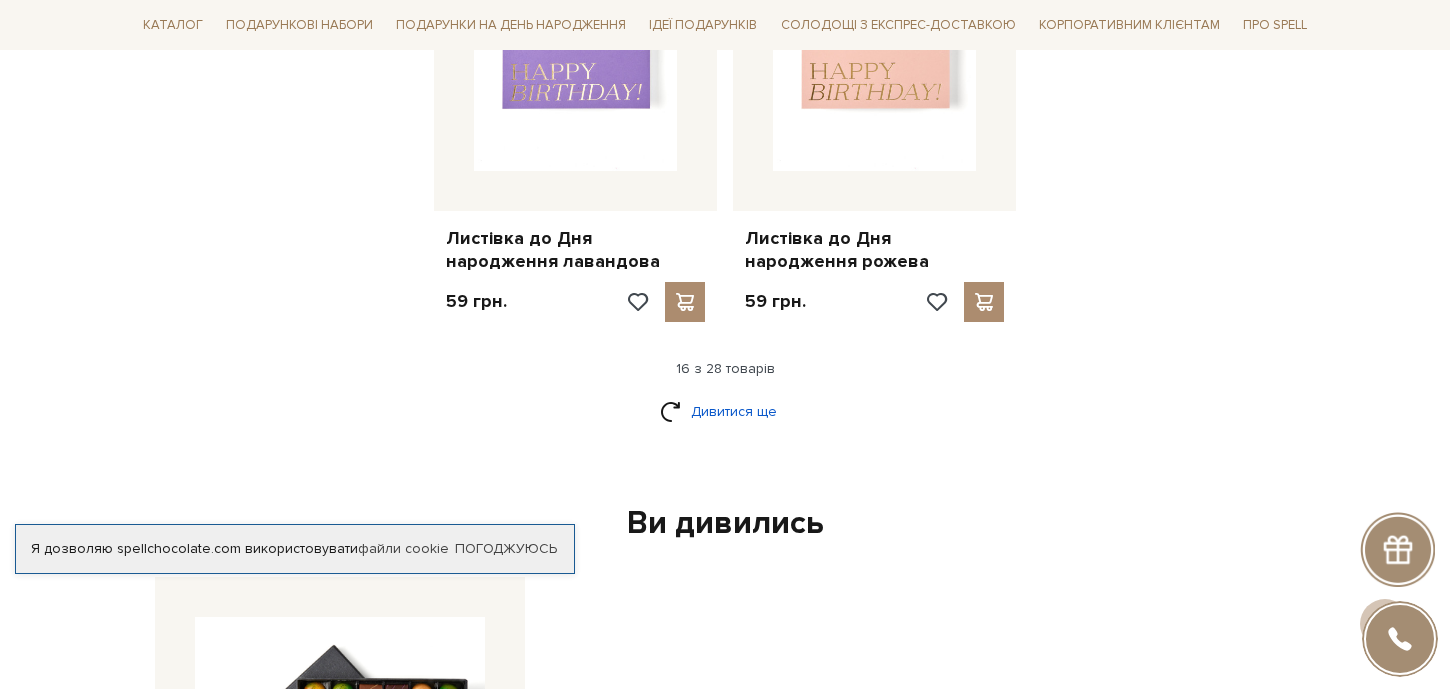 click on "Дивитися ще" at bounding box center [725, 411] 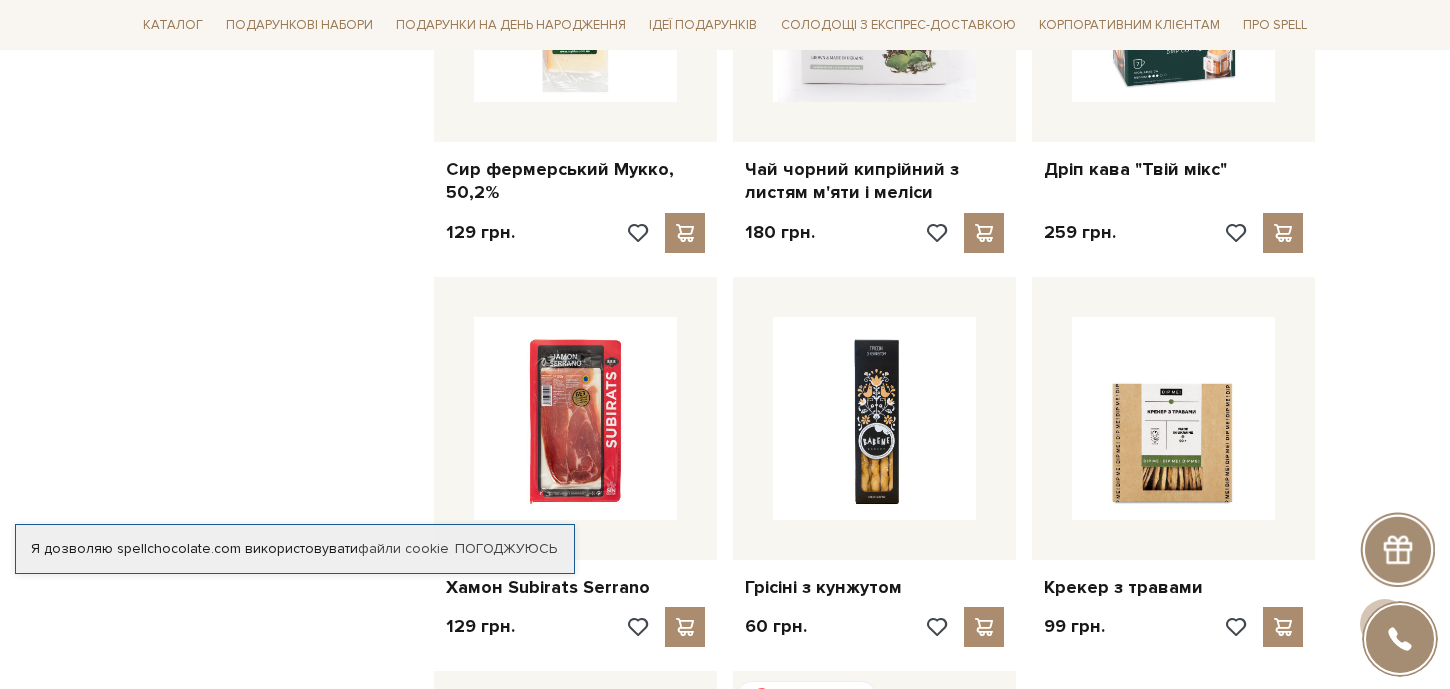 scroll, scrollTop: 3441, scrollLeft: 0, axis: vertical 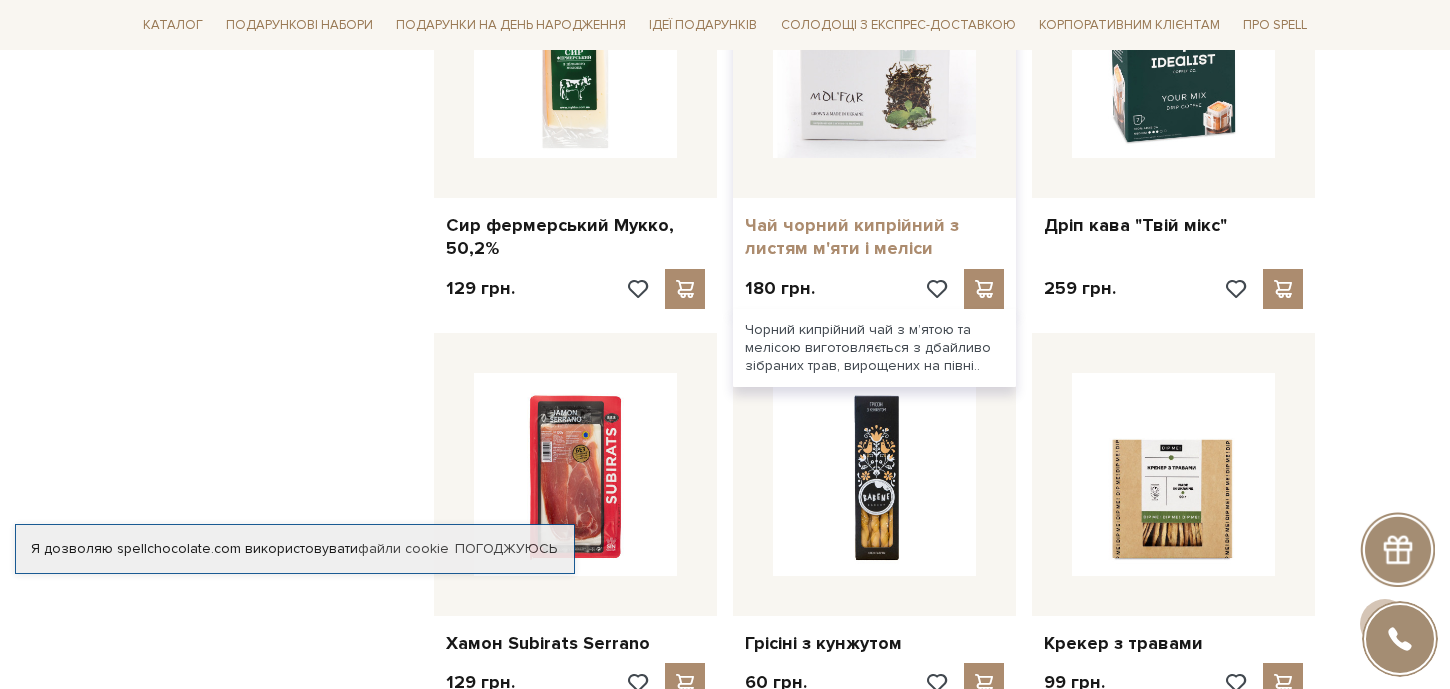 click on "Чай чорний кипрійний з листям м'яти і меліси" at bounding box center (874, 237) 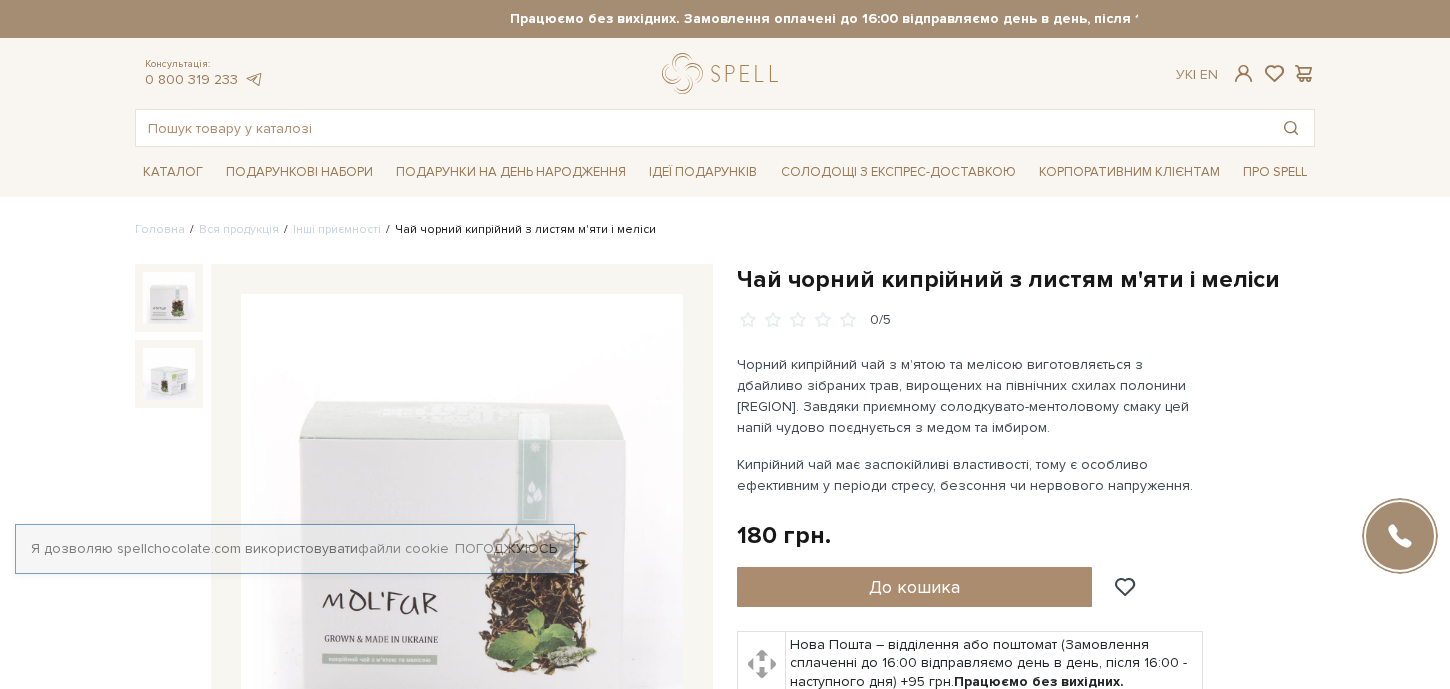 scroll, scrollTop: 0, scrollLeft: 0, axis: both 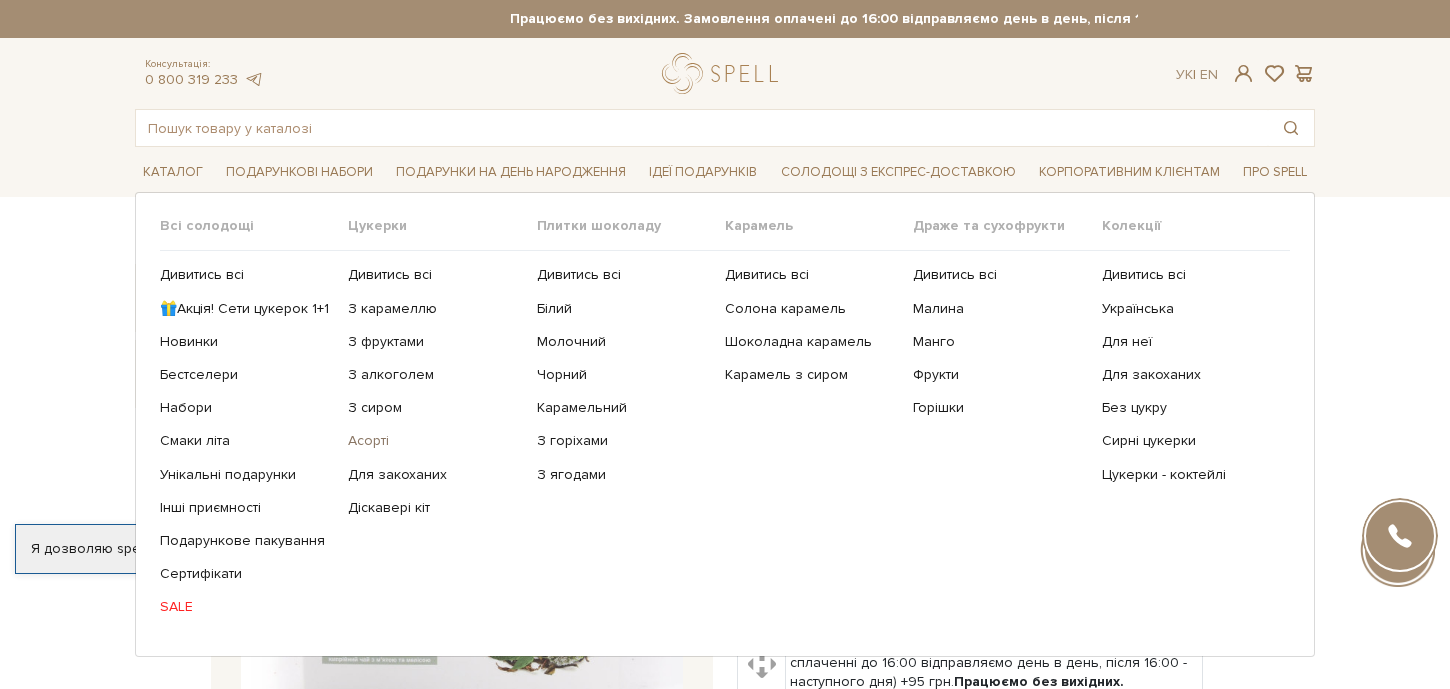 click on "Асорті" at bounding box center [434, 441] 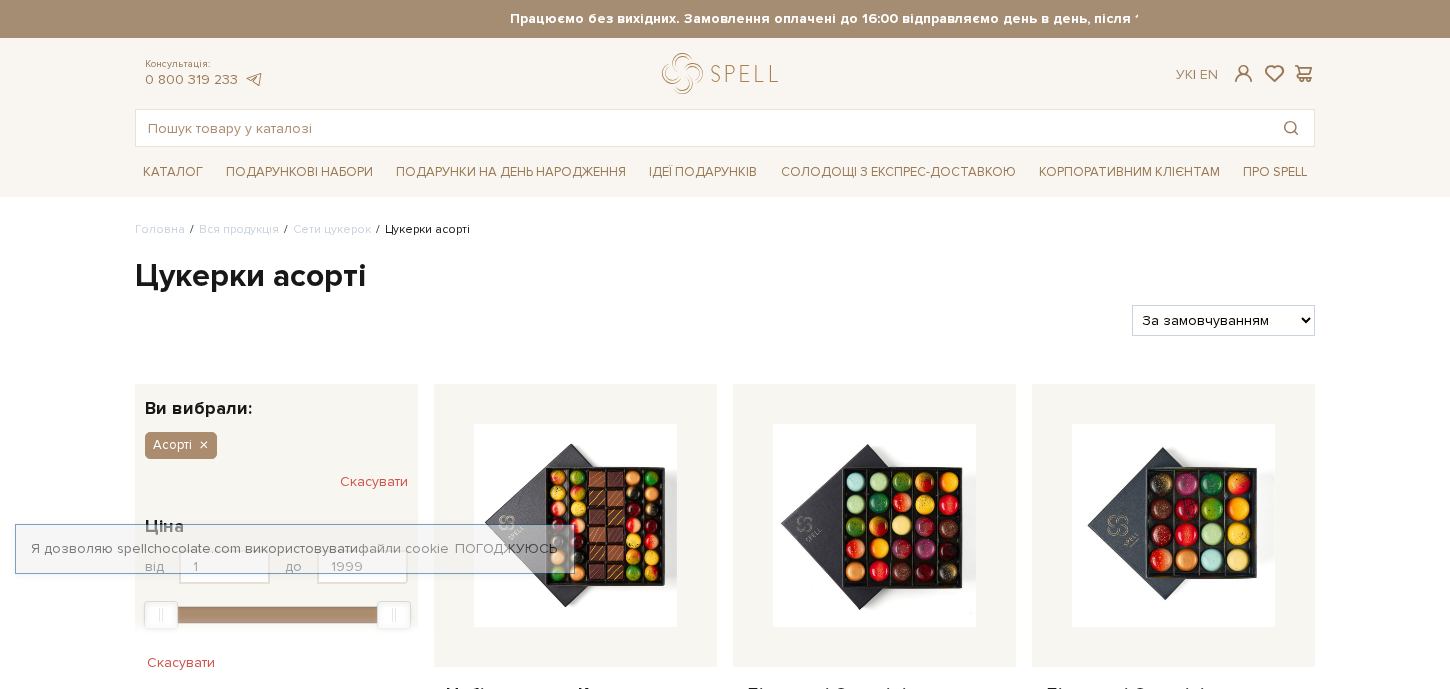 scroll, scrollTop: 0, scrollLeft: 0, axis: both 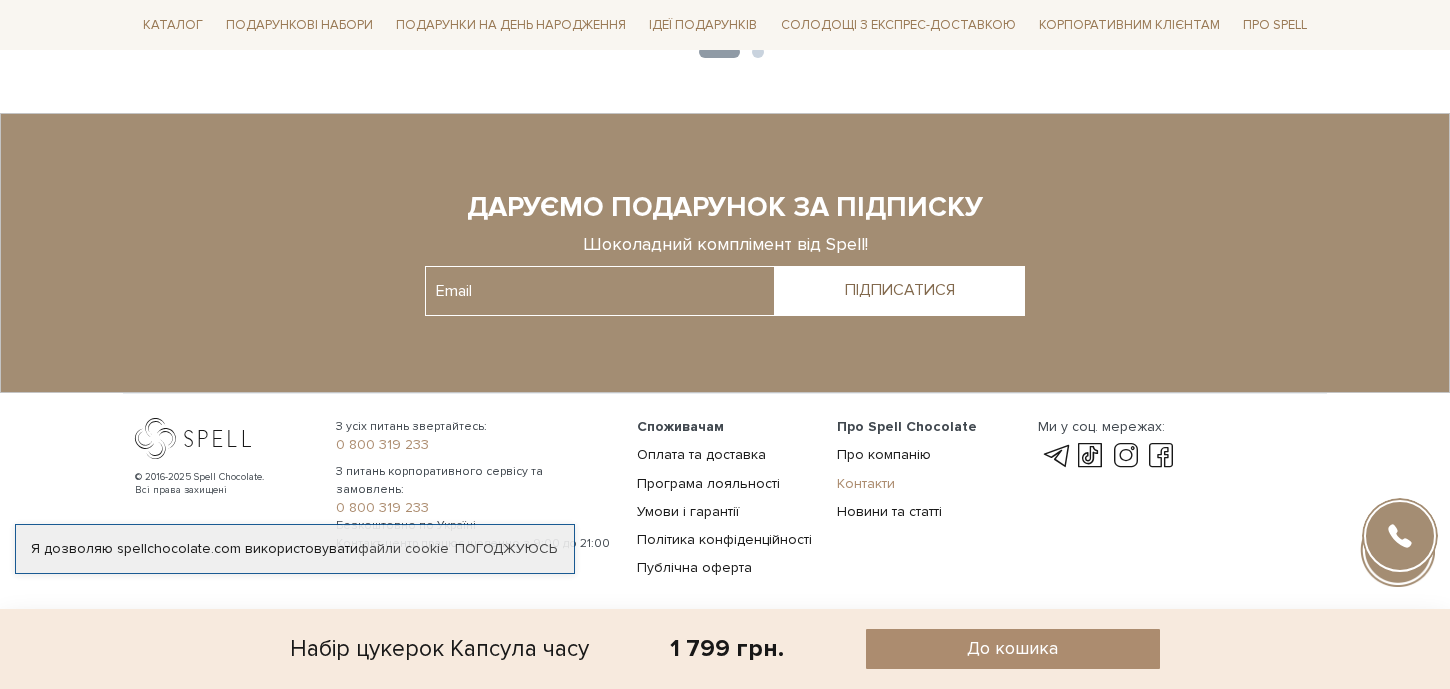 click on "Контакти" at bounding box center (866, 483) 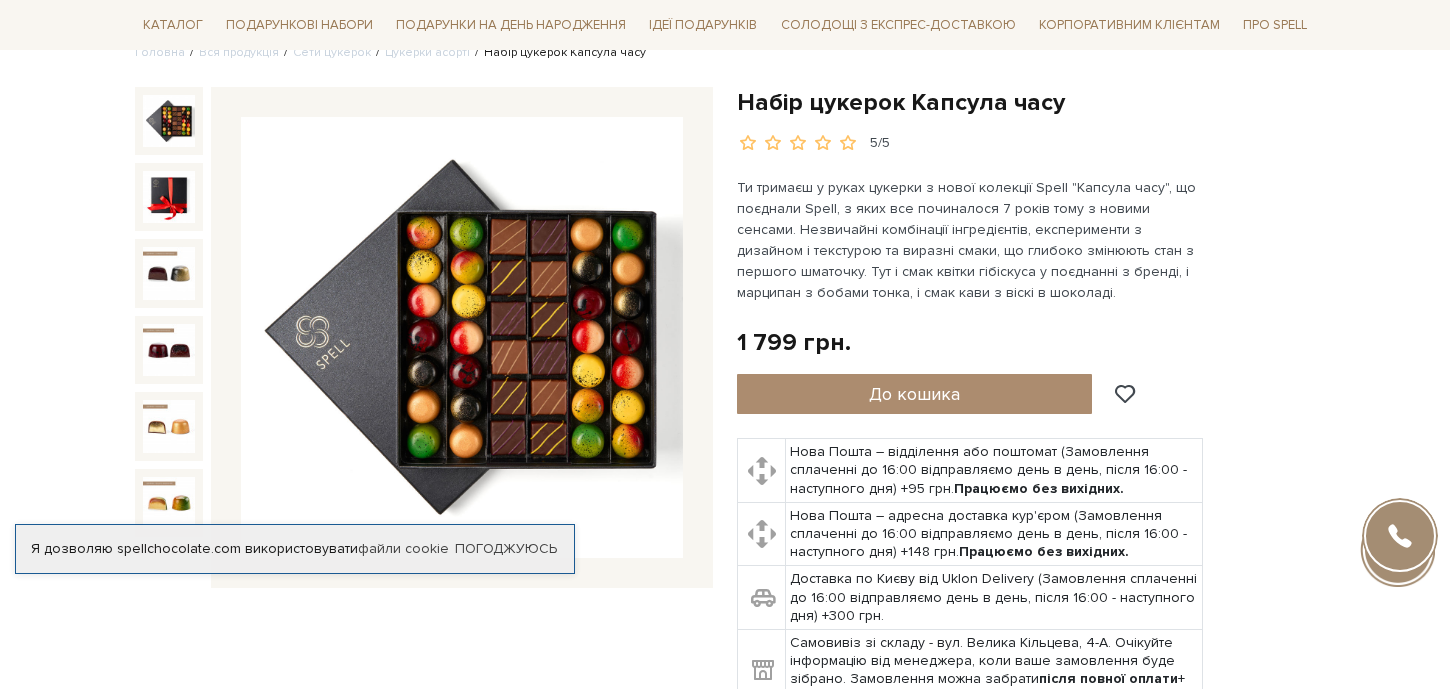 scroll, scrollTop: 170, scrollLeft: 0, axis: vertical 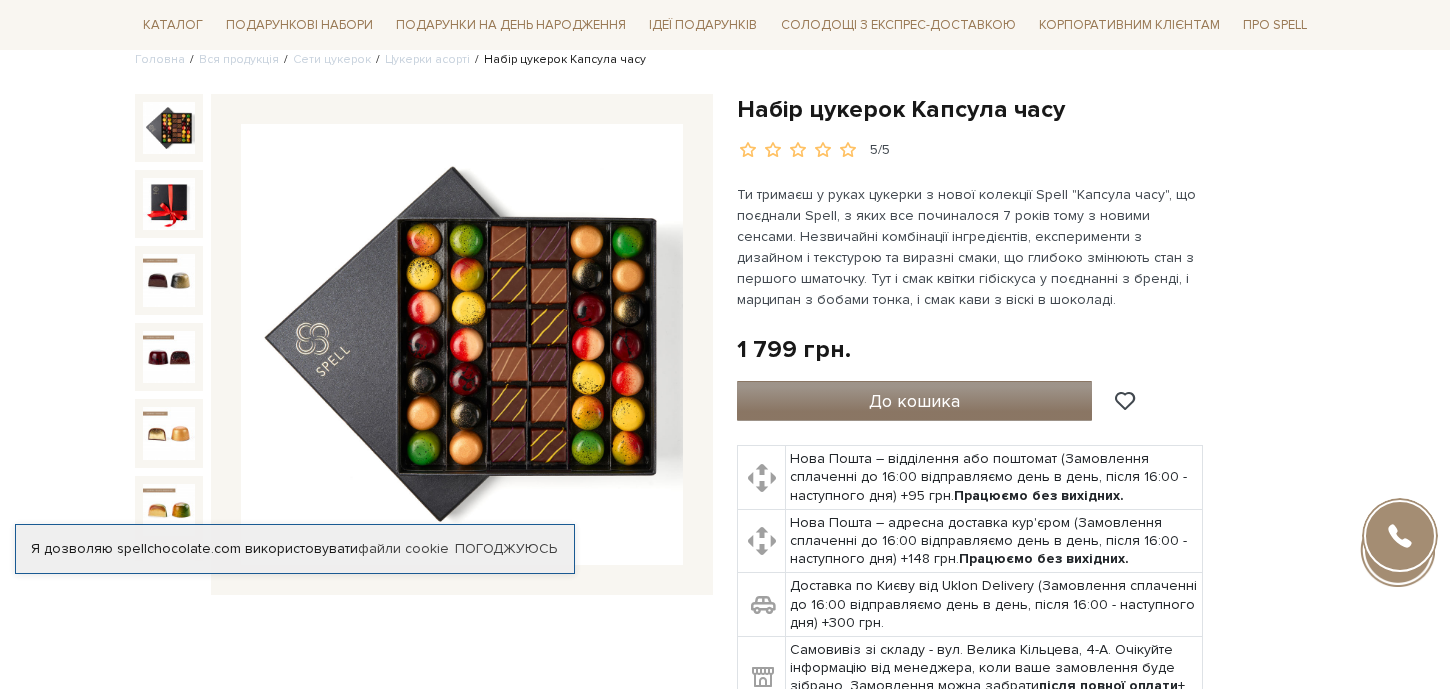 click on "До кошика" at bounding box center (914, 401) 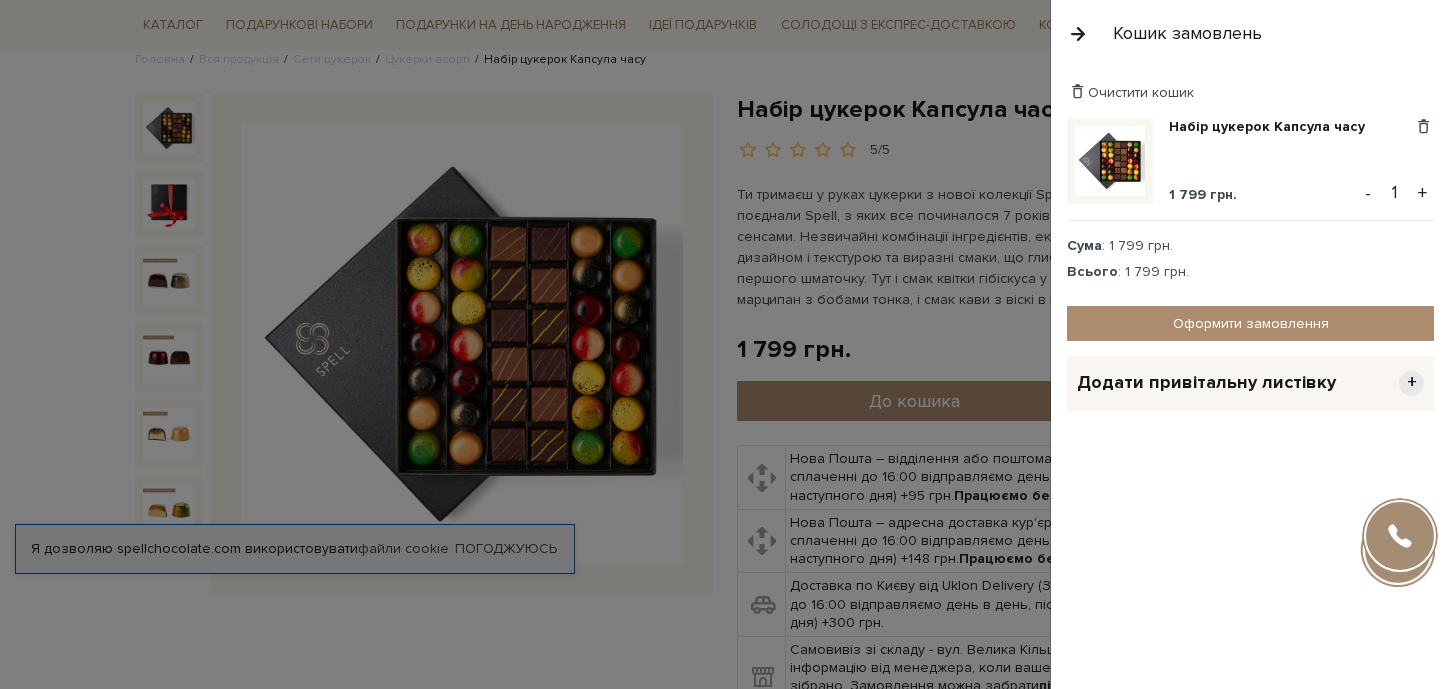 click at bounding box center [1078, 33] 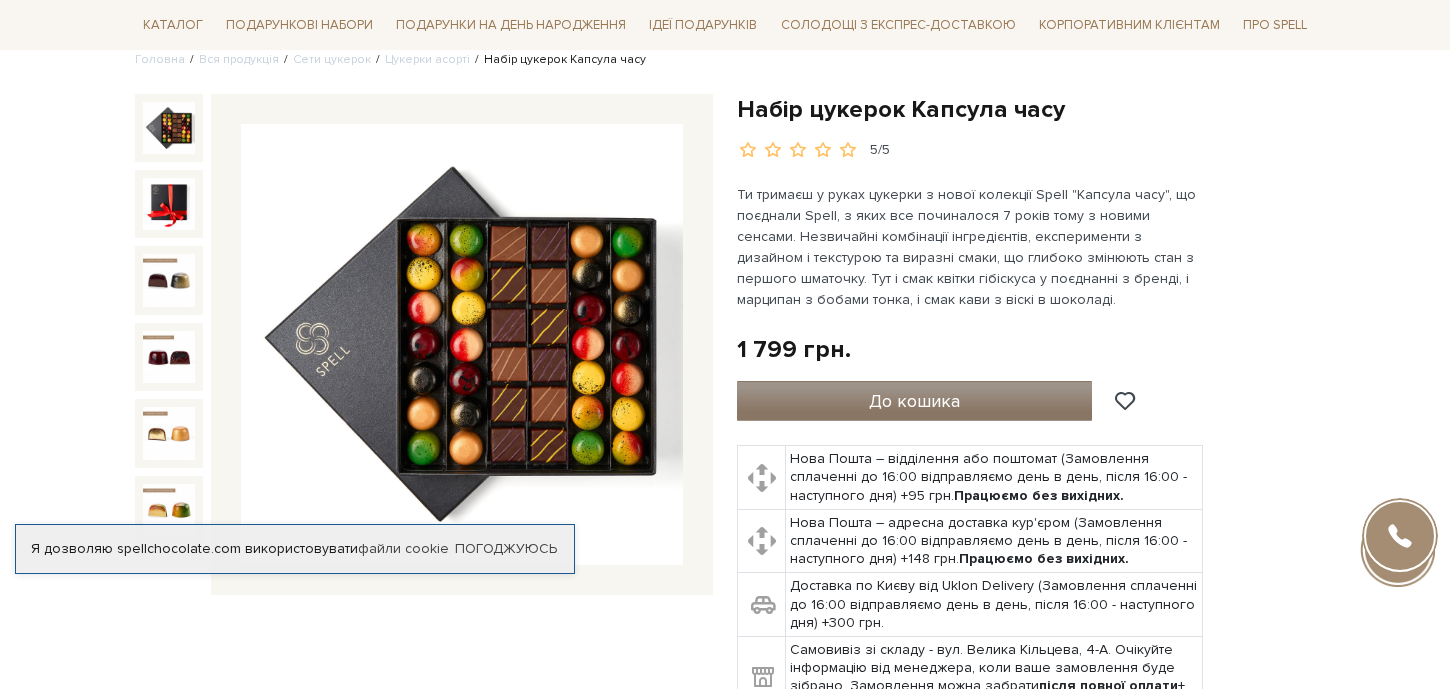 click on "До кошика" at bounding box center [914, 401] 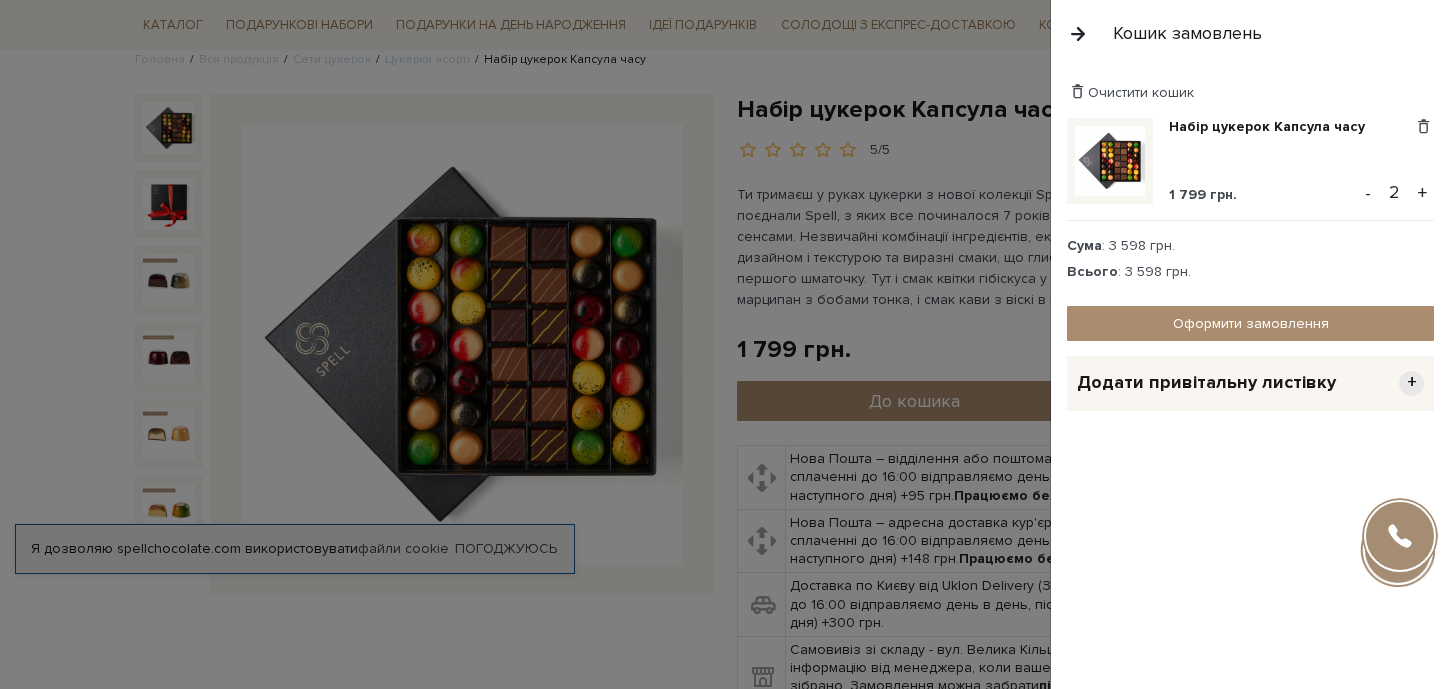 click on "-" at bounding box center (1368, 193) 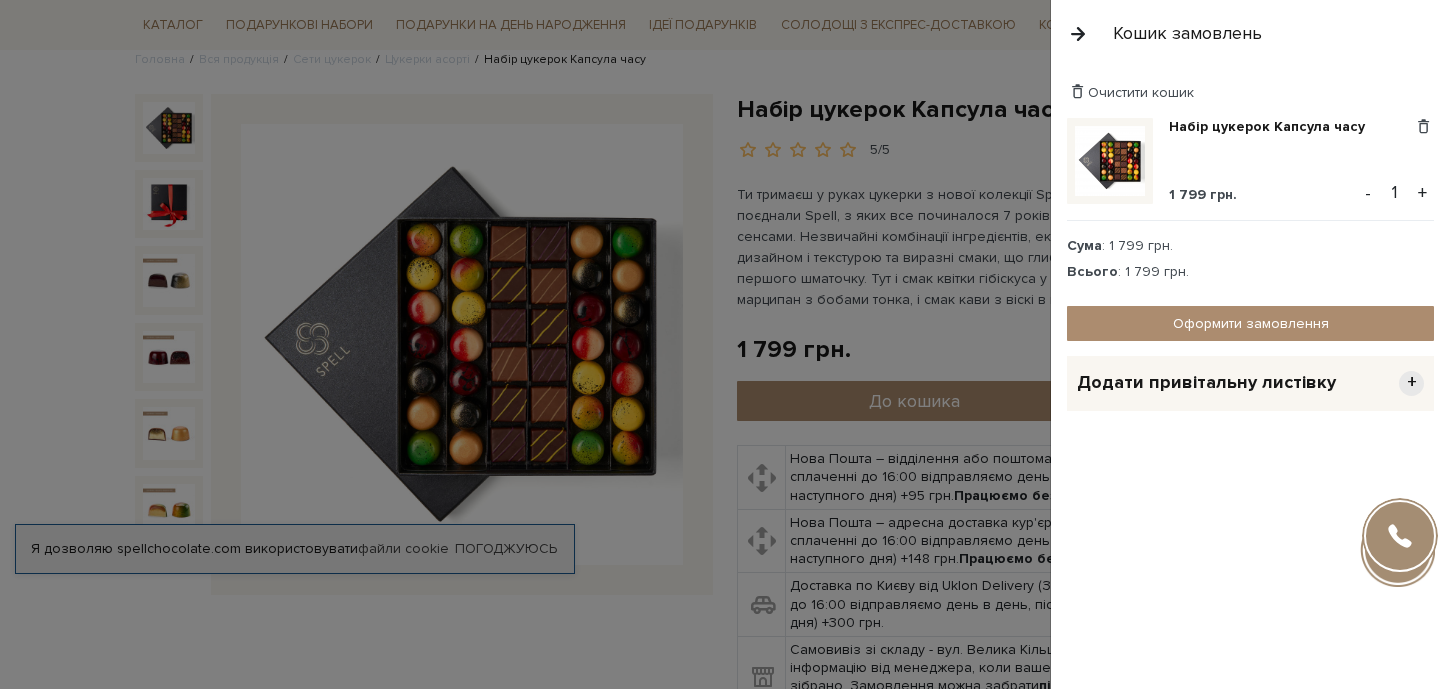 click at bounding box center [725, 344] 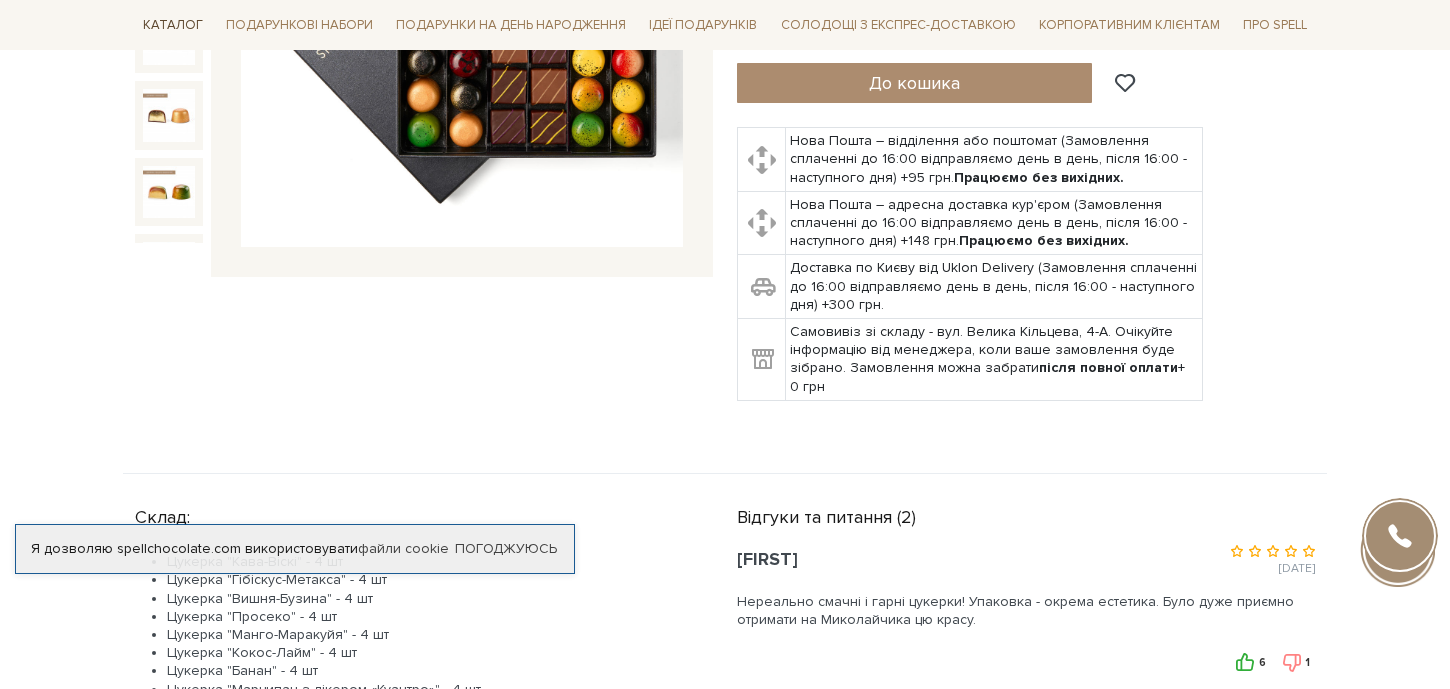 scroll, scrollTop: 0, scrollLeft: 0, axis: both 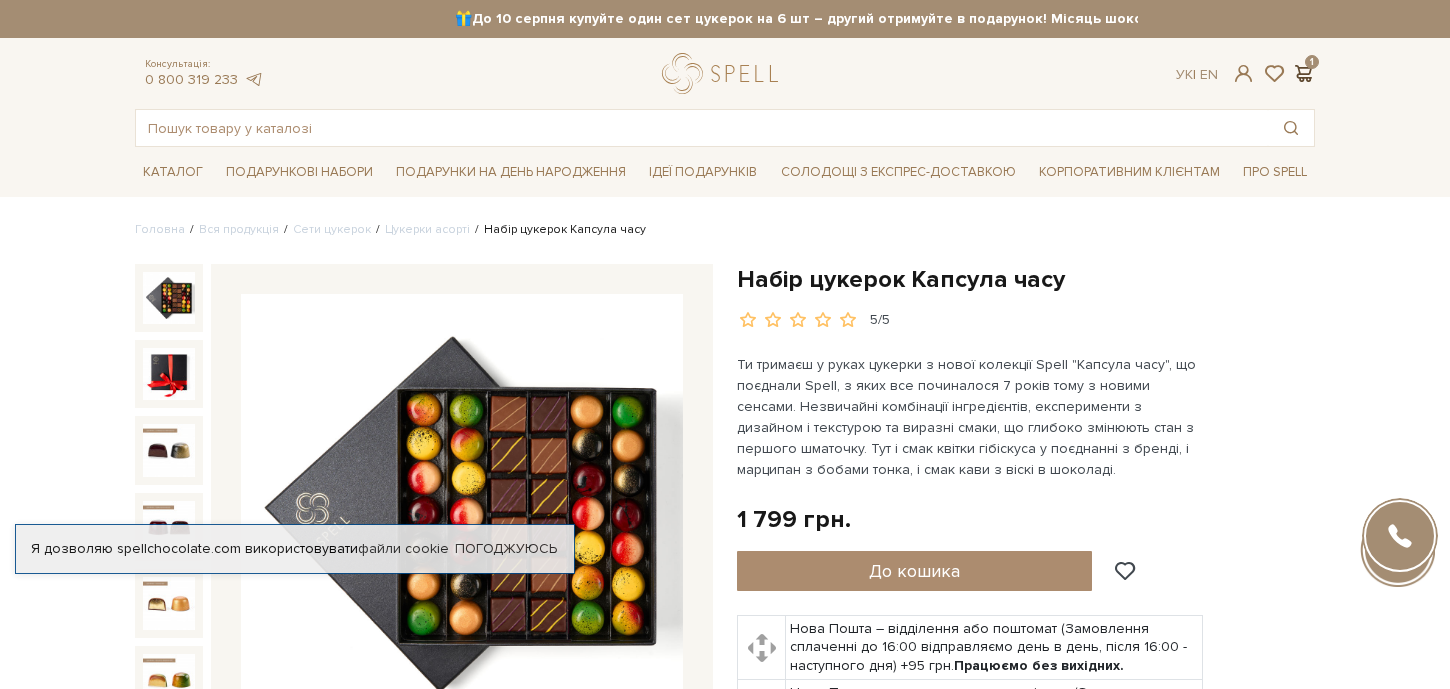 click at bounding box center (1303, 73) 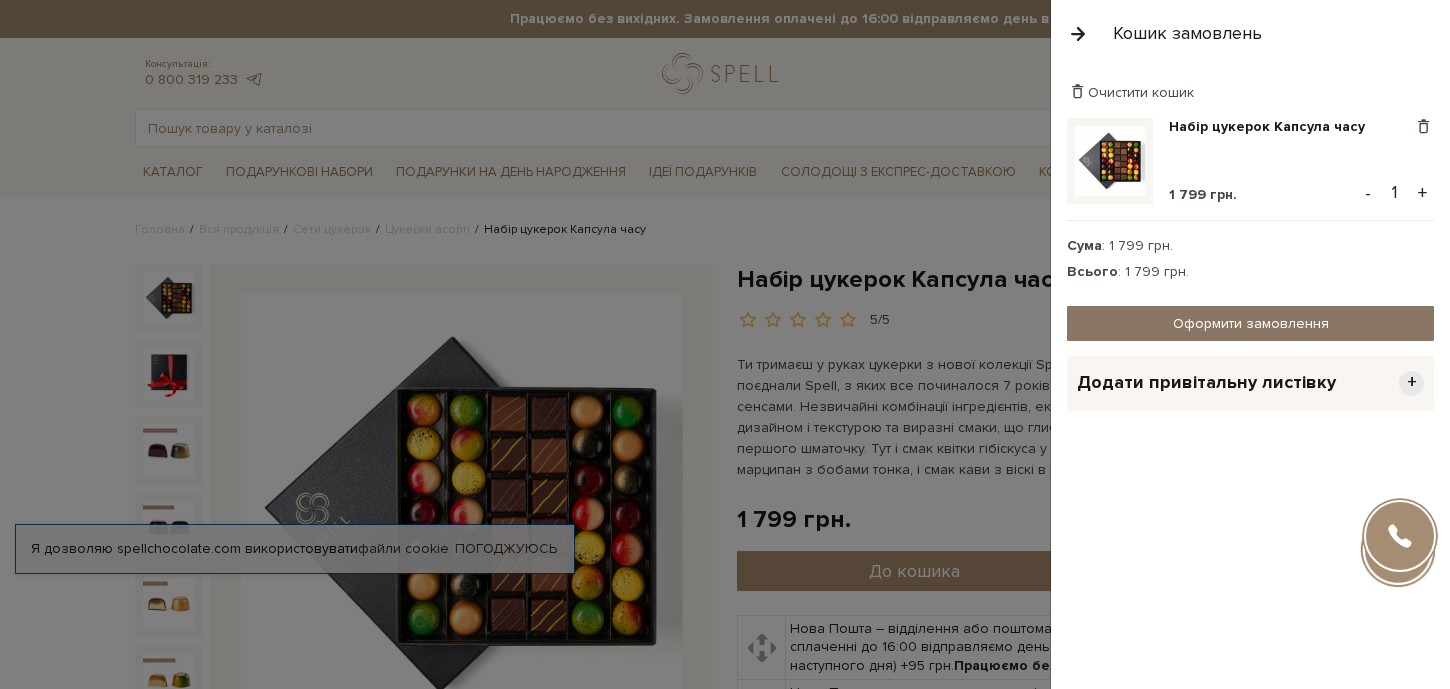 click on "Оформити замовлення" at bounding box center (1250, 323) 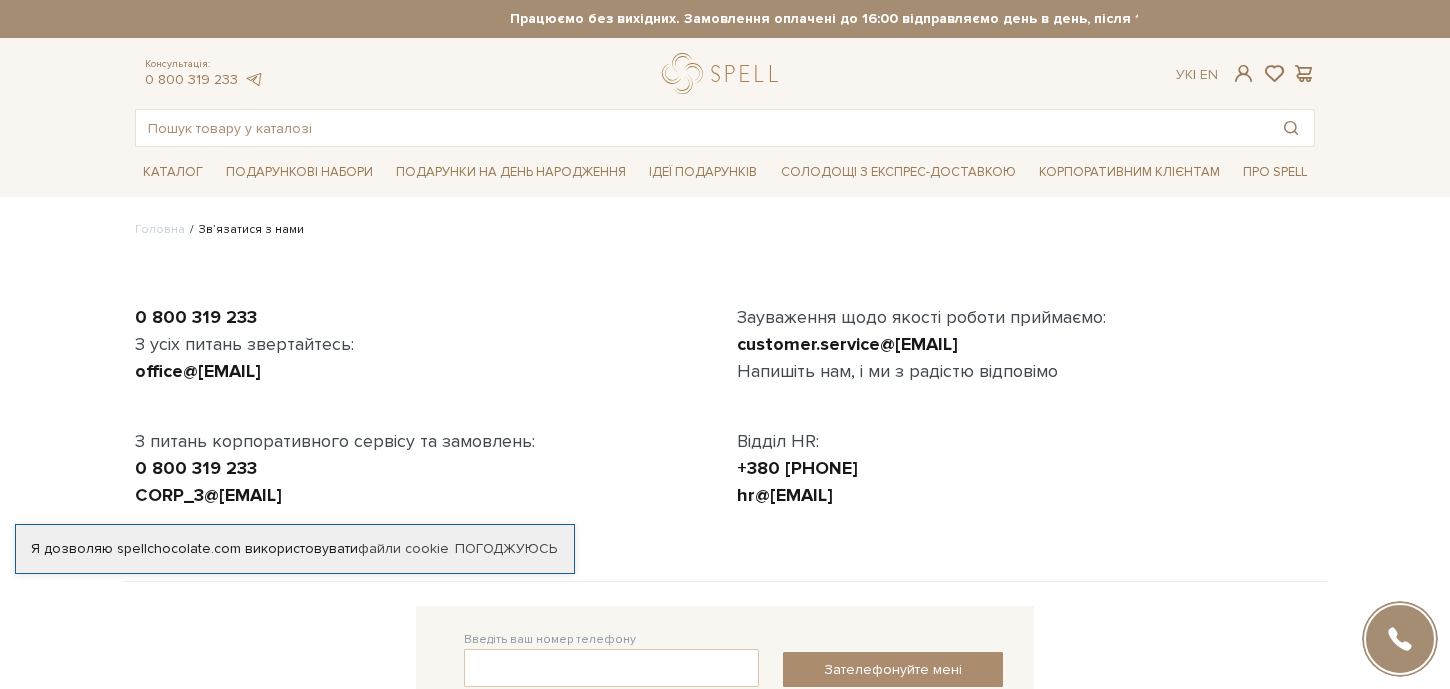 scroll, scrollTop: 0, scrollLeft: 0, axis: both 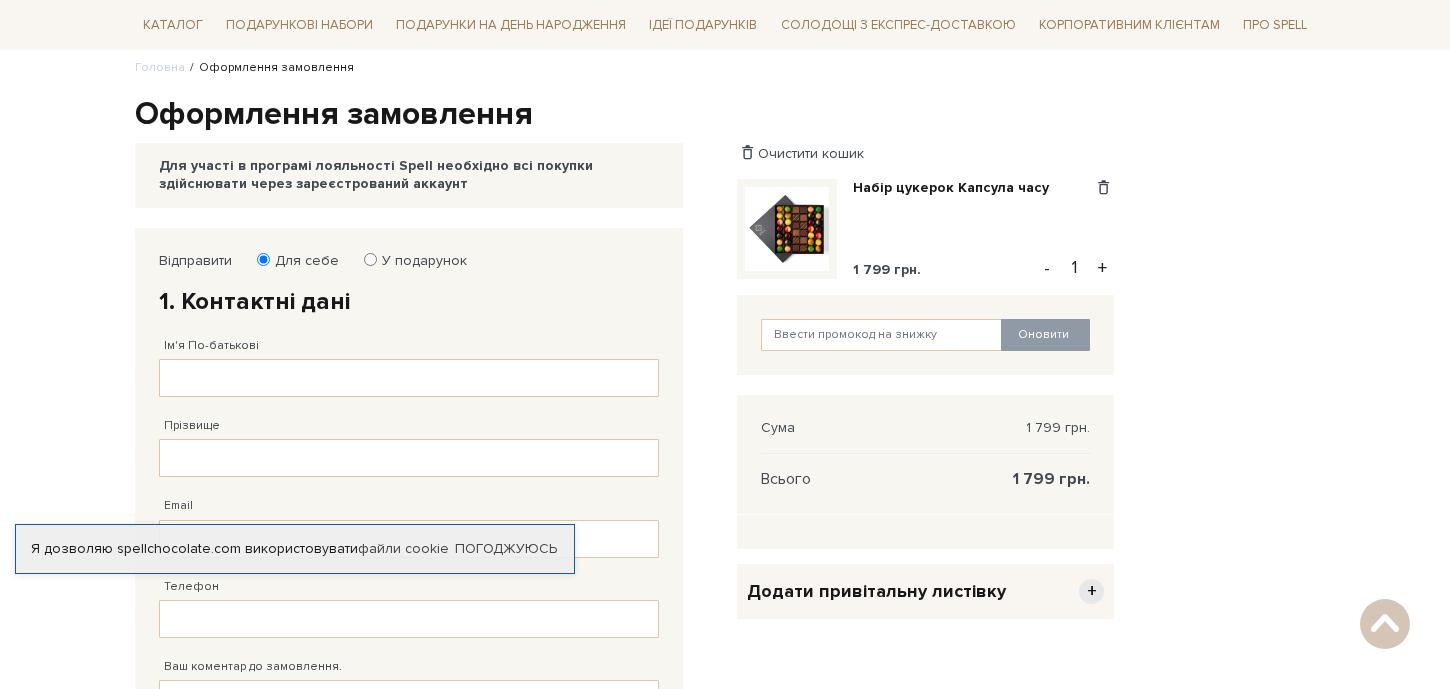 click on "У подарунок" at bounding box center (418, 261) 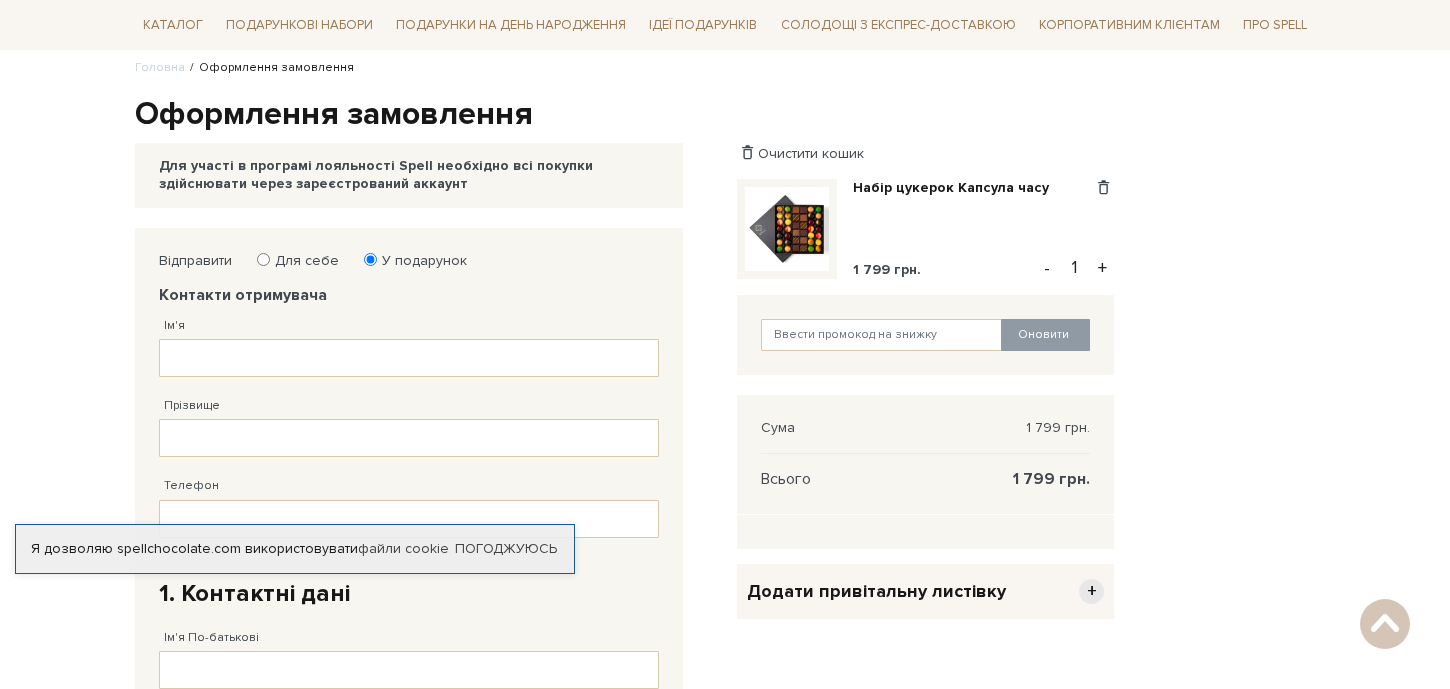 click on "Для себе" at bounding box center (300, 261) 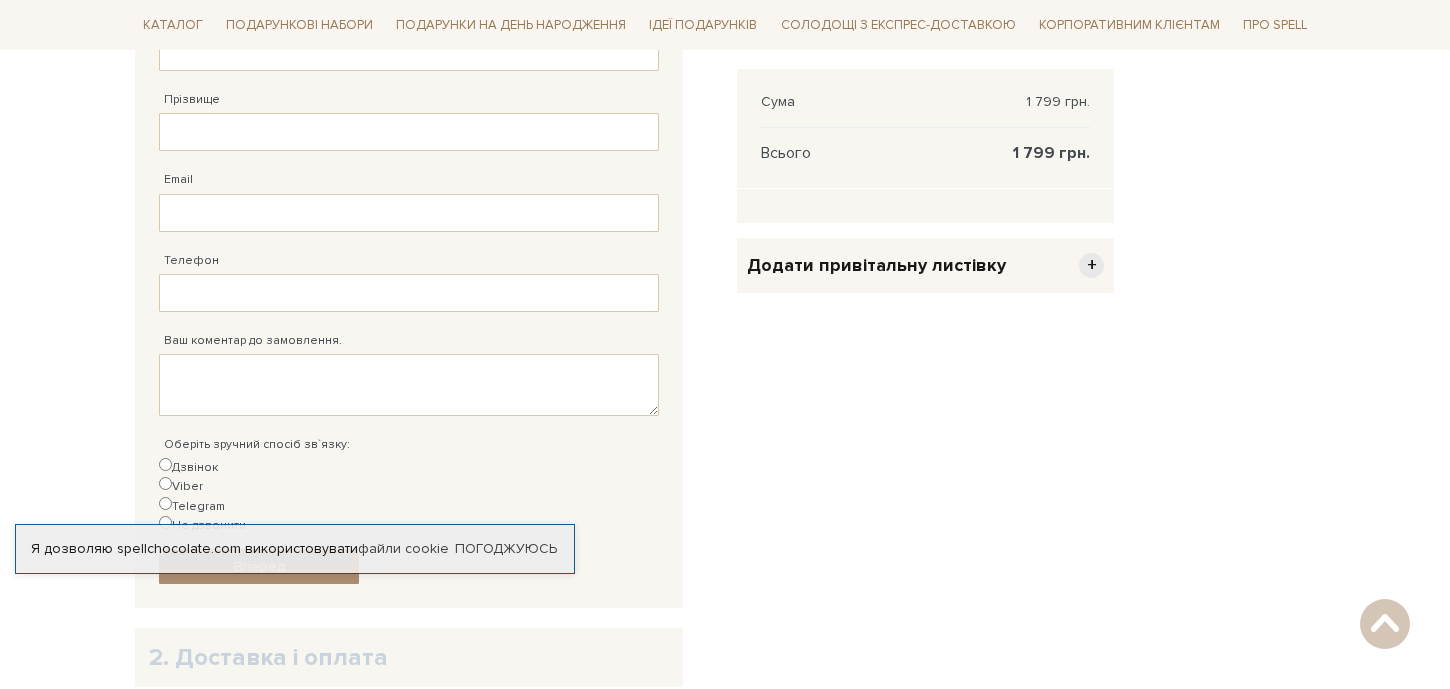 scroll, scrollTop: 386, scrollLeft: 0, axis: vertical 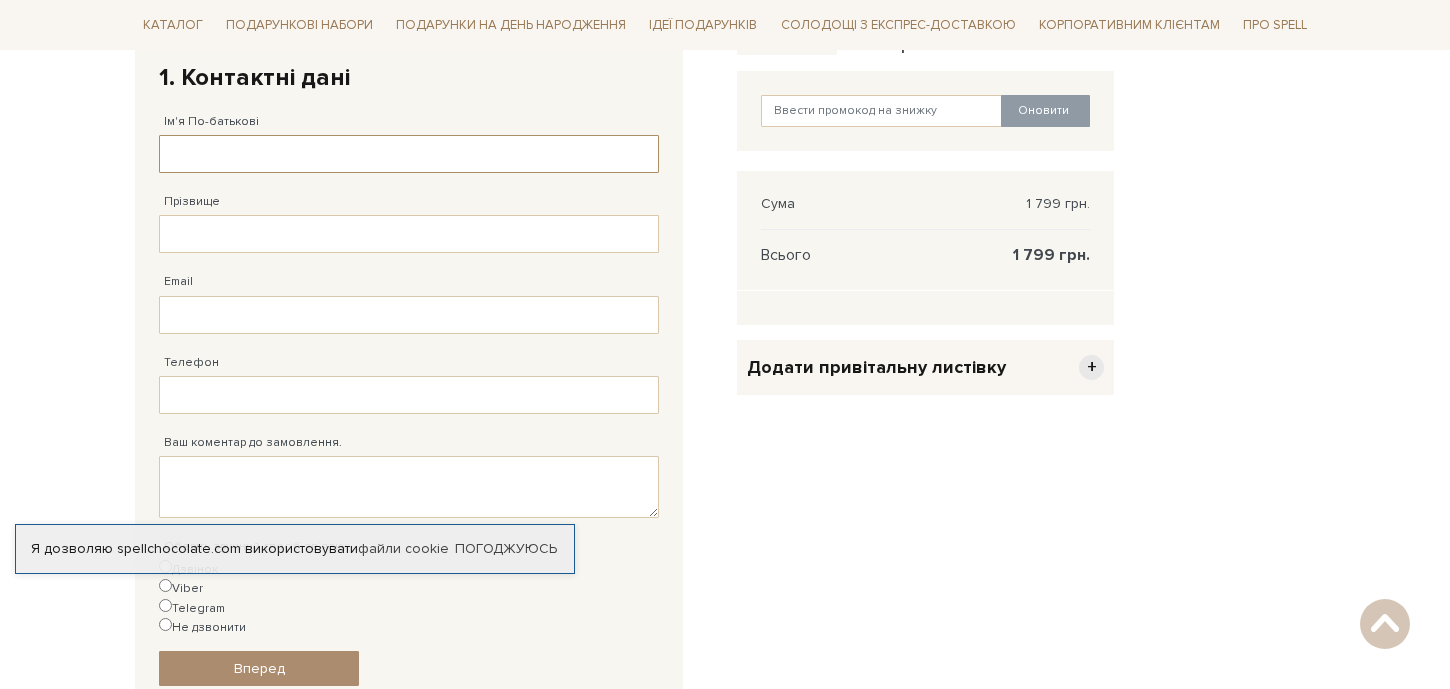 click on "Ім'я По-батькові" at bounding box center (409, 154) 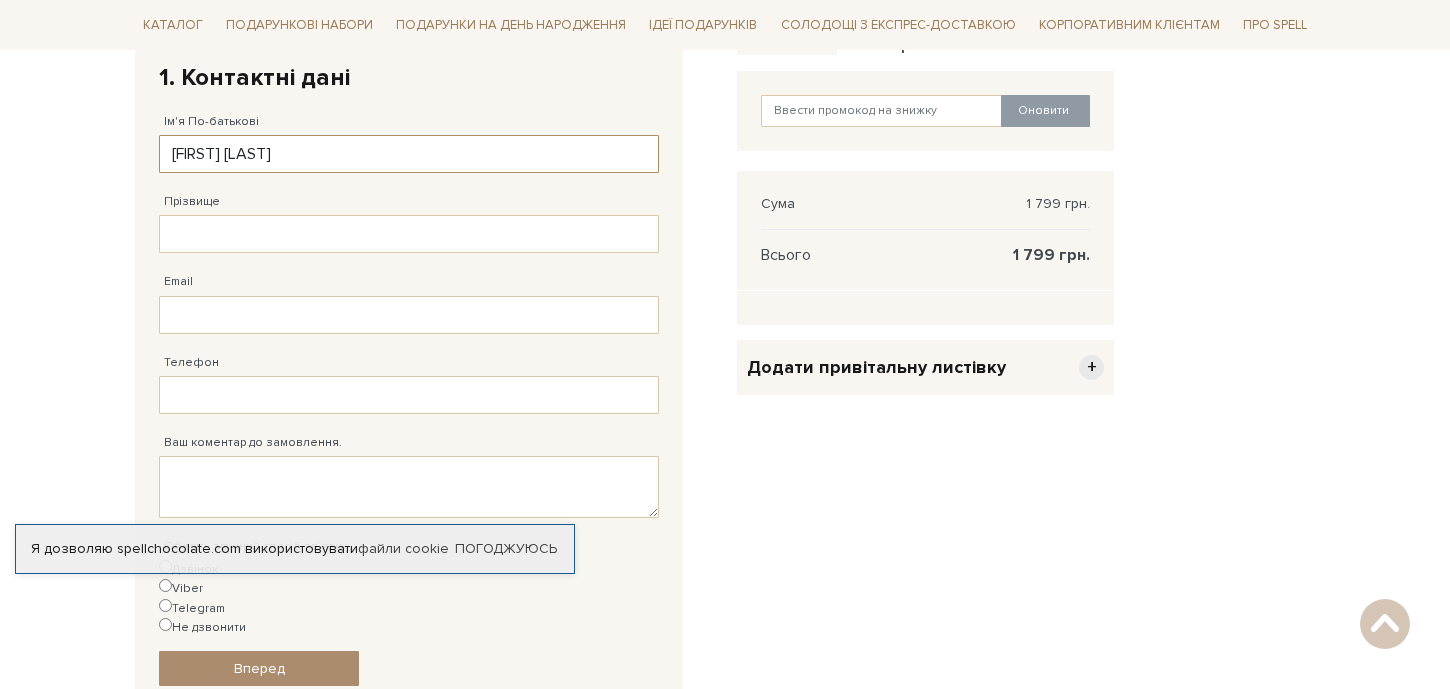 type on "[FIRST] [LAST]" 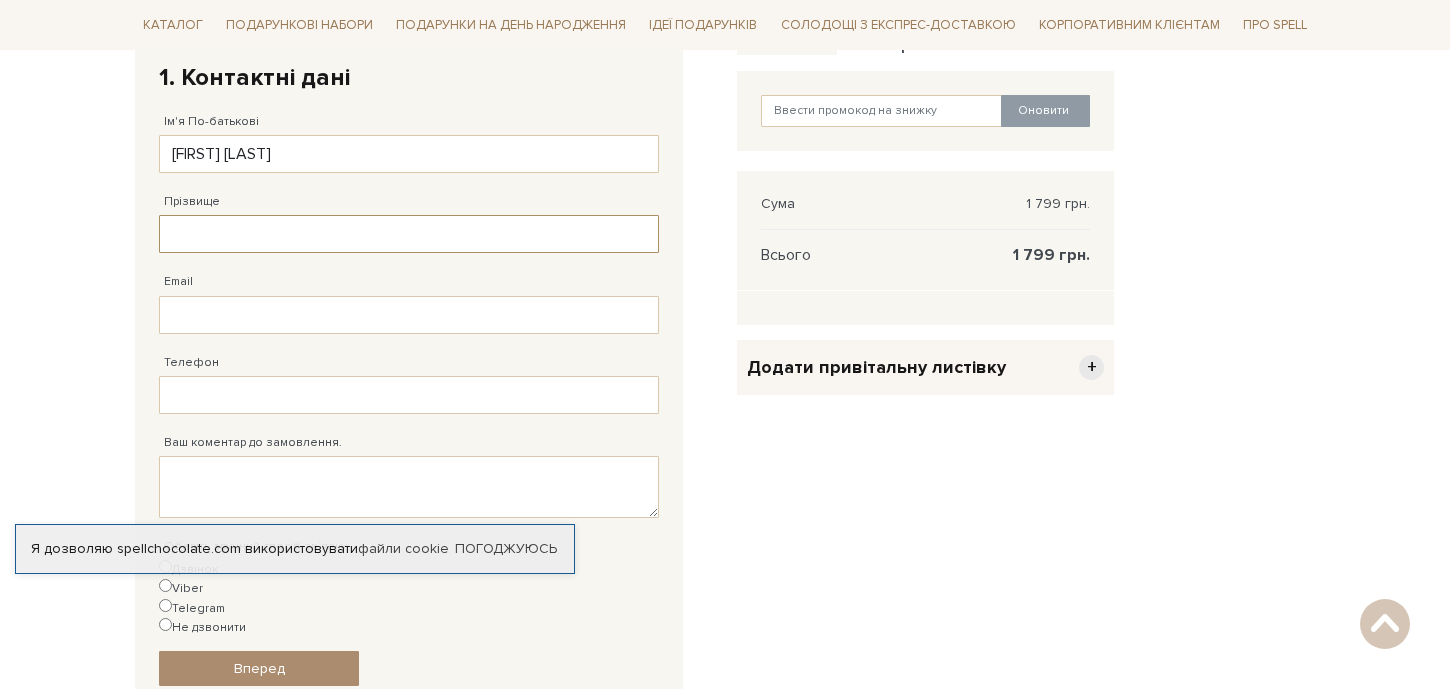 click on "Прізвище" at bounding box center (409, 234) 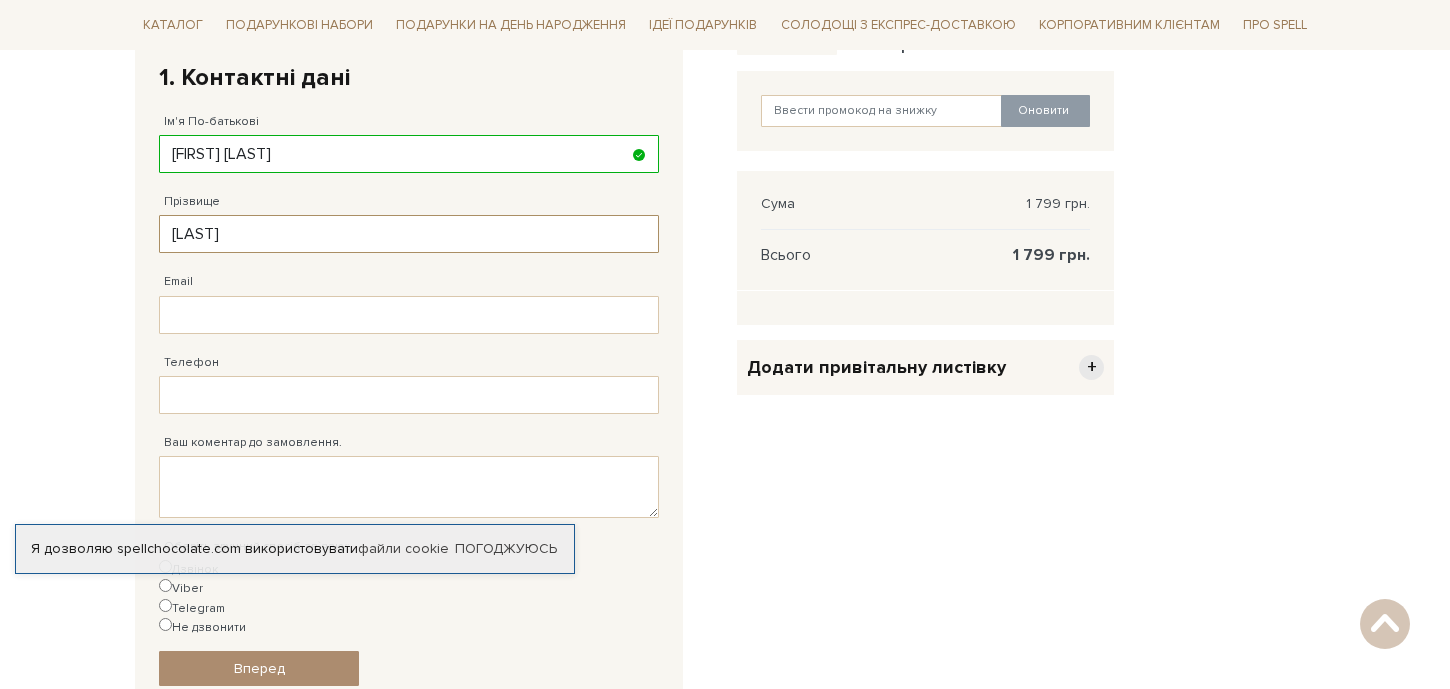 type on "[LAST]" 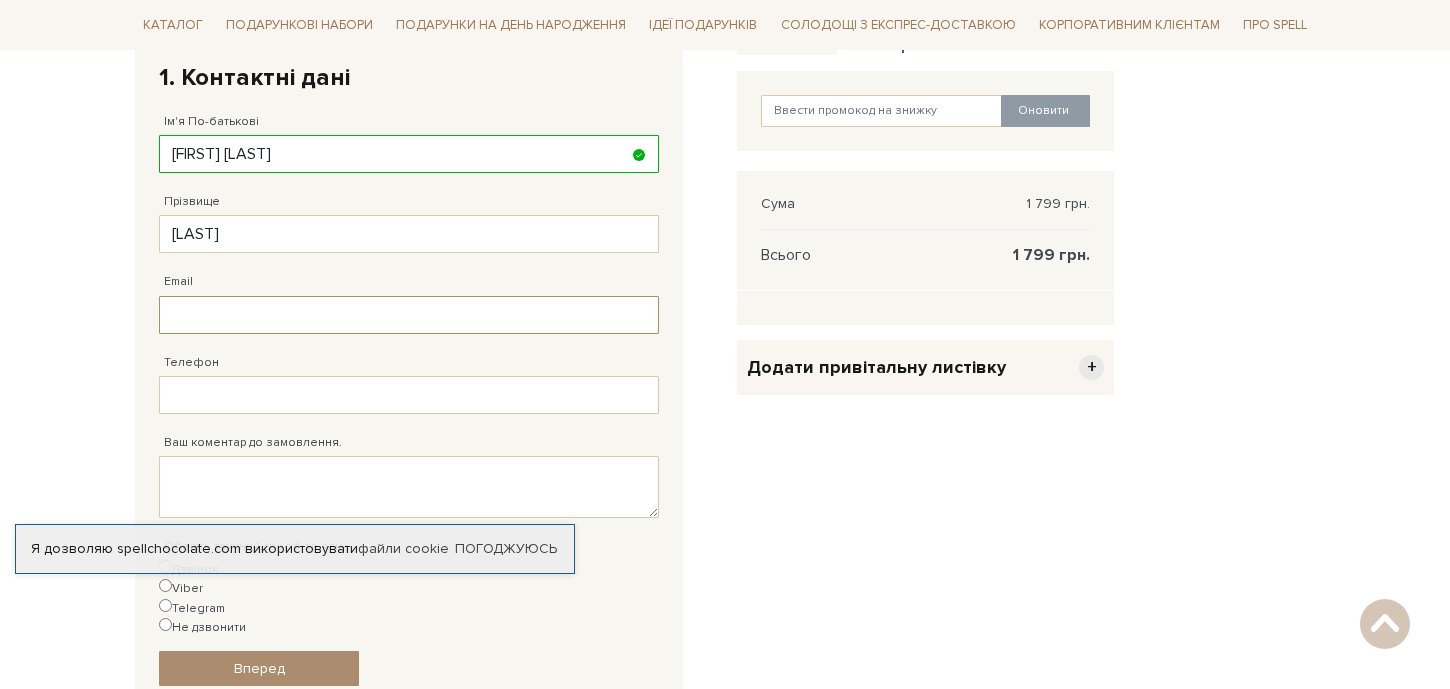 click on "Email" at bounding box center [409, 315] 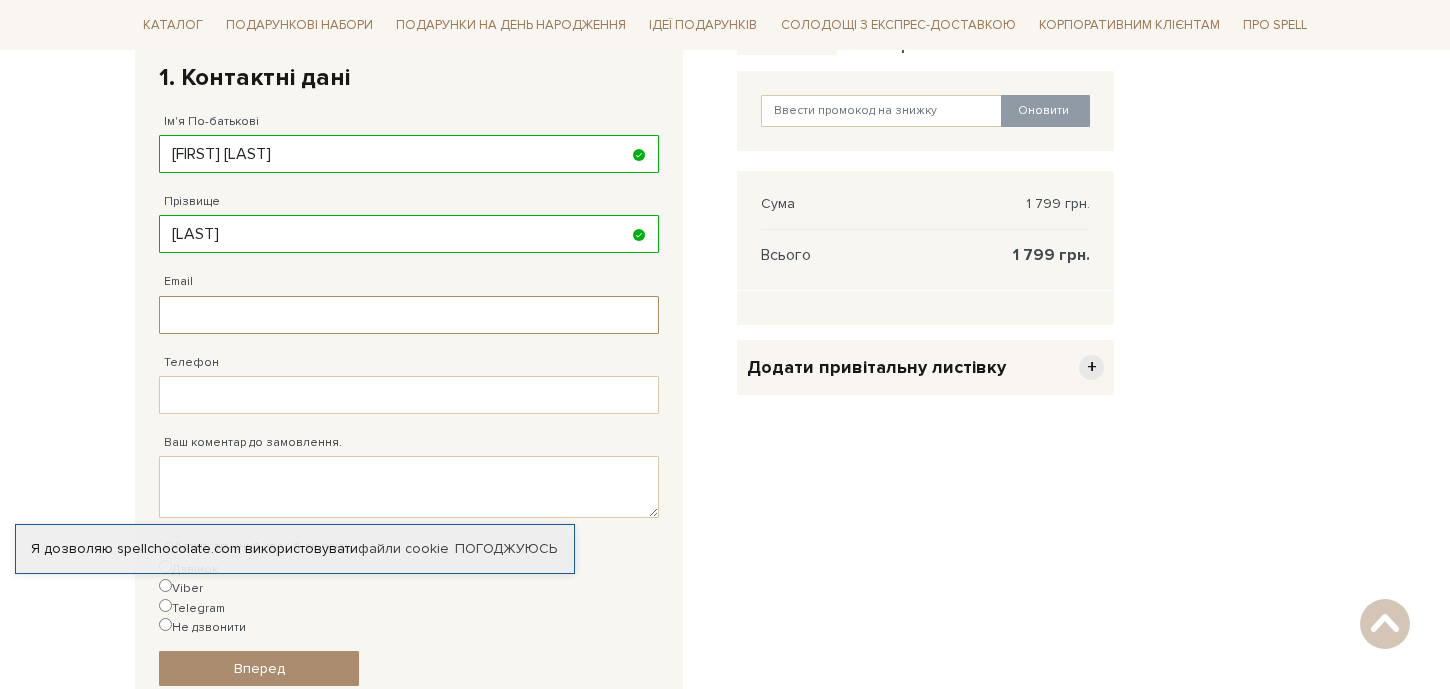 type on "[EMAIL]" 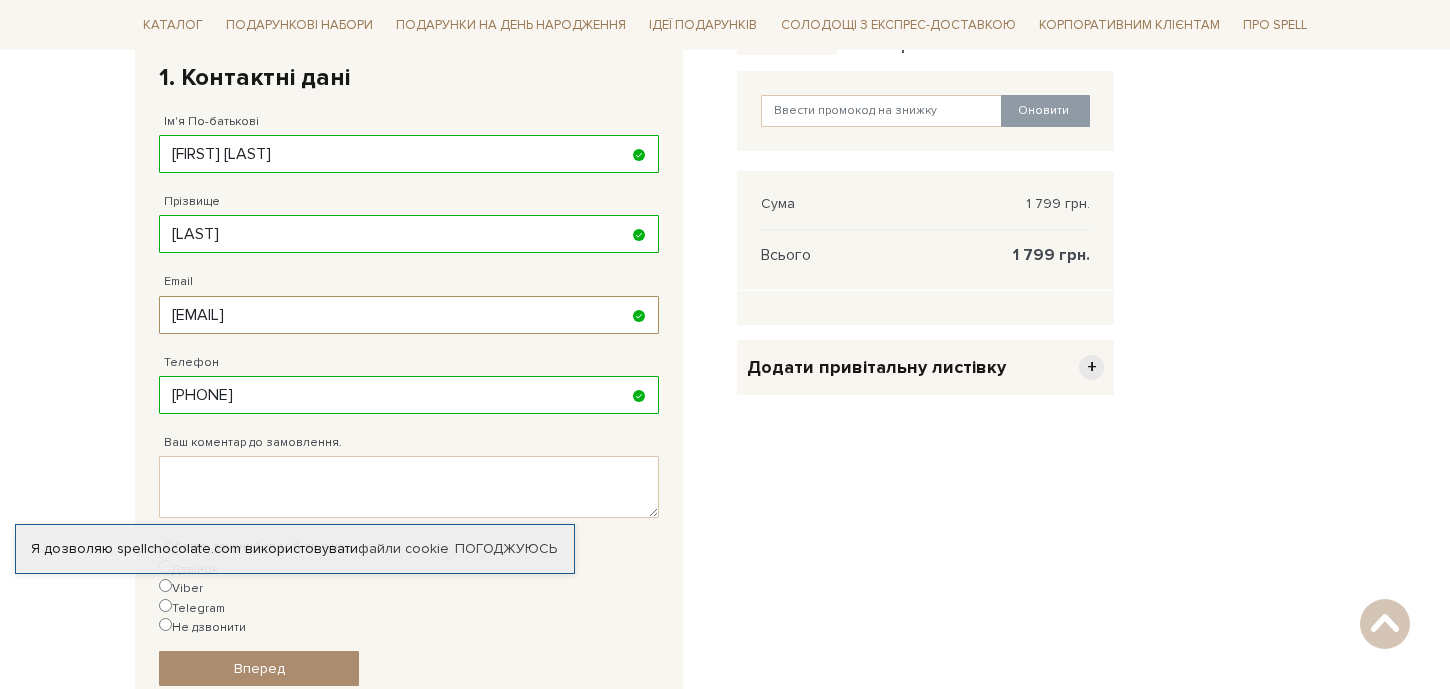 drag, startPoint x: 310, startPoint y: 389, endPoint x: 202, endPoint y: 391, distance: 108.01852 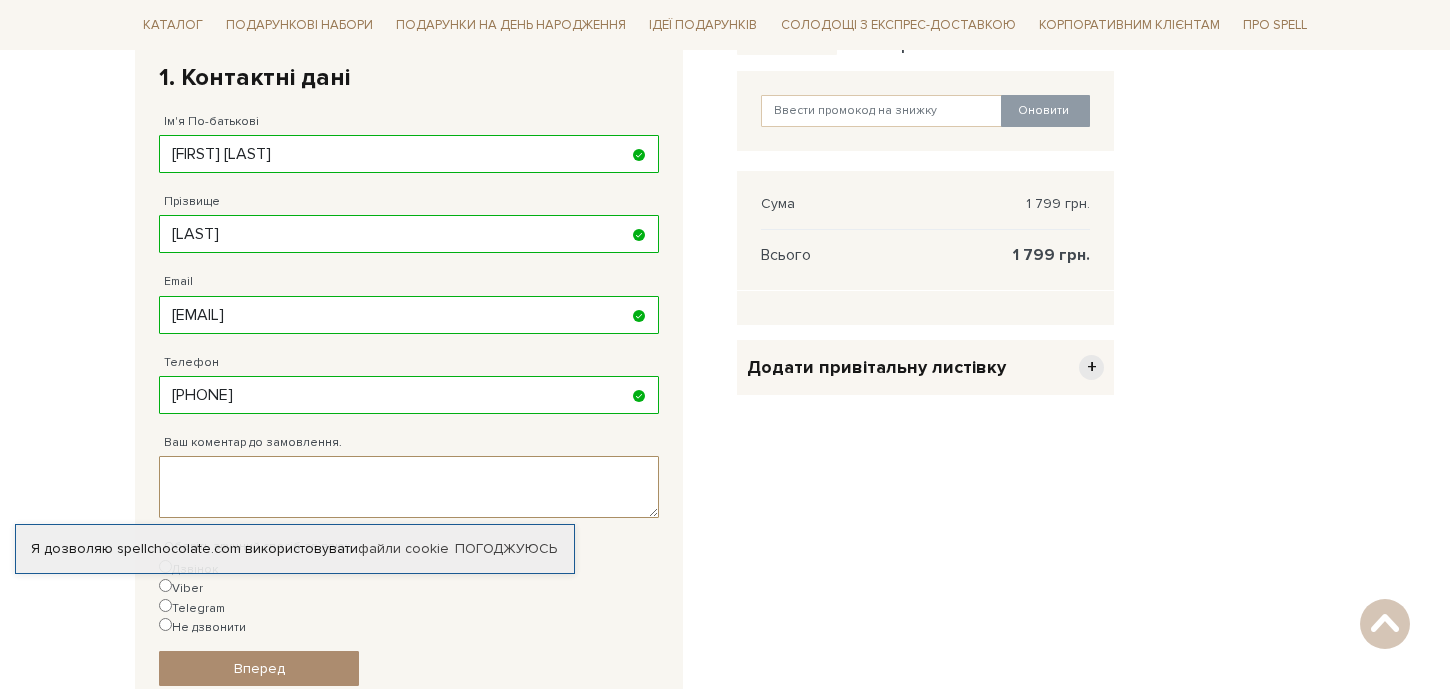 click on "Ваш коментар до замовлення." at bounding box center [409, 487] 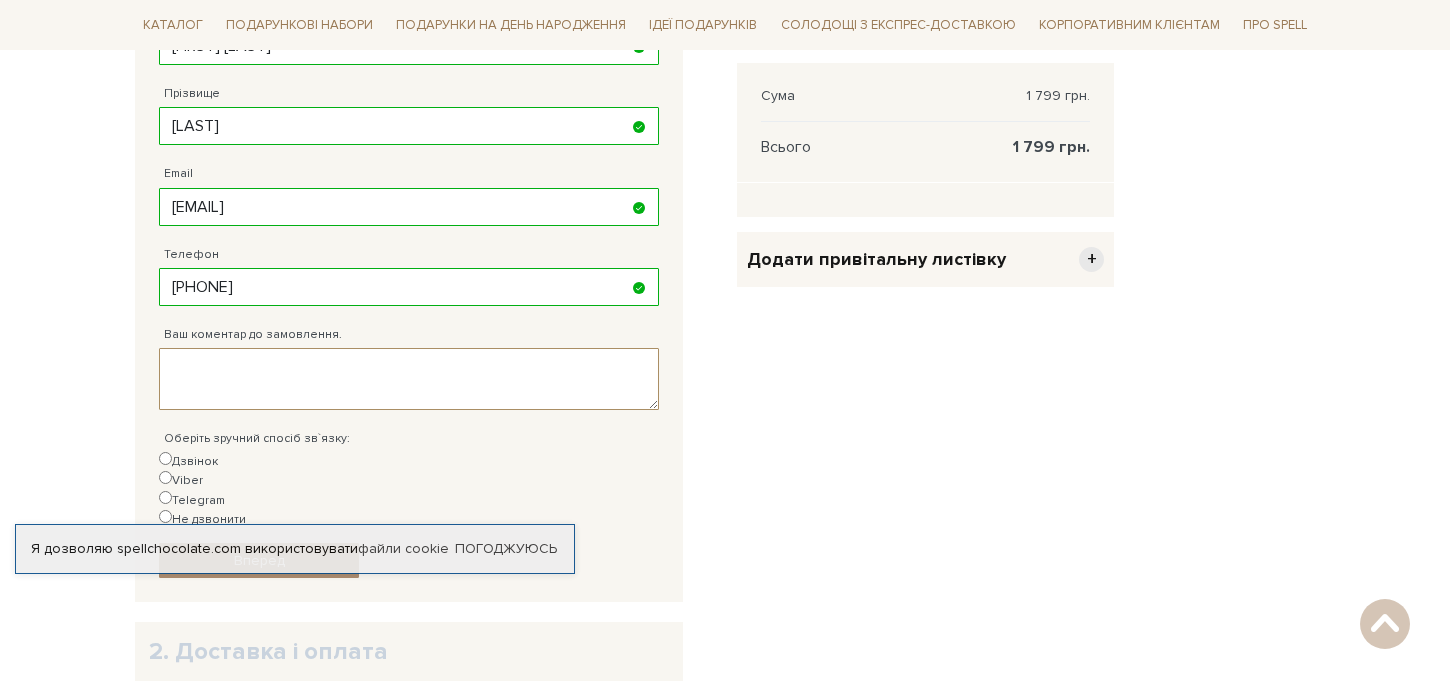 scroll, scrollTop: 498, scrollLeft: 0, axis: vertical 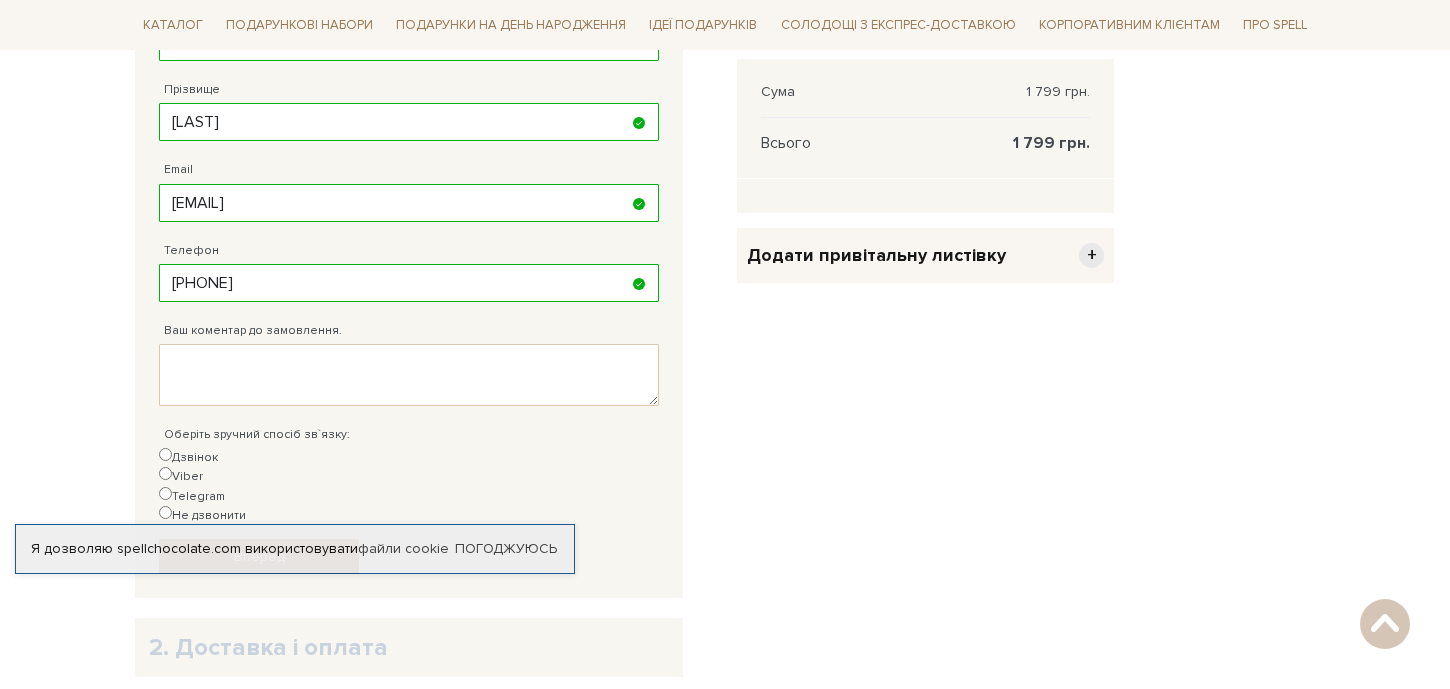 click on "Telegram" at bounding box center (165, 493) 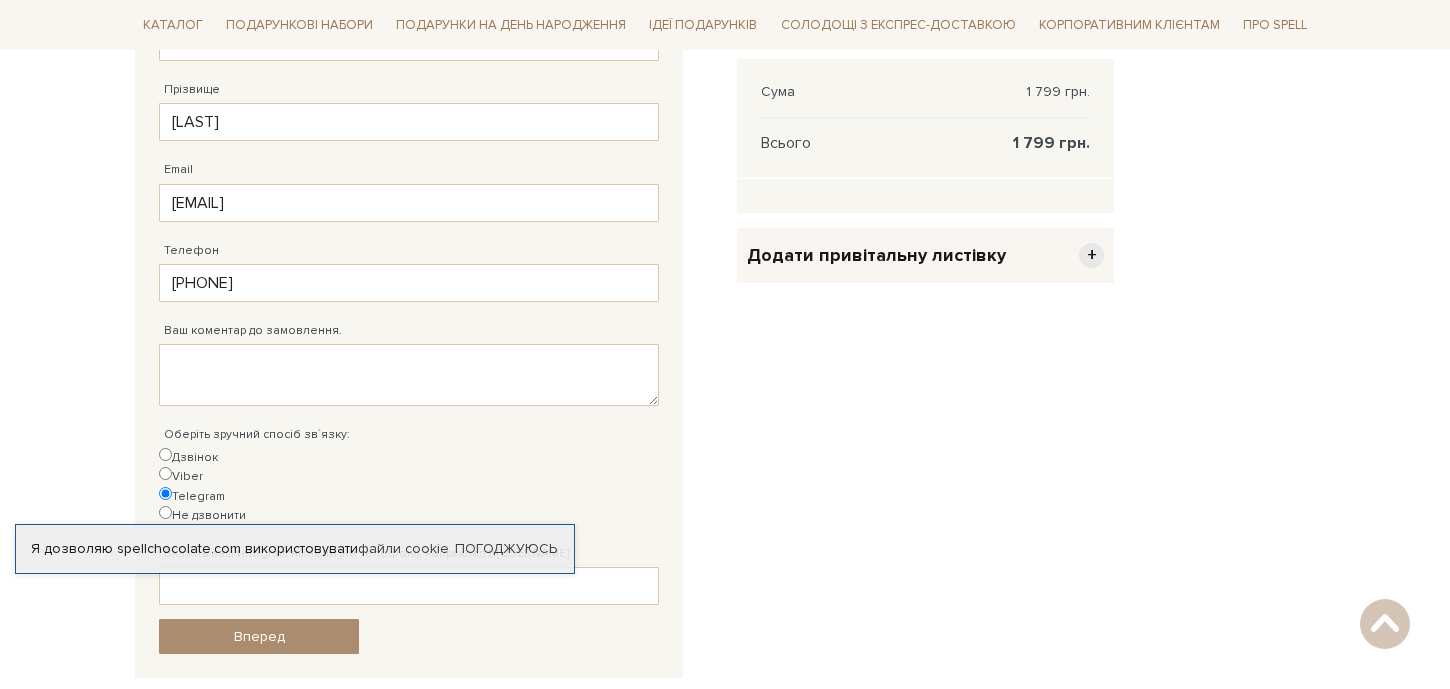 click on "Viber" at bounding box center (181, 476) 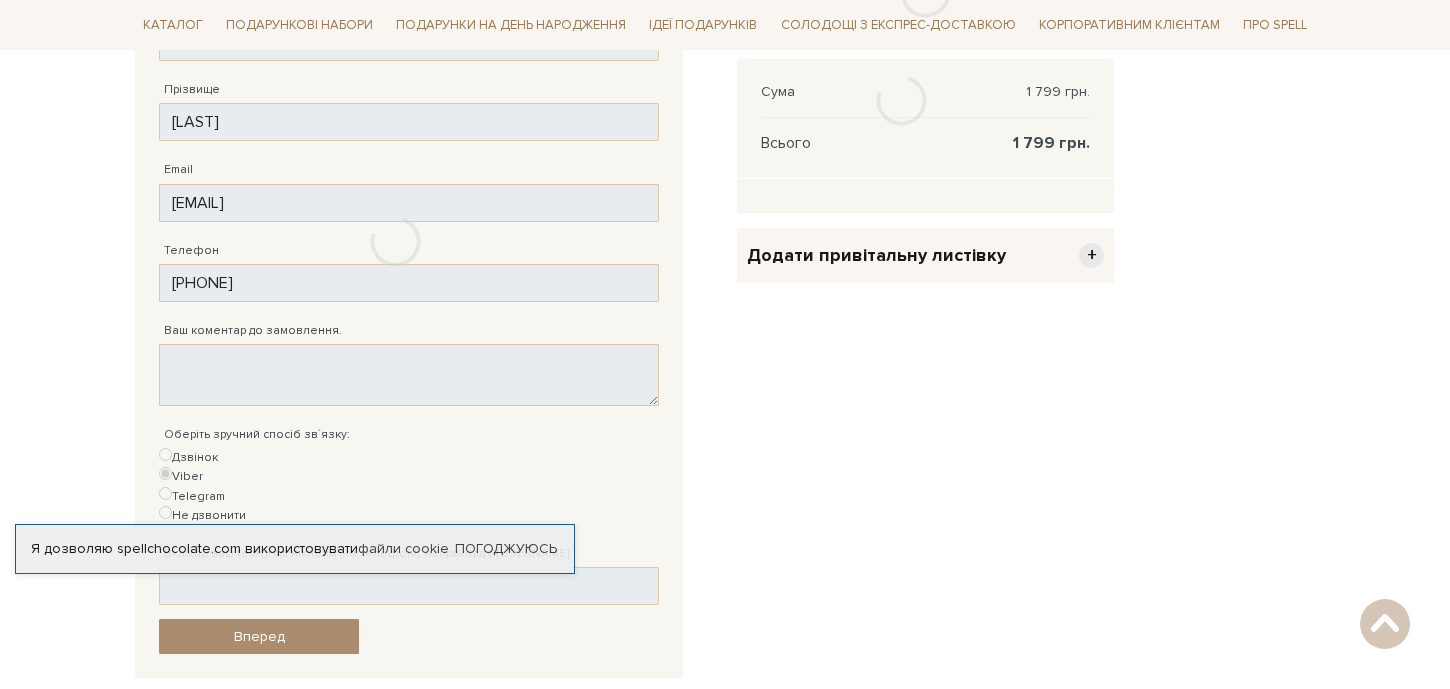 click at bounding box center [395, 242] 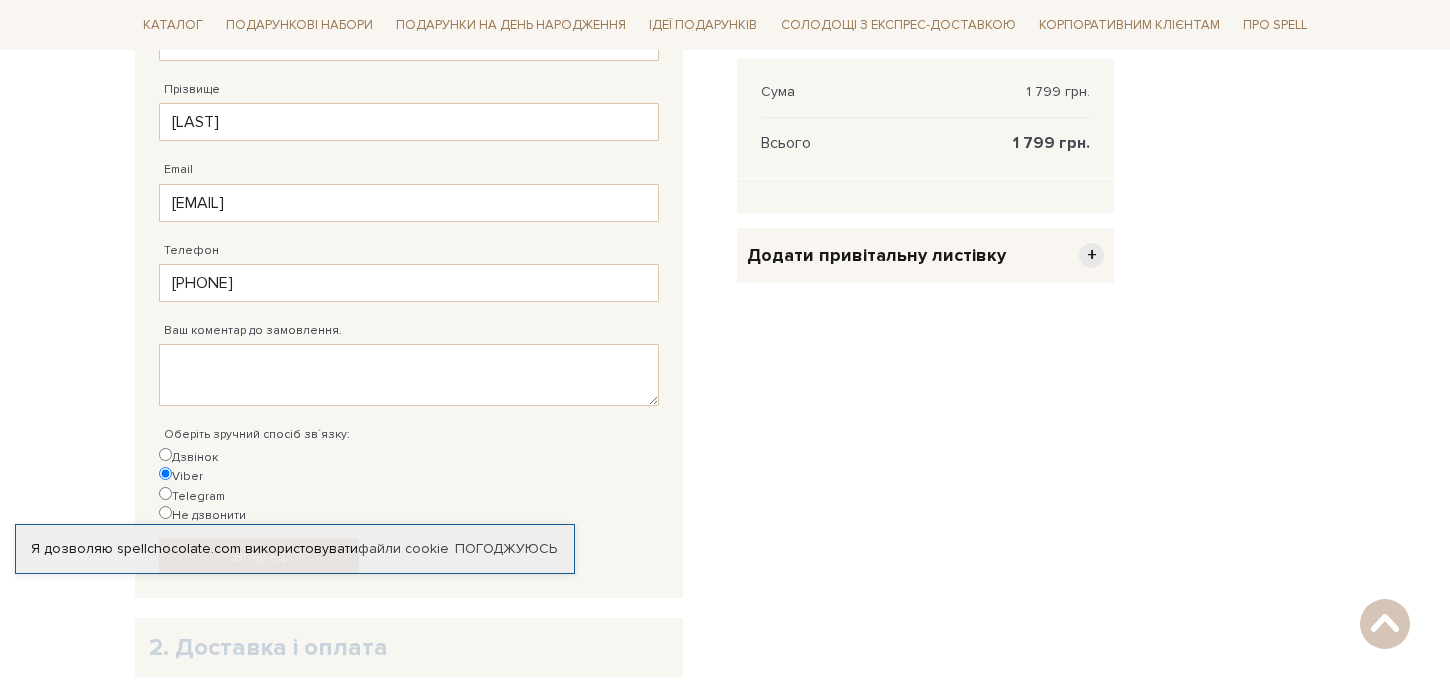click on "Telegram" at bounding box center (165, 493) 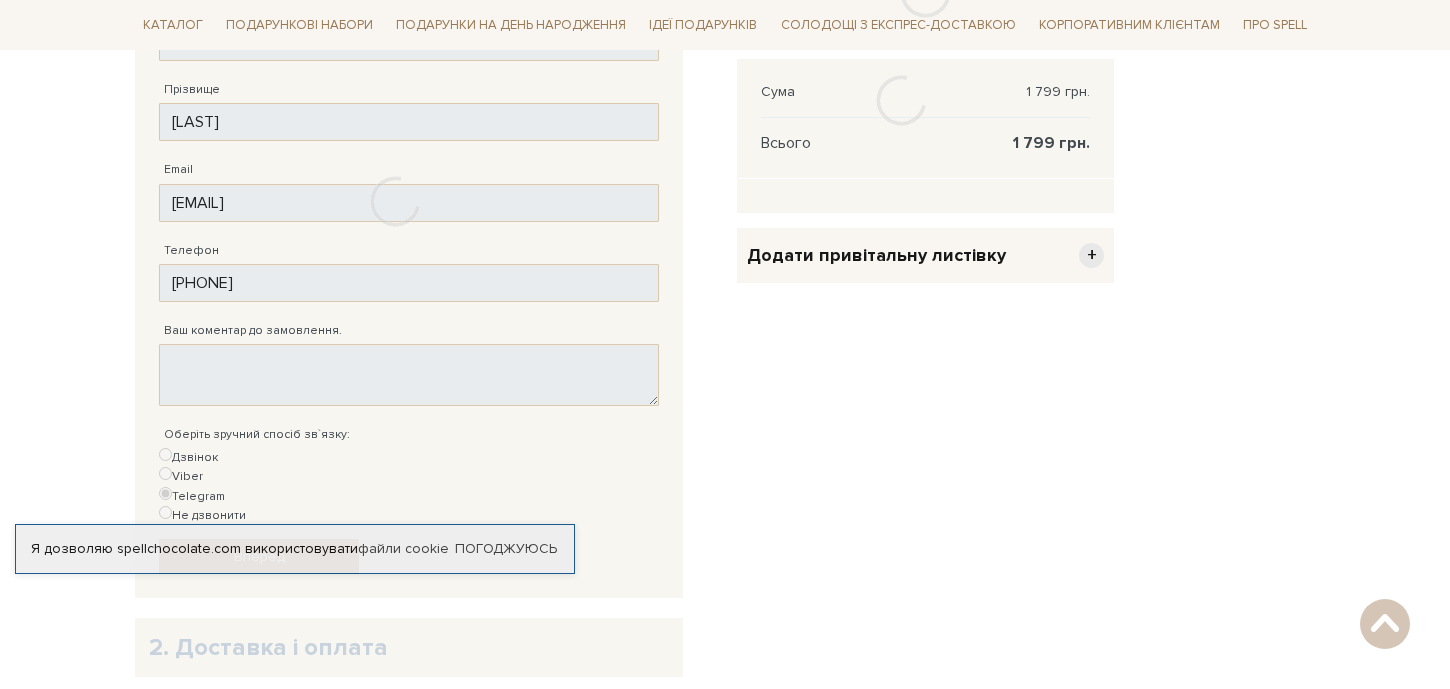 click at bounding box center [395, 202] 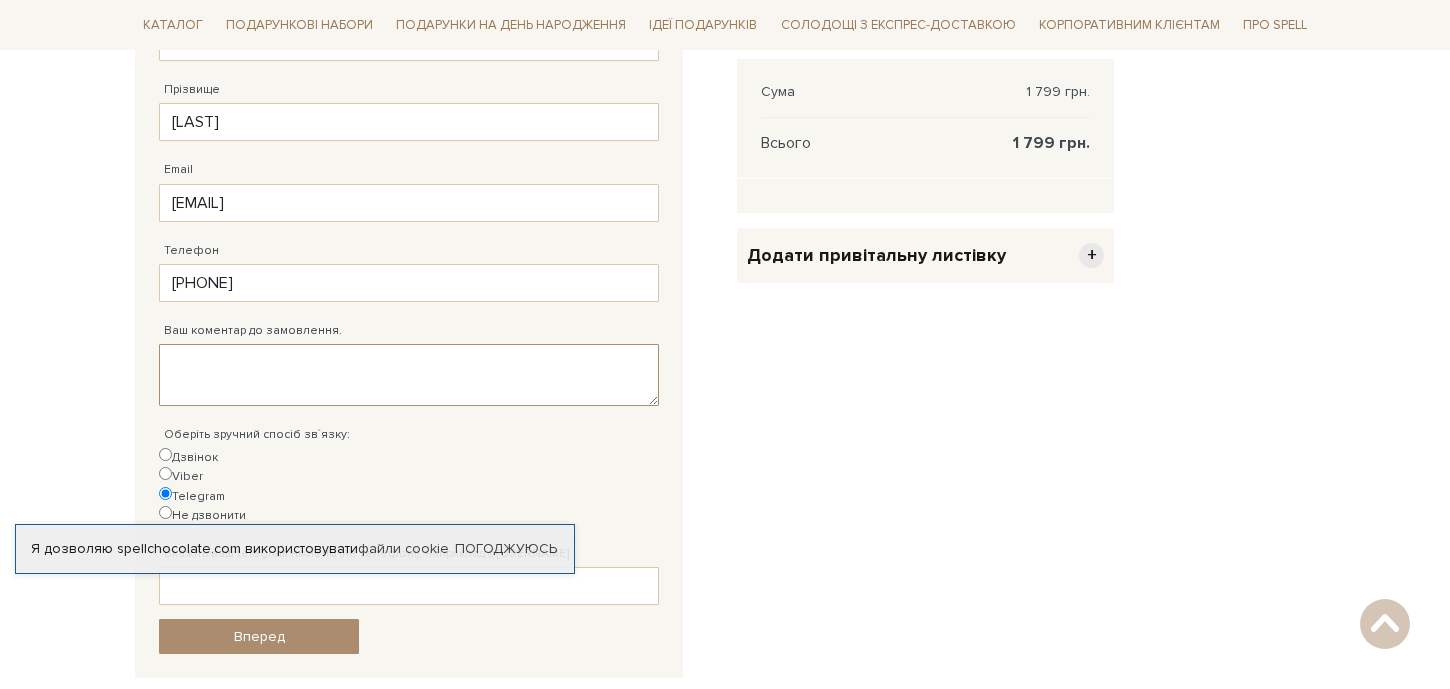 click on "Ваш коментар до замовлення." at bounding box center (409, 375) 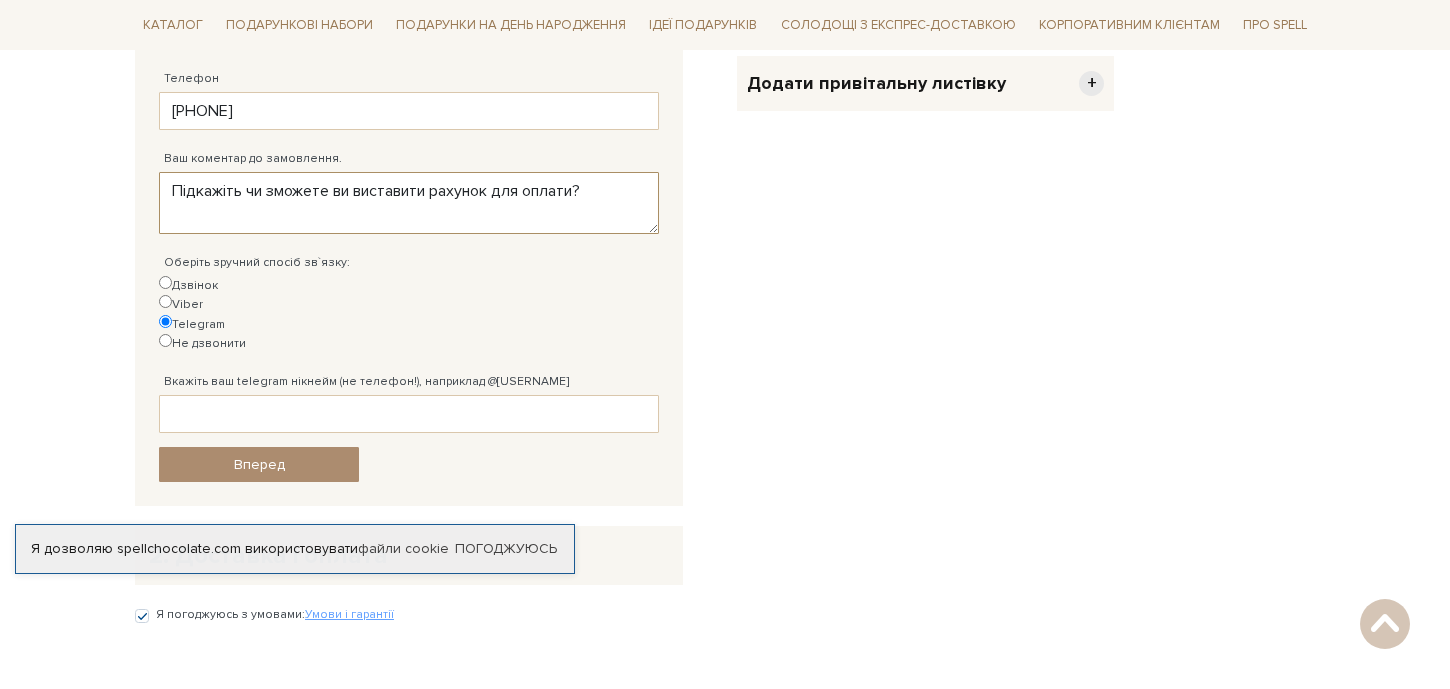 scroll, scrollTop: 705, scrollLeft: 0, axis: vertical 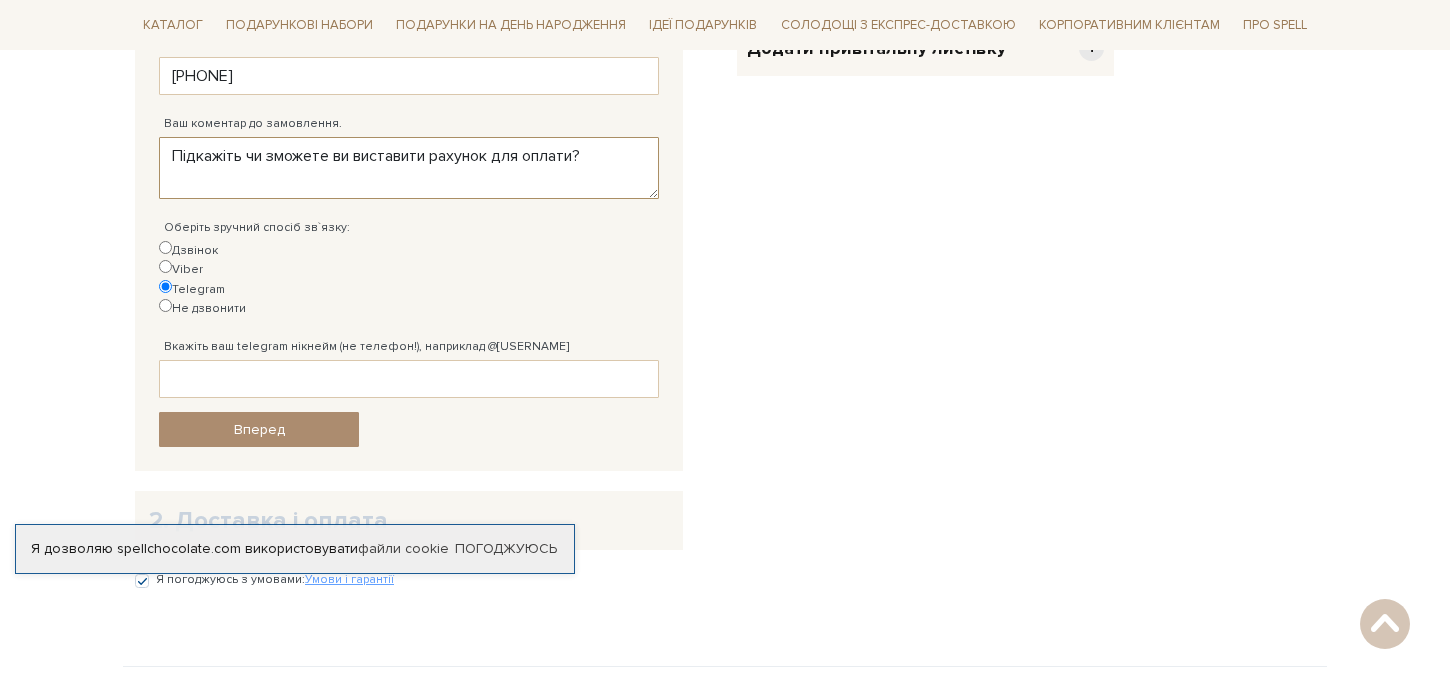type on "Підкажіть чи зможете ви виставити рахунок для оплати?" 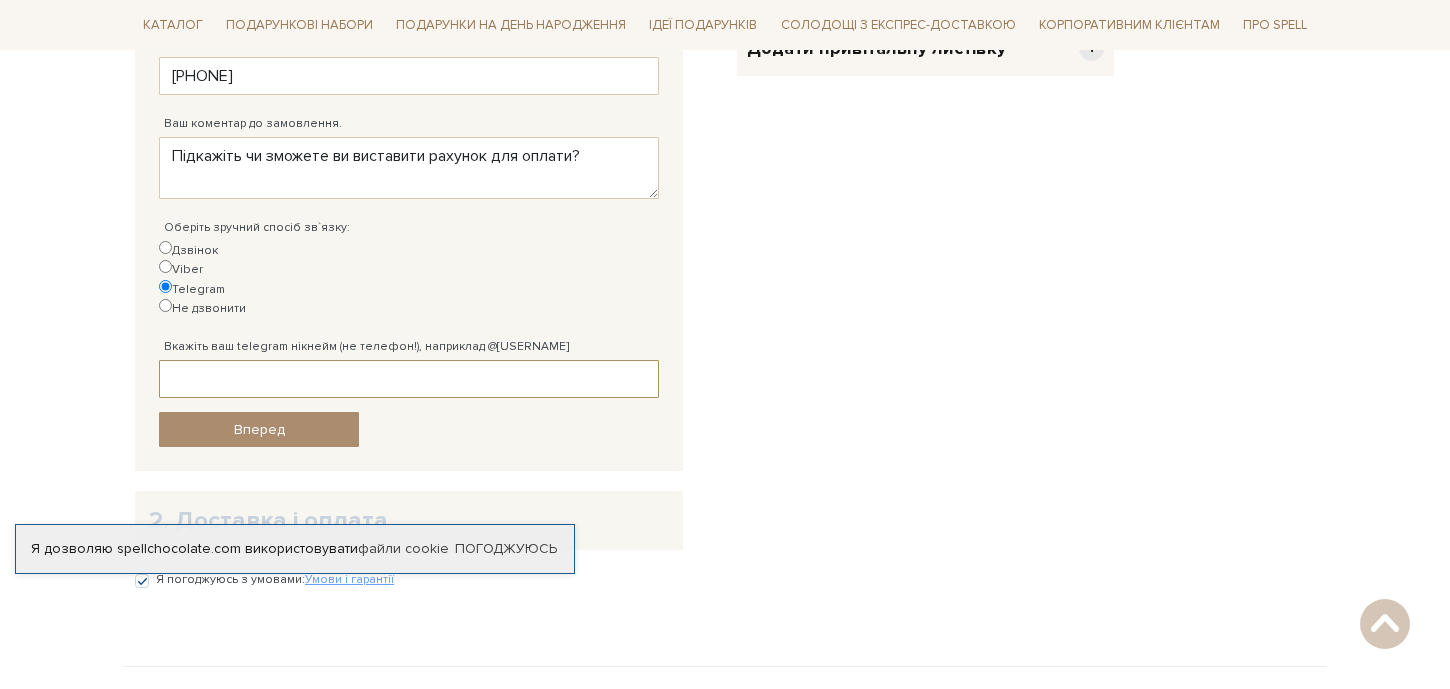 click on "Вкажіть ваш telegram нікнейм (не телефон!), наприклад @[USERNAME]" at bounding box center [409, 379] 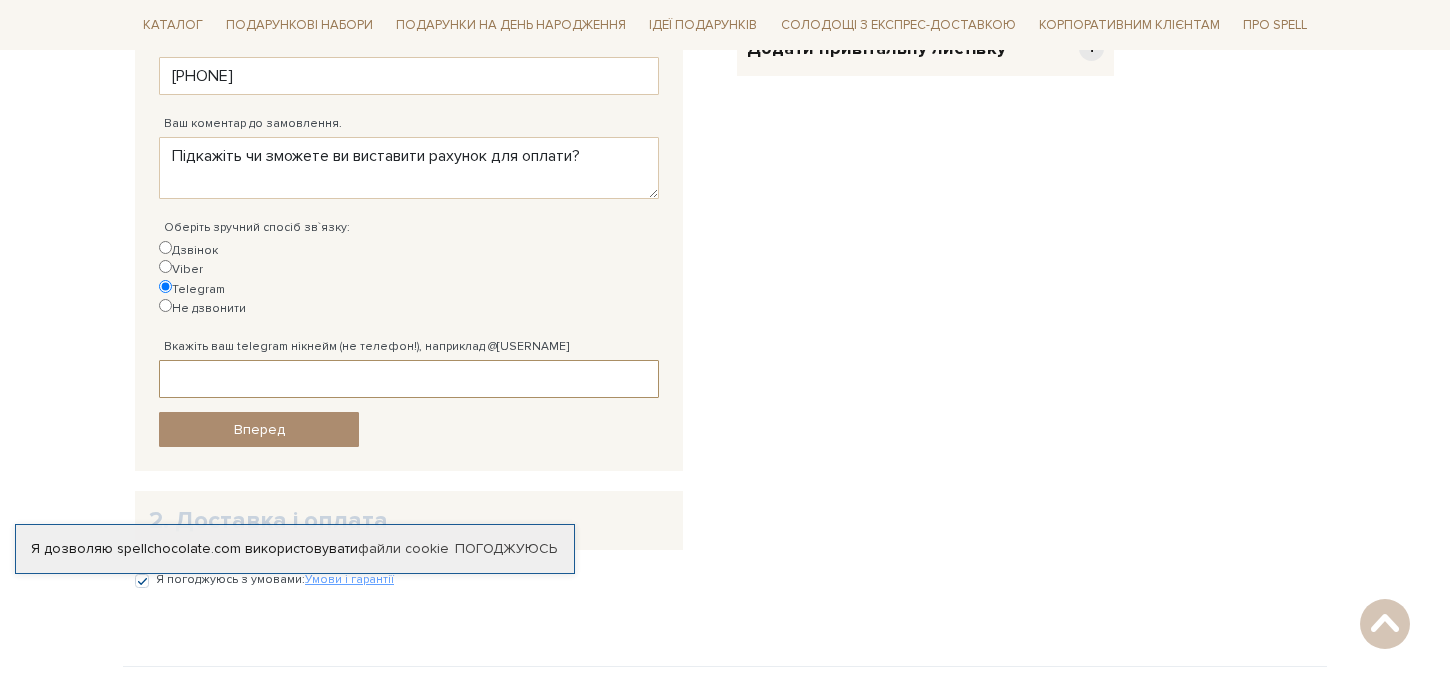 type on """ 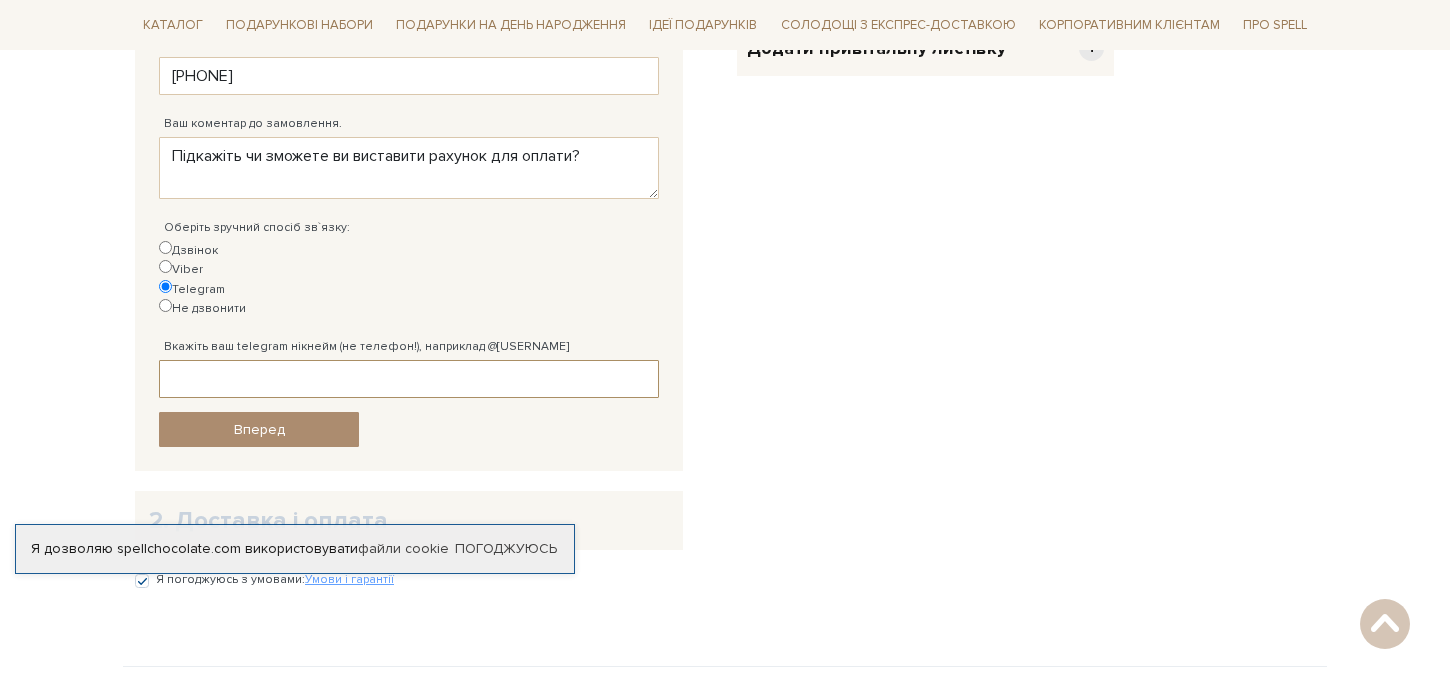 type on """ 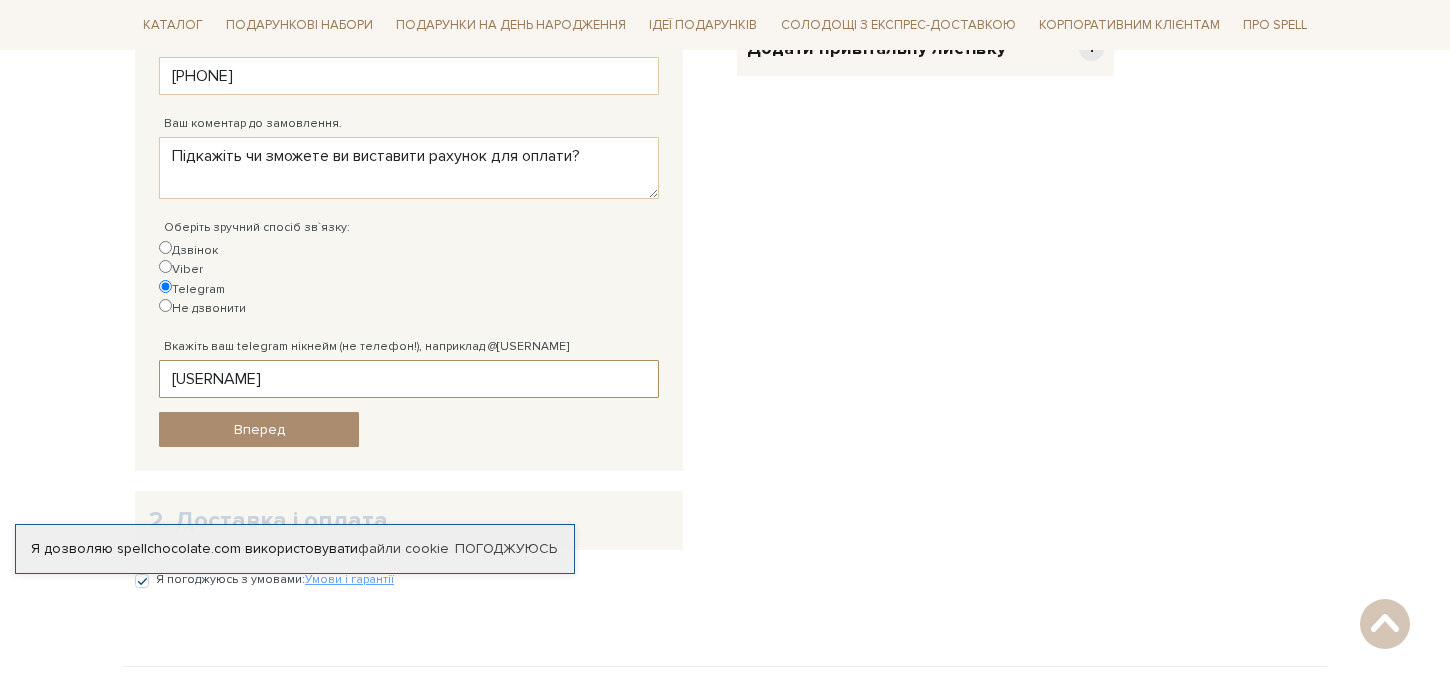 type on "[USERNAME]" 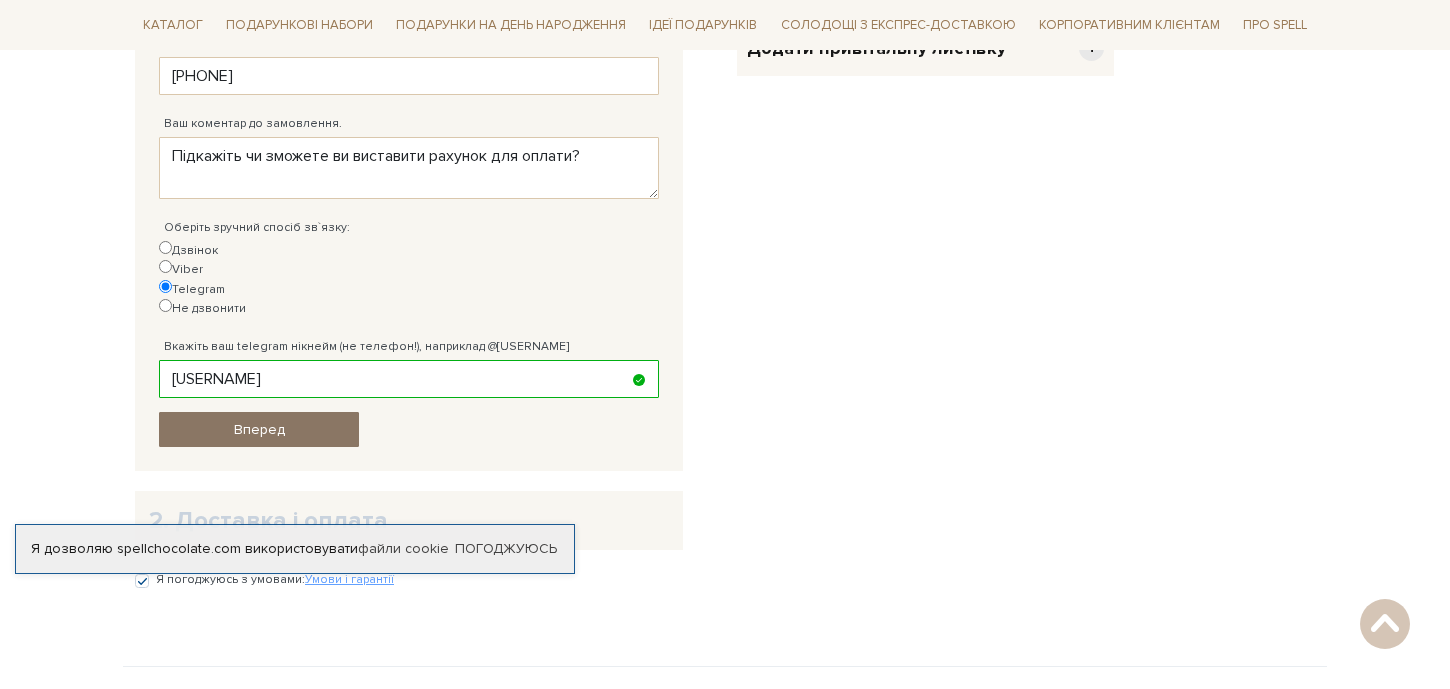 click on "Вперед" at bounding box center (259, 429) 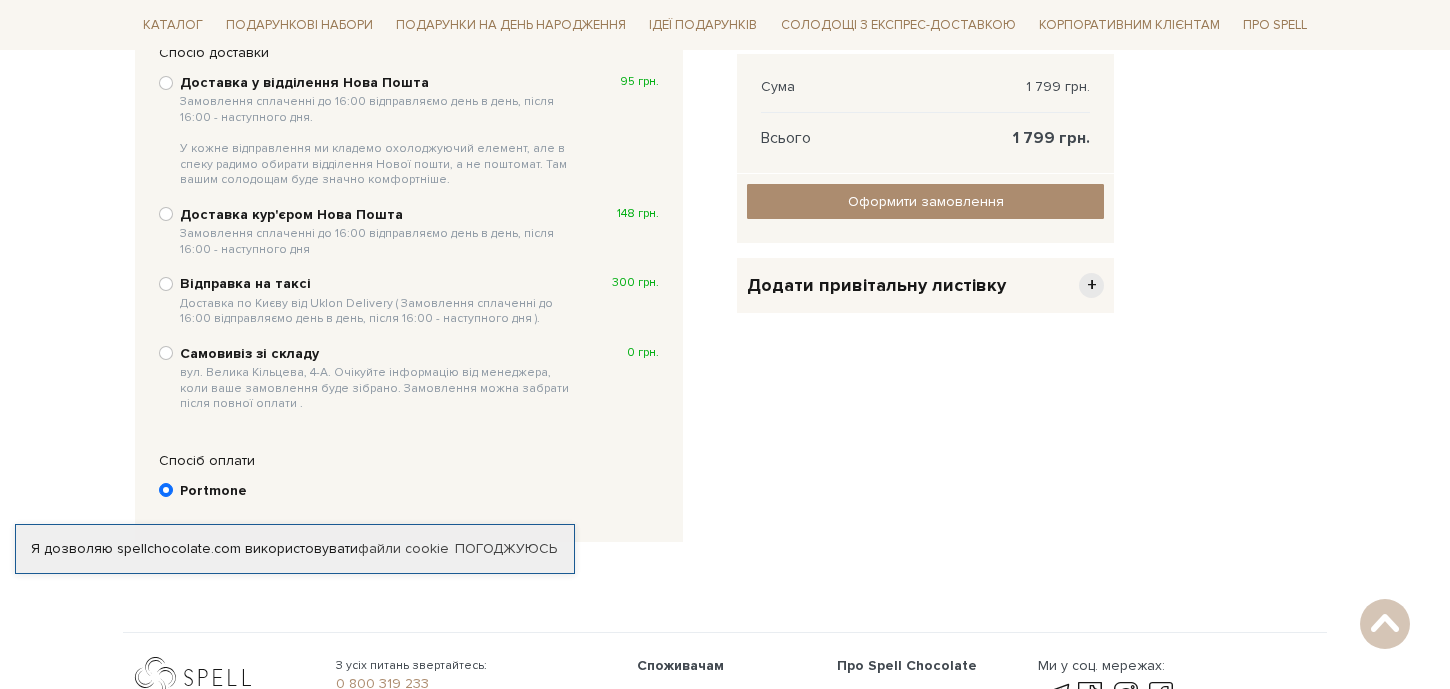 scroll, scrollTop: 495, scrollLeft: 0, axis: vertical 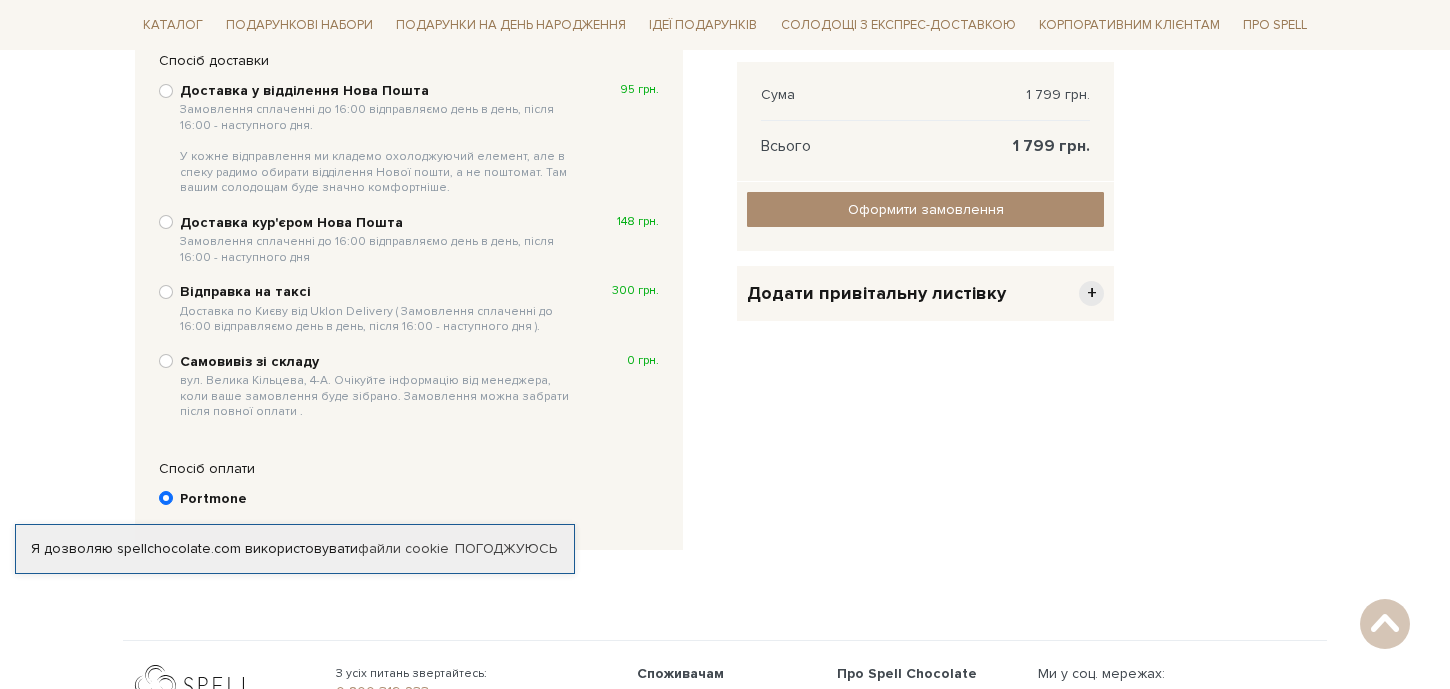 click on "Замовлення сплаченні до 16:00 відправляємо день в день, після 16:00 - наступного дня.
У кожне відправлення ми кладемо охолоджуючий елемент, але в спеку радимо обирати відділення Нової пошти, а не поштомат. Там вашим солодощам буде значно комфортніше." at bounding box center [379, 149] 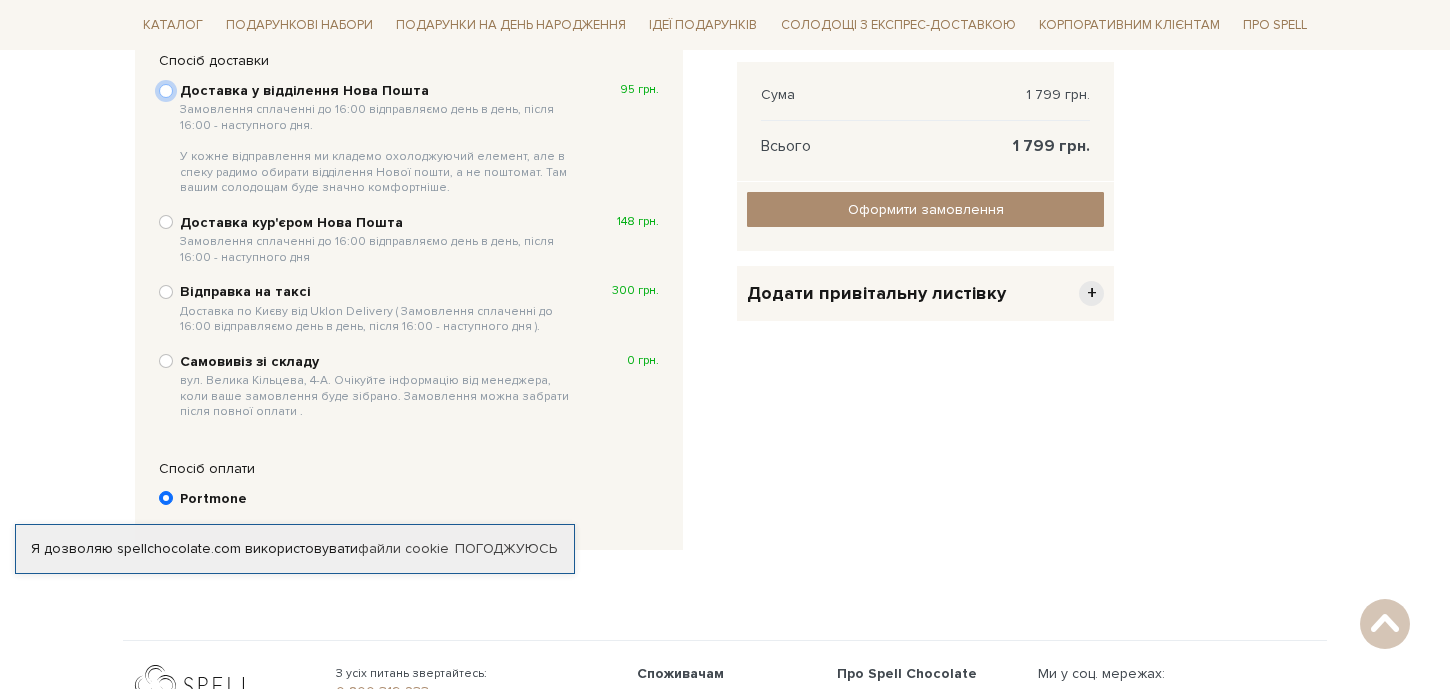 click on "Доставка у відділення Нова Пошта                                                                             Замовлення сплаченні до 16:00 відправляємо день в день, після 16:00 - наступного дня.
У кожне відправлення ми кладемо охолоджуючий елемент, але в спеку радимо обирати відділення Нової пошти, а не поштомат. Там вашим солодощам буде значно комфортніше.
95 грн." at bounding box center [166, 91] 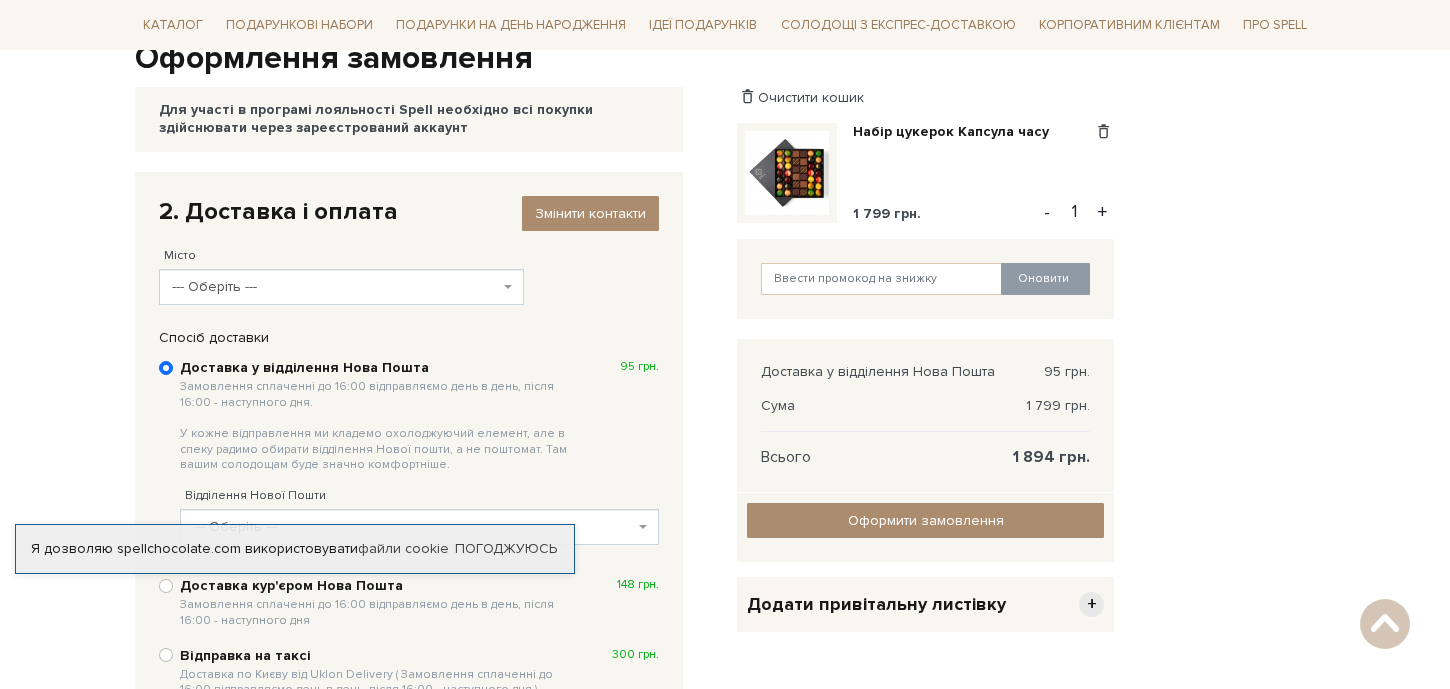 scroll, scrollTop: 185, scrollLeft: 0, axis: vertical 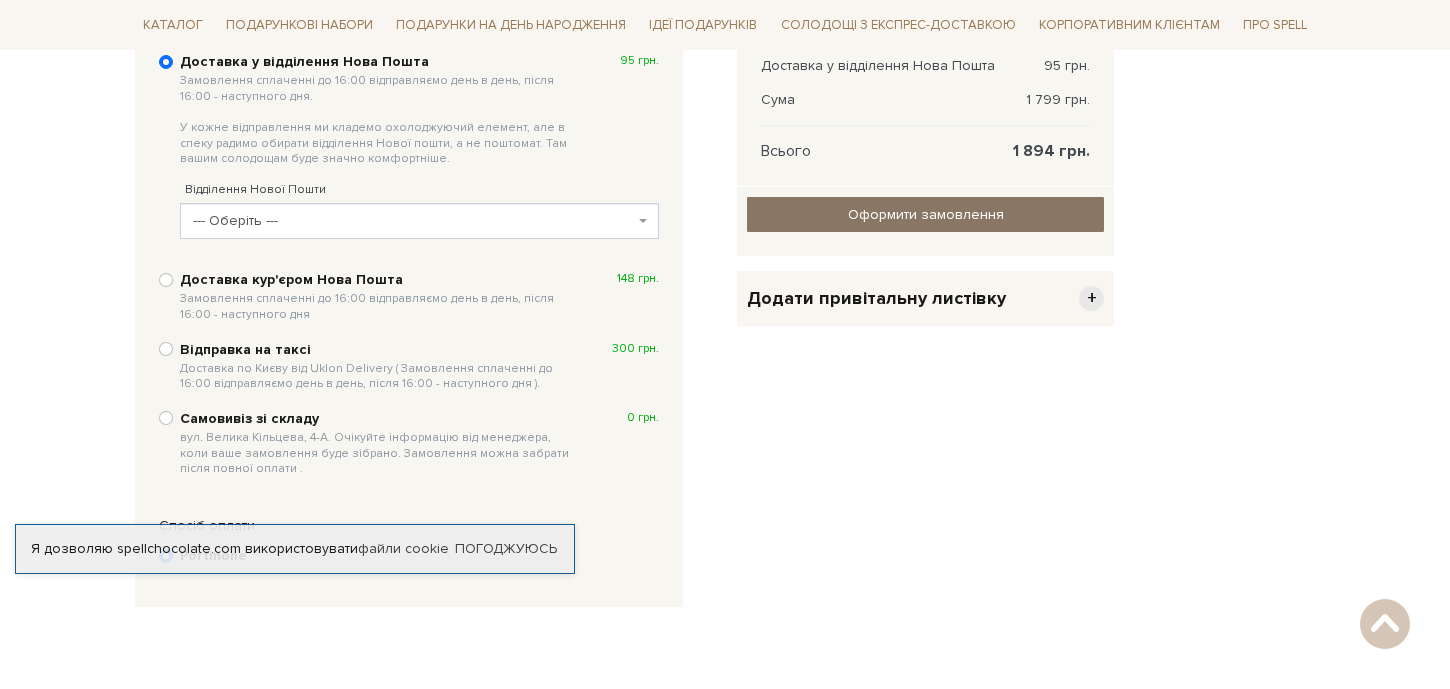 click on "Оформити замовлення" at bounding box center (925, 214) 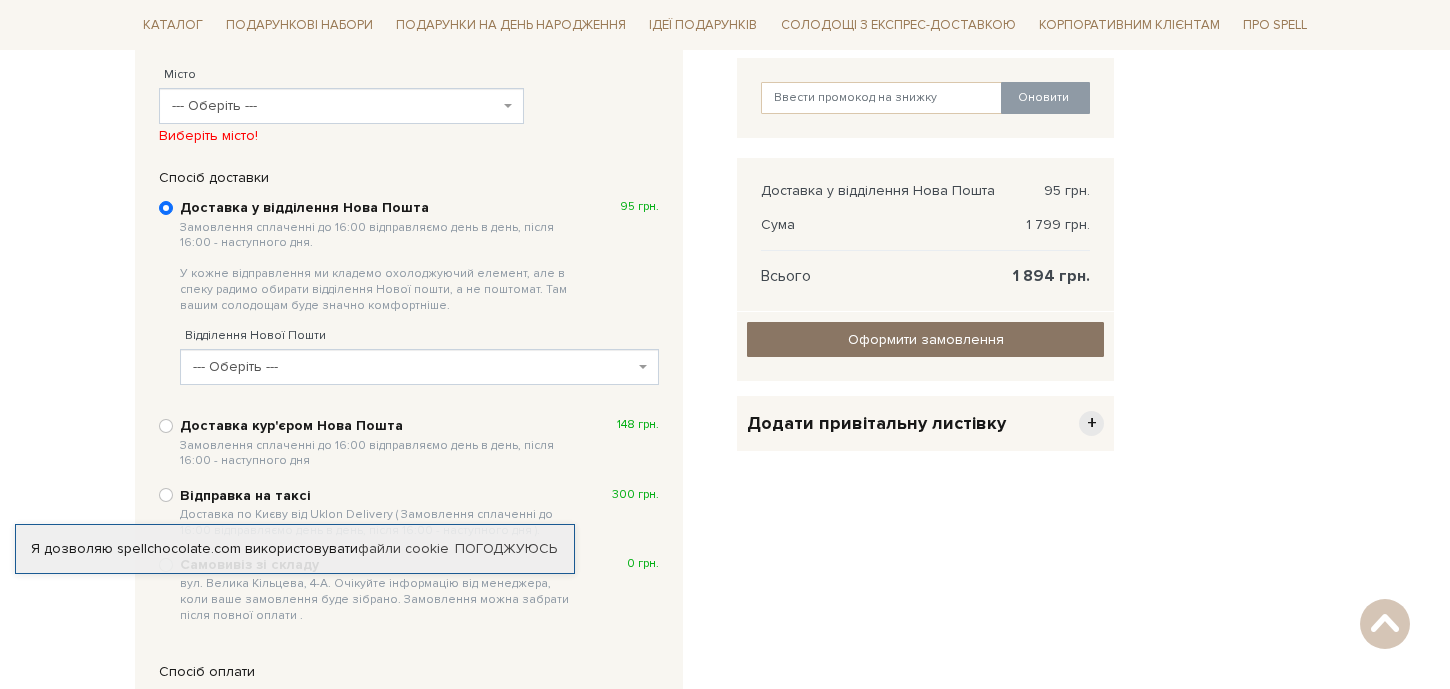 scroll, scrollTop: 389, scrollLeft: 0, axis: vertical 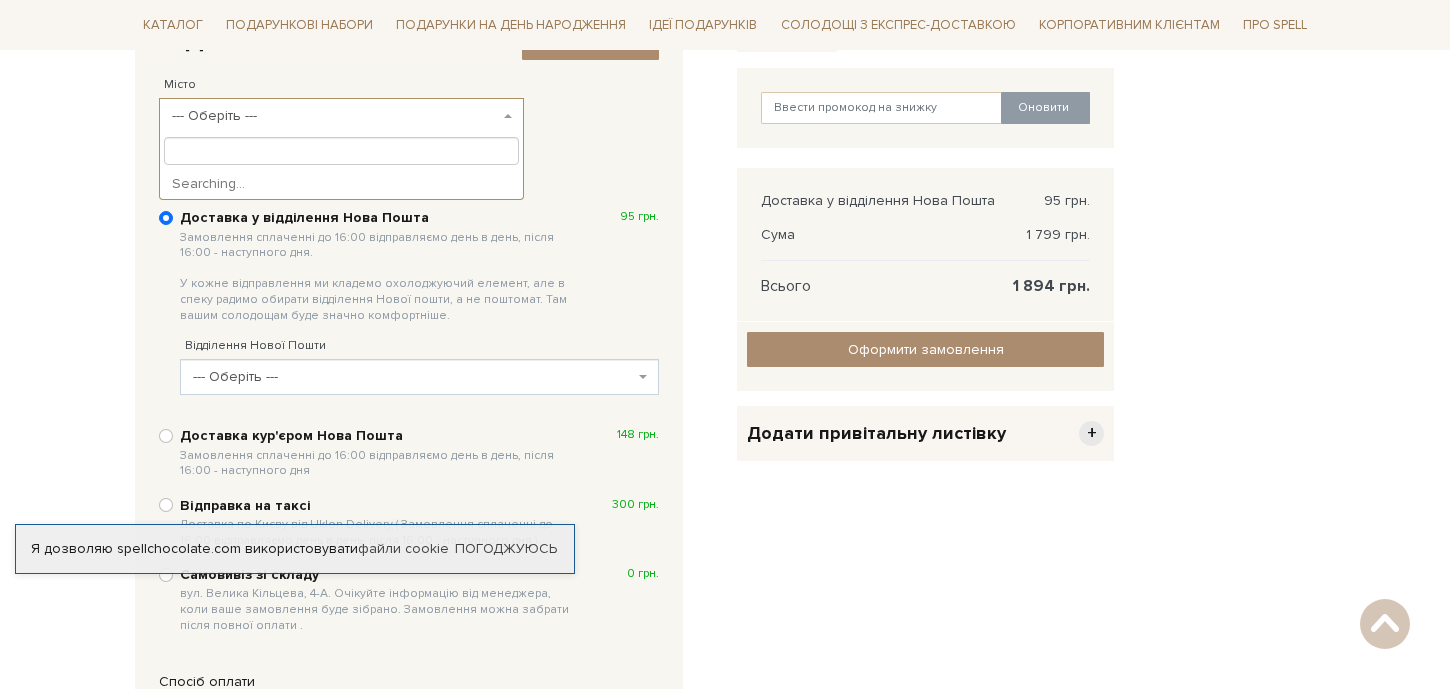 click on "--- Оберіть ---" at bounding box center (335, 116) 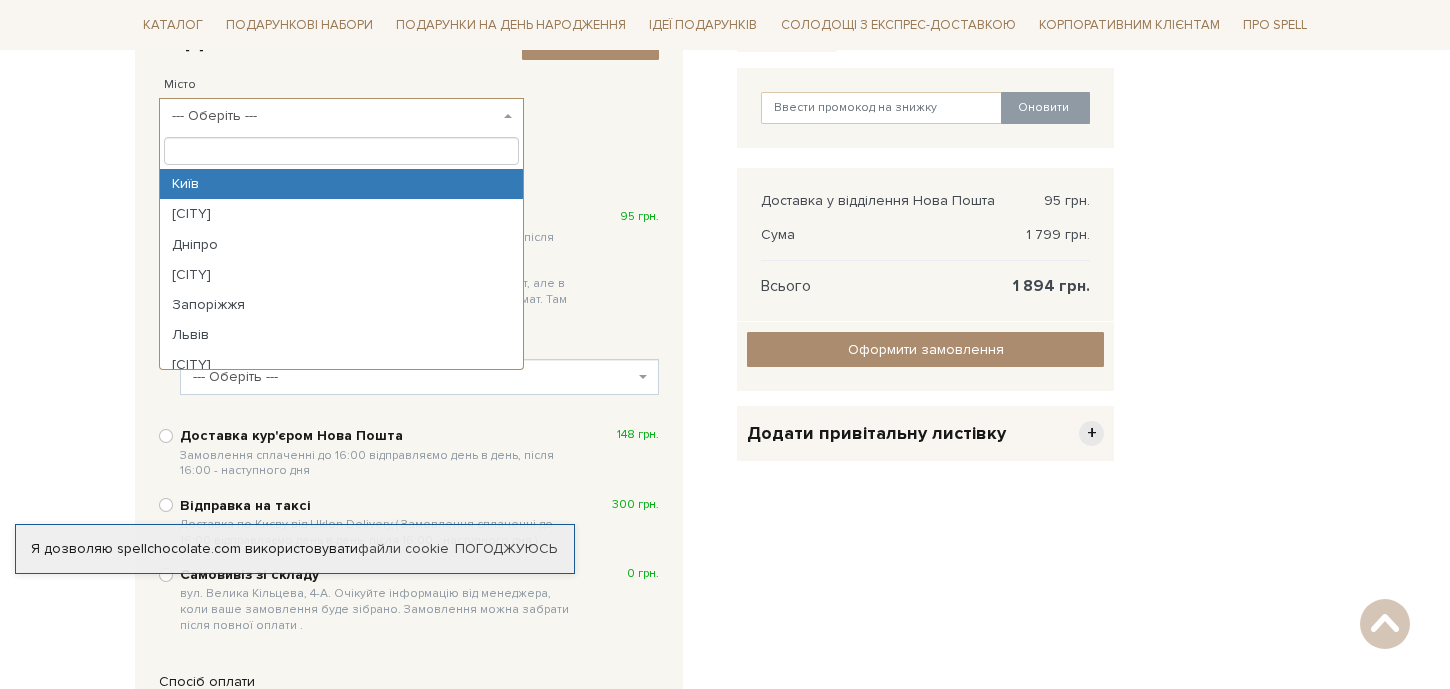 select on "Київ" 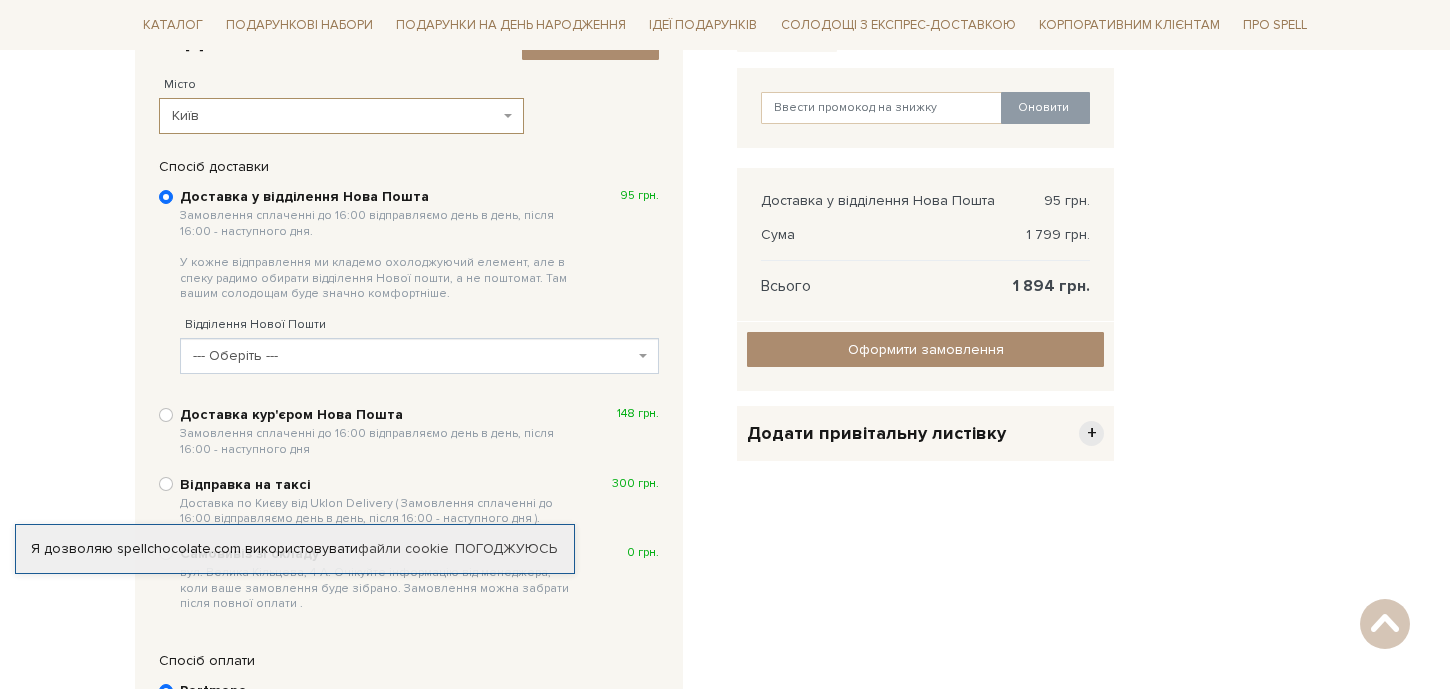 click on "--- Оберіть ---" at bounding box center (413, 356) 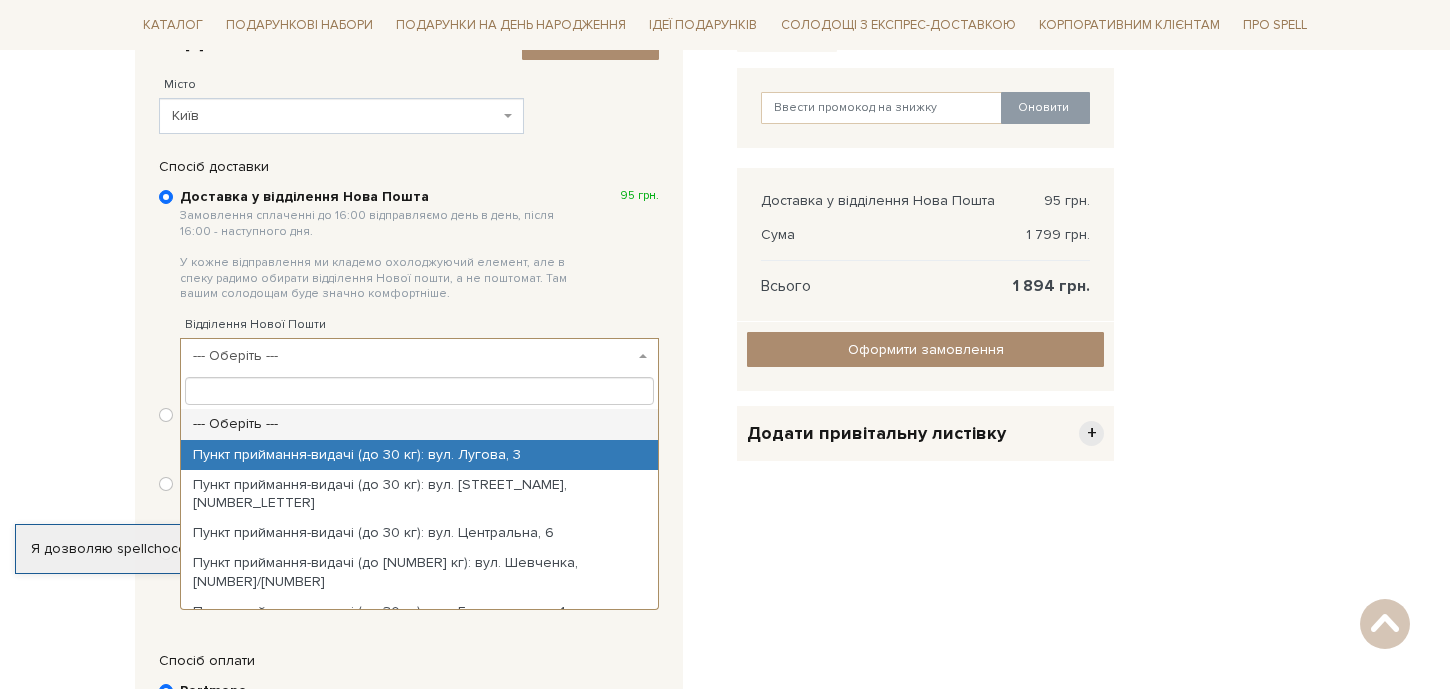 paste on "[NUMBER]" 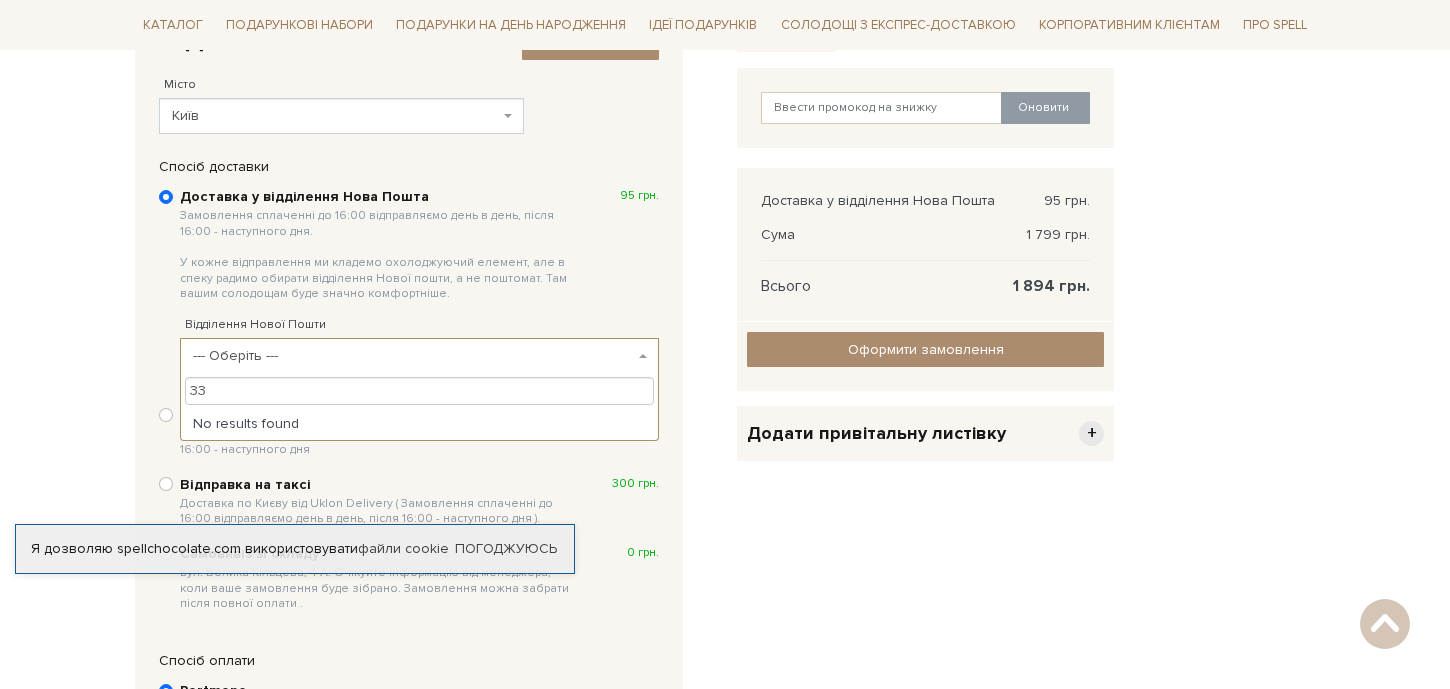 type on "3" 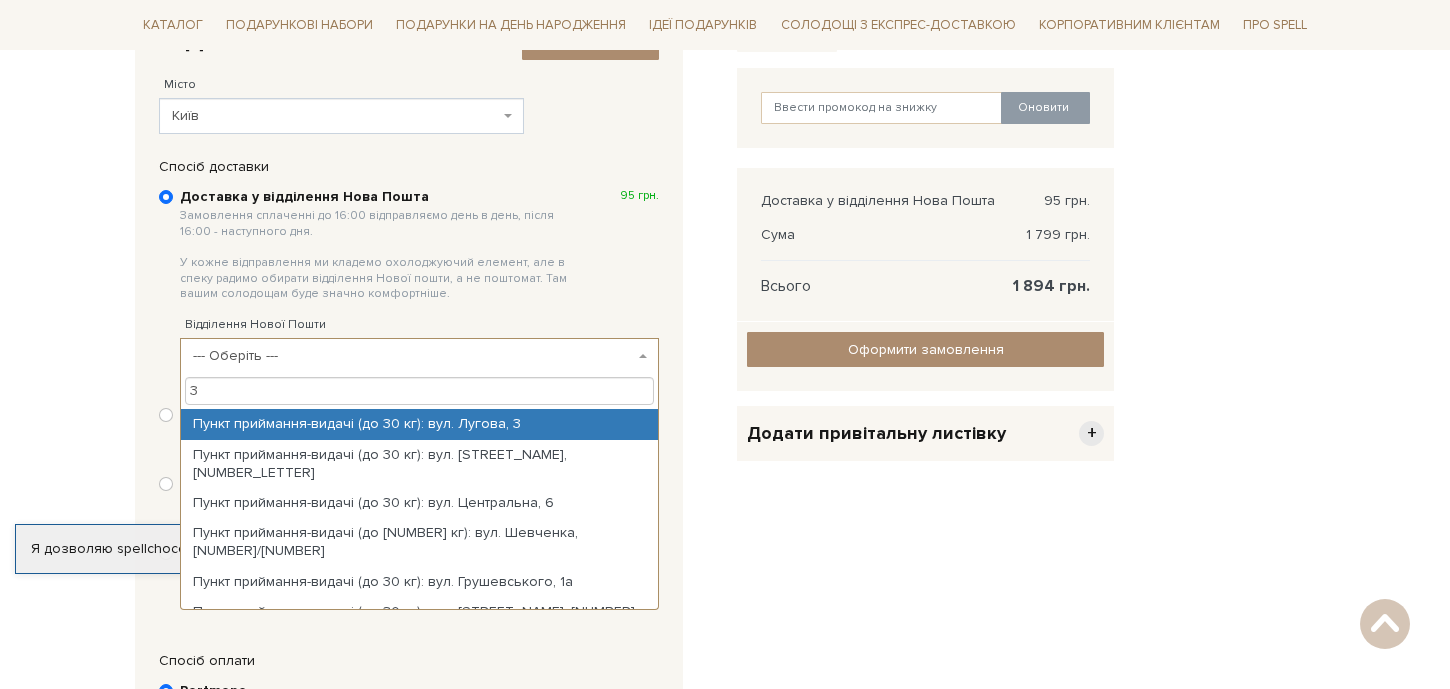 type 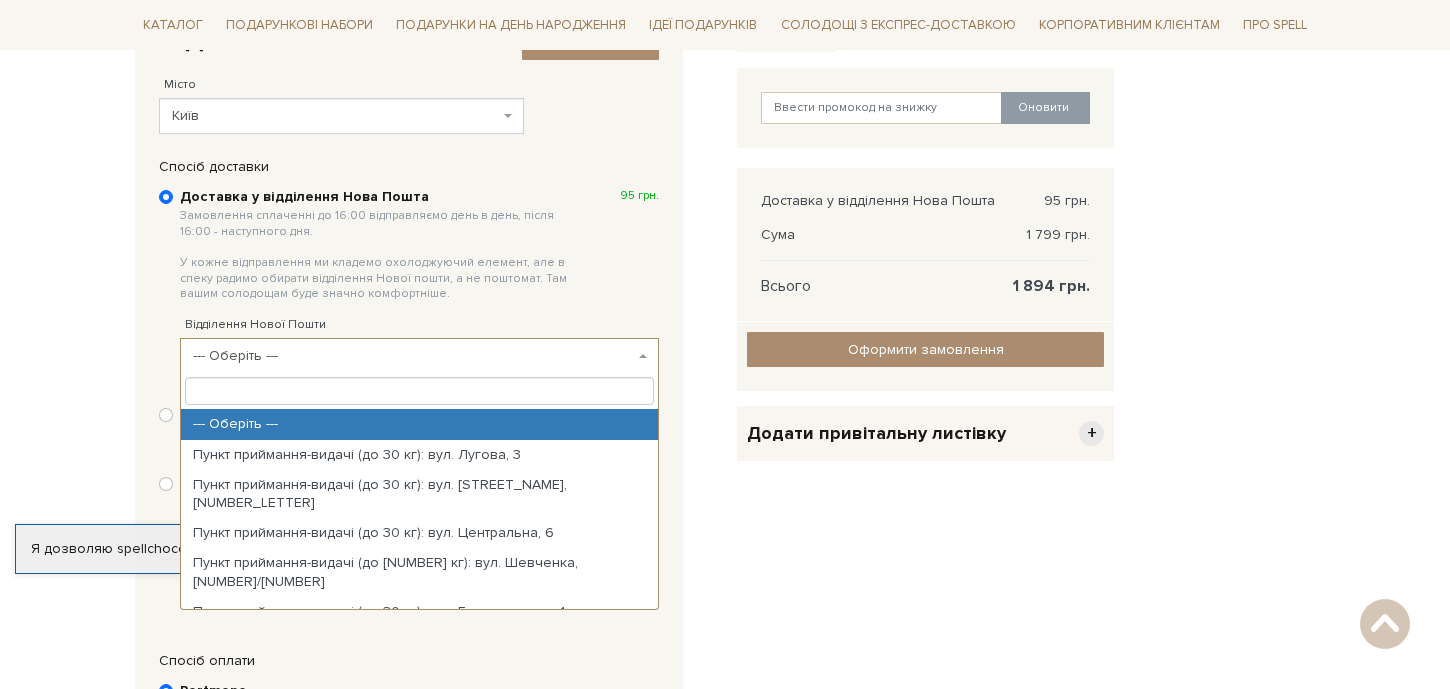 click on "Замовлення сплаченні до 16:00 відправляємо день в день, після 16:00 - наступного дня.
У кожне відправлення ми кладемо охолоджуючий елемент, але в спеку радимо обирати відділення Нової пошти, а не поштомат. Там вашим солодощам буде значно комфортніше." at bounding box center [379, 255] 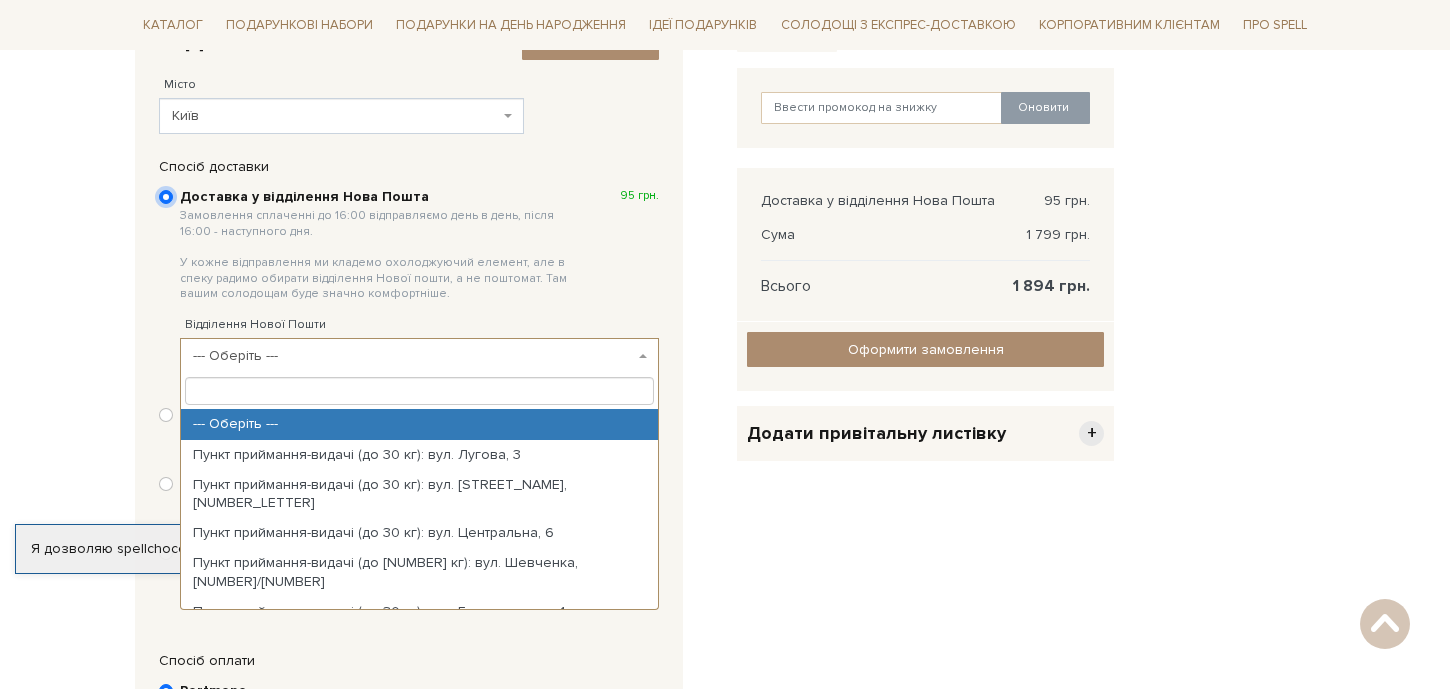 click on "Доставка у відділення Нова Пошта                                                                             Замовлення сплаченні до 16:00 відправляємо день в день, після 16:00 - наступного дня.
У кожне відправлення ми кладемо охолоджуючий елемент, але в спеку радимо обирати відділення Нової пошти, а не поштомат. Там вашим солодощам буде значно комфортніше.
95 грн." at bounding box center [166, 197] 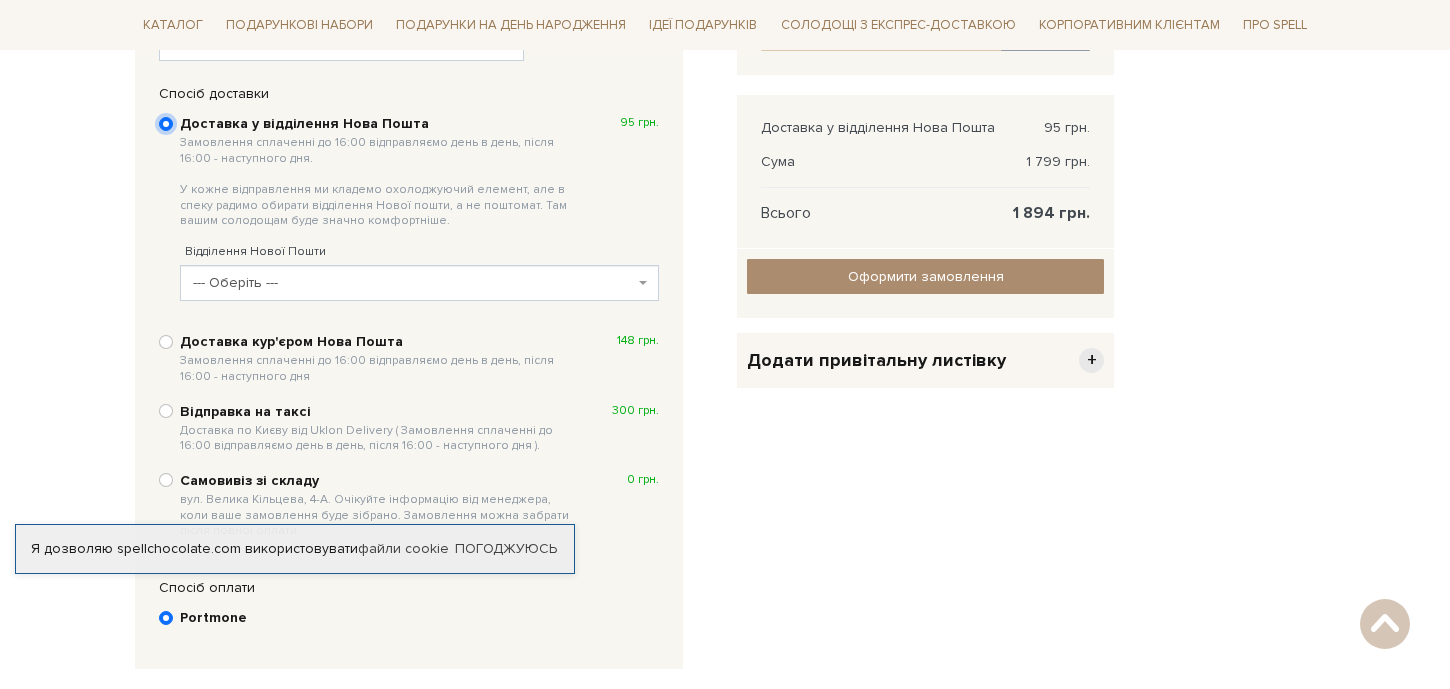 scroll, scrollTop: 467, scrollLeft: 0, axis: vertical 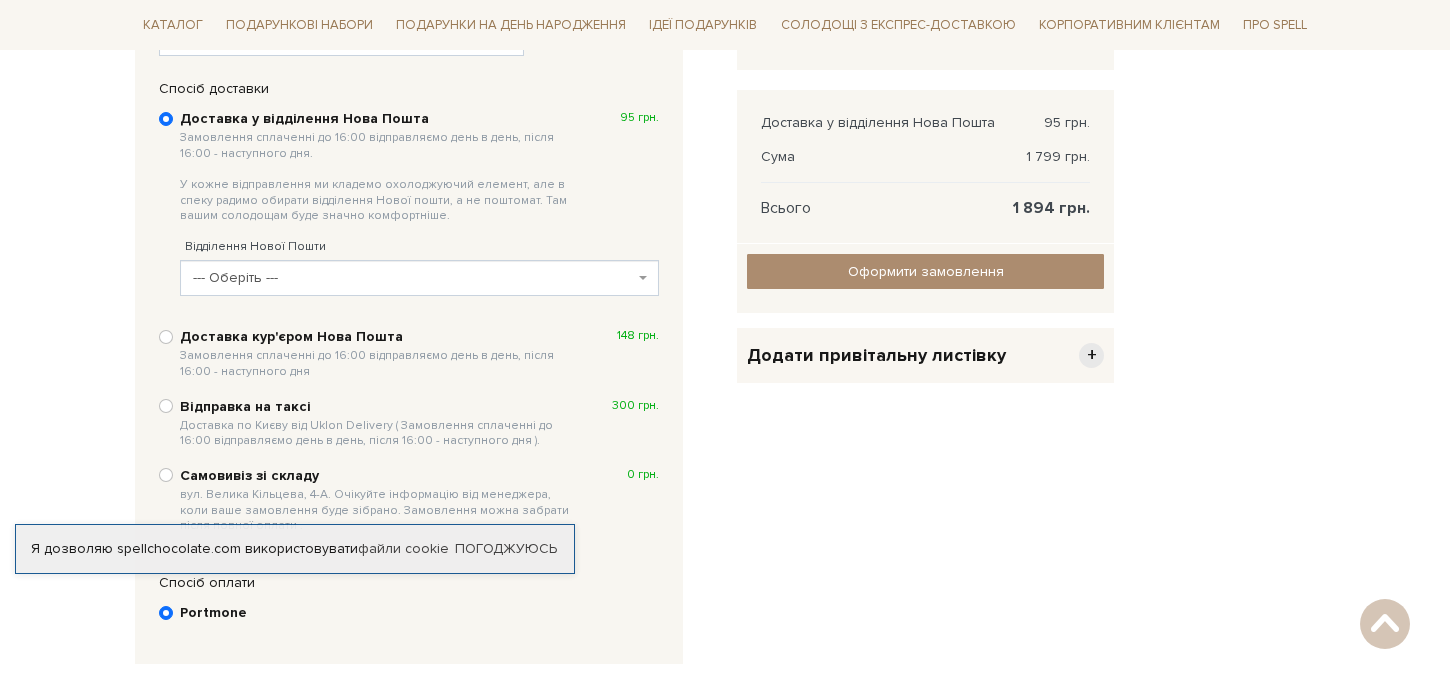 click on "--- Оберіть ---" at bounding box center [413, 278] 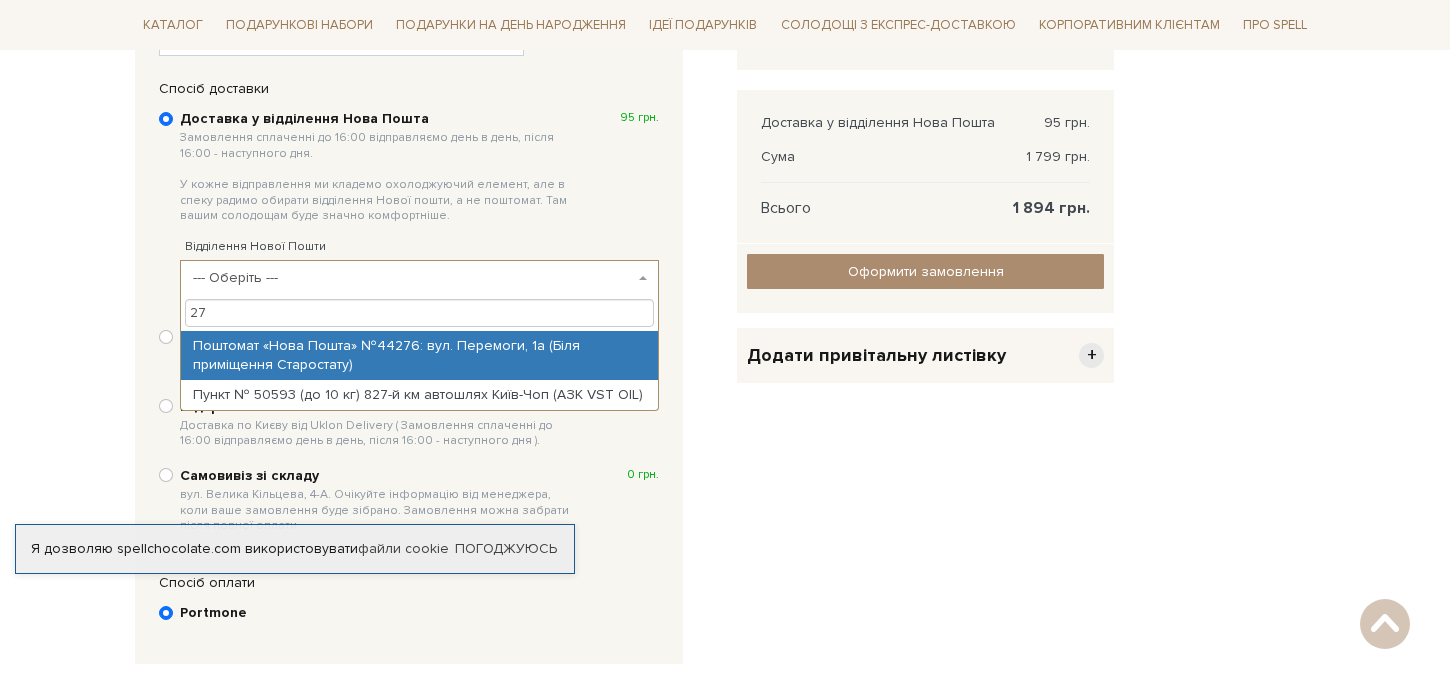 type on "2" 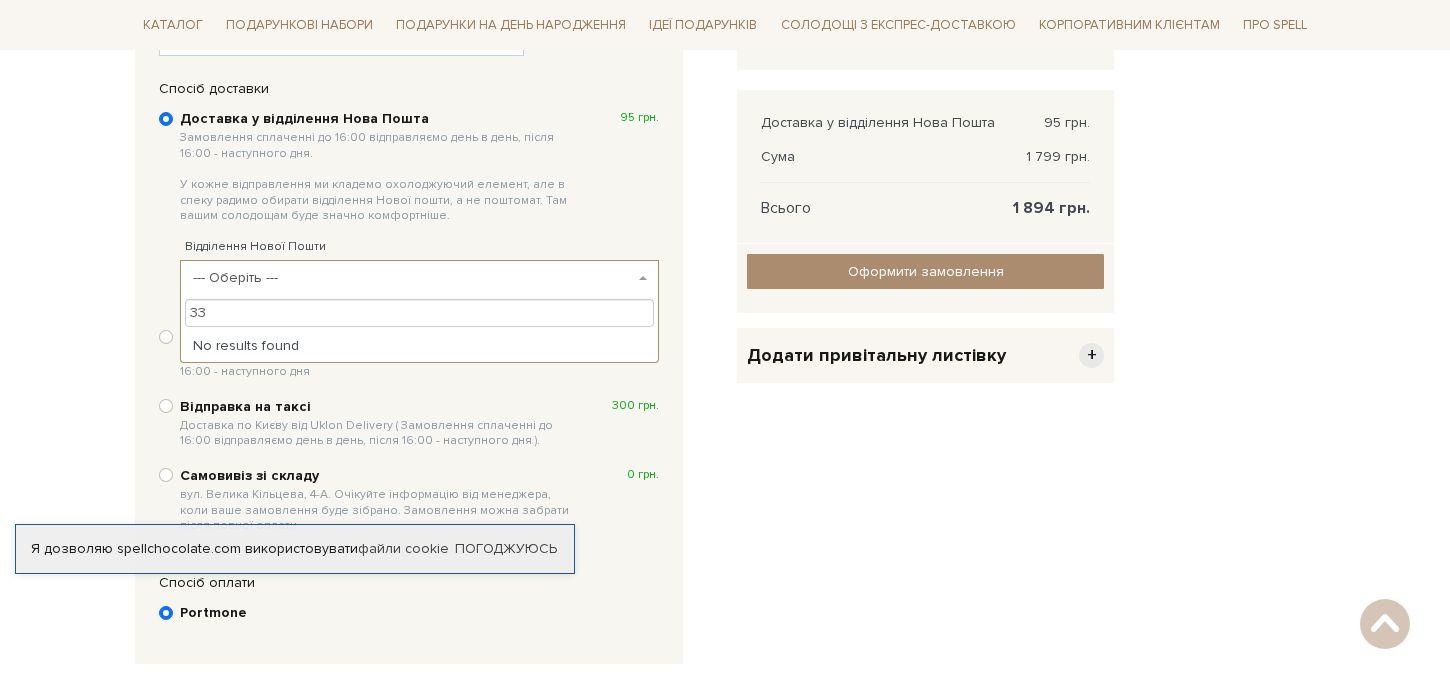 type on "3" 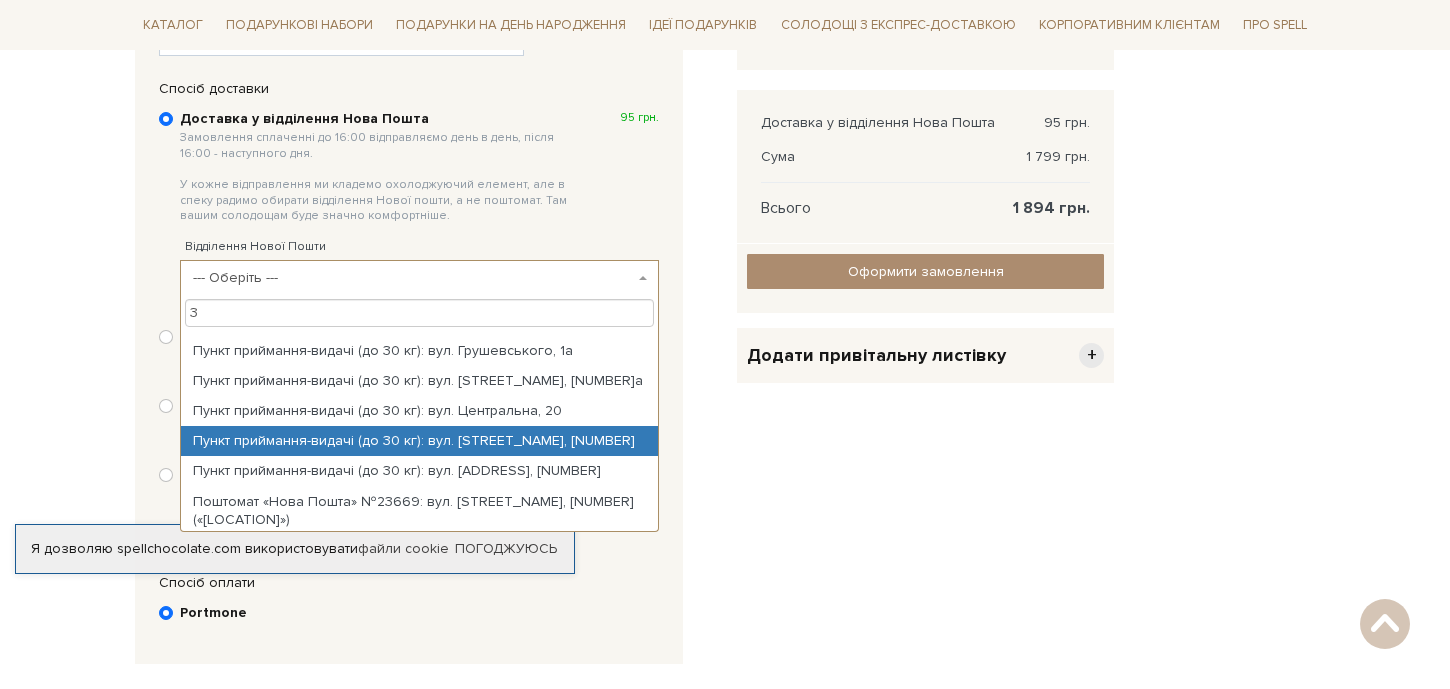 scroll, scrollTop: 0, scrollLeft: 0, axis: both 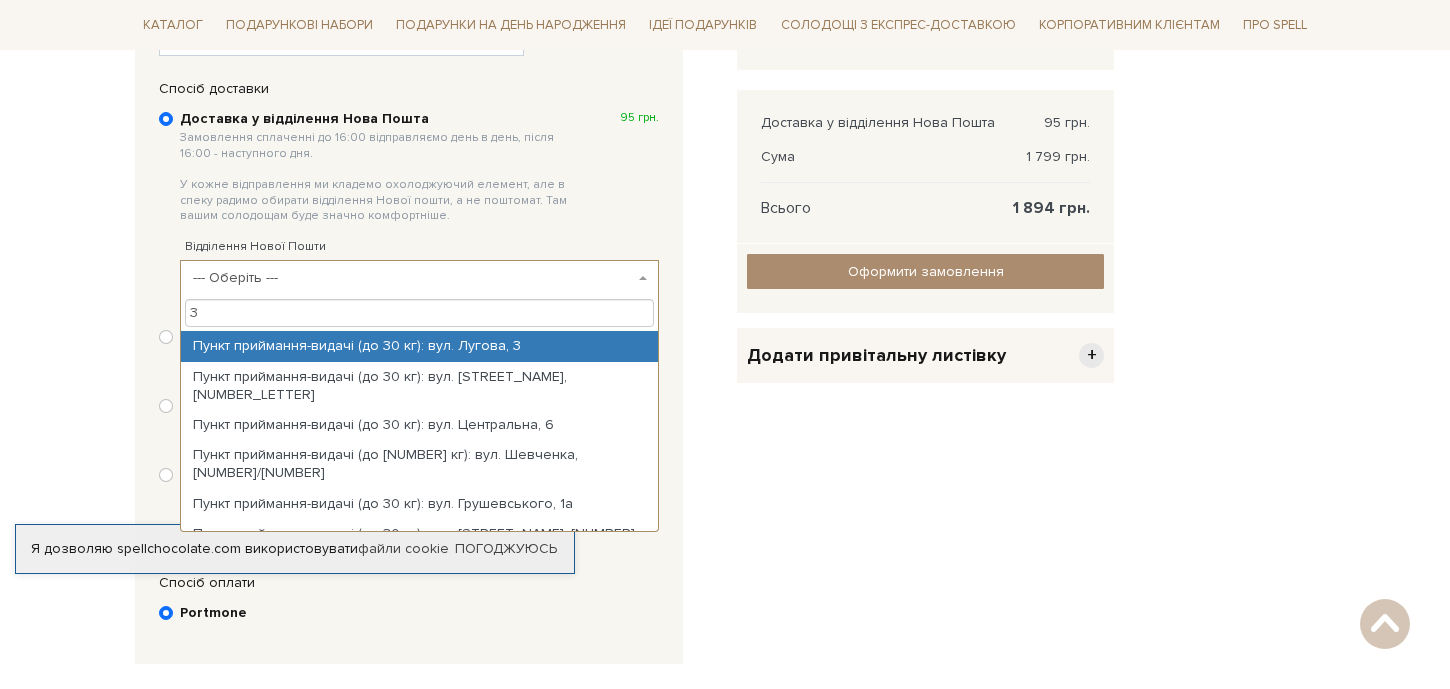 click on "3" at bounding box center [419, 313] 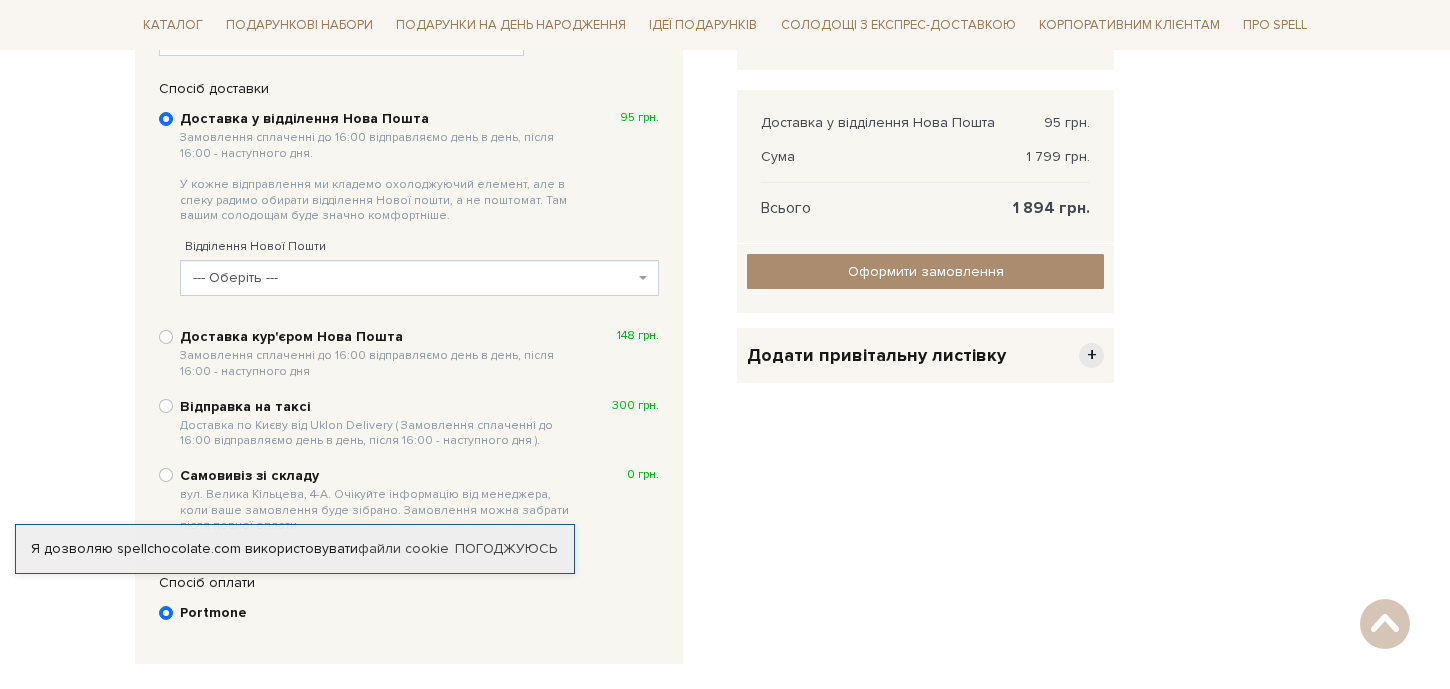 click on "Спосіб доставки
Ви маєте вибрати спосіб доставки
Доставка у відділення Нова Пошта                                                                             Замовлення сплаченні до 16:00 відправляємо день в день, після 16:00 - наступного дня.
У кожне відправлення ми кладемо охолоджуючий елемент, але в спеку радимо обирати відділення Нової пошти, а не поштомат. Там вашим солодощам буде значно комфортніше. [PRICE] грн." at bounding box center (409, 320) 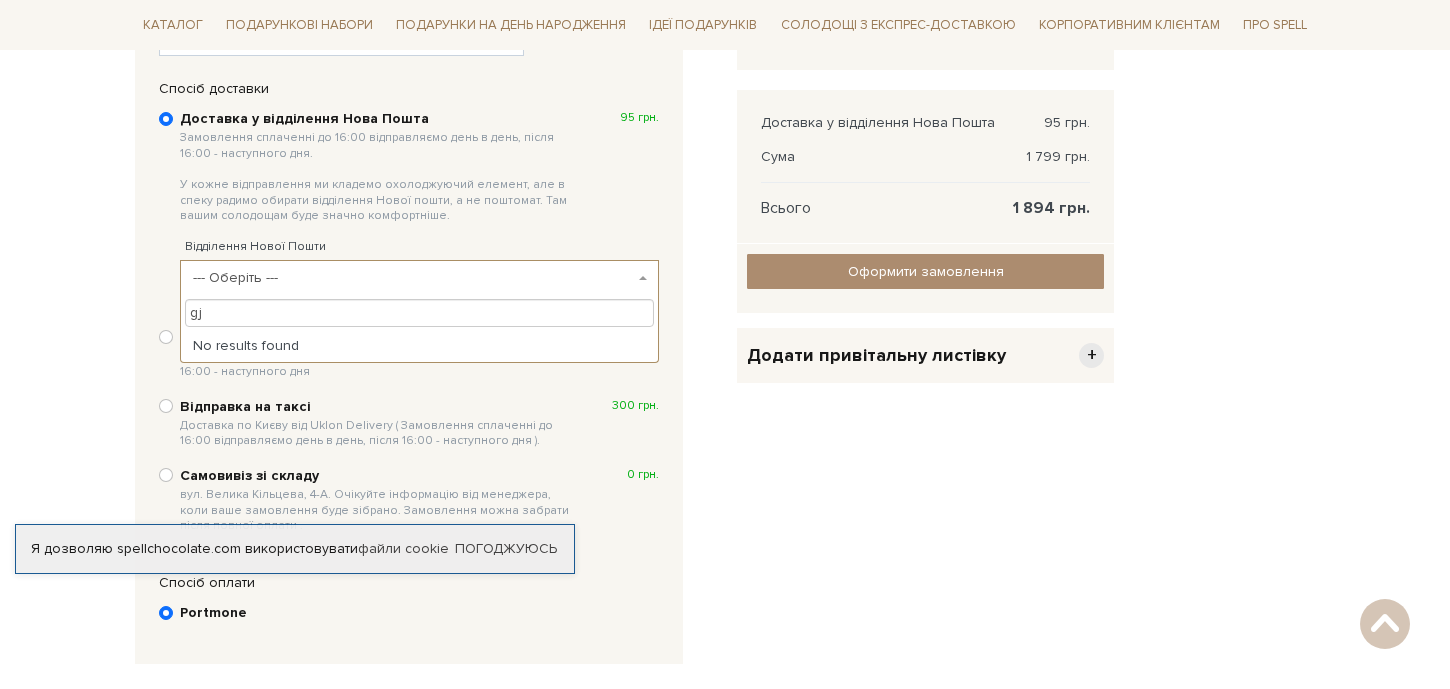 type on "g" 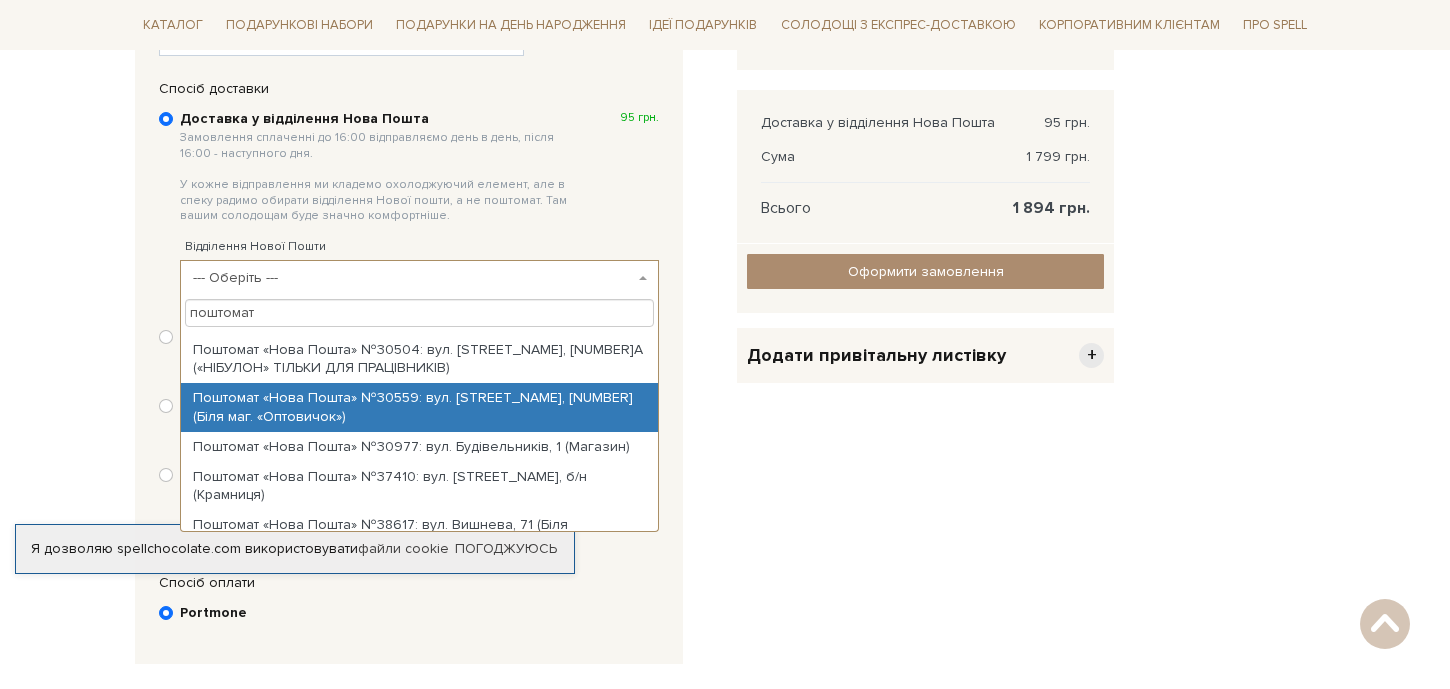 scroll, scrollTop: 0, scrollLeft: 0, axis: both 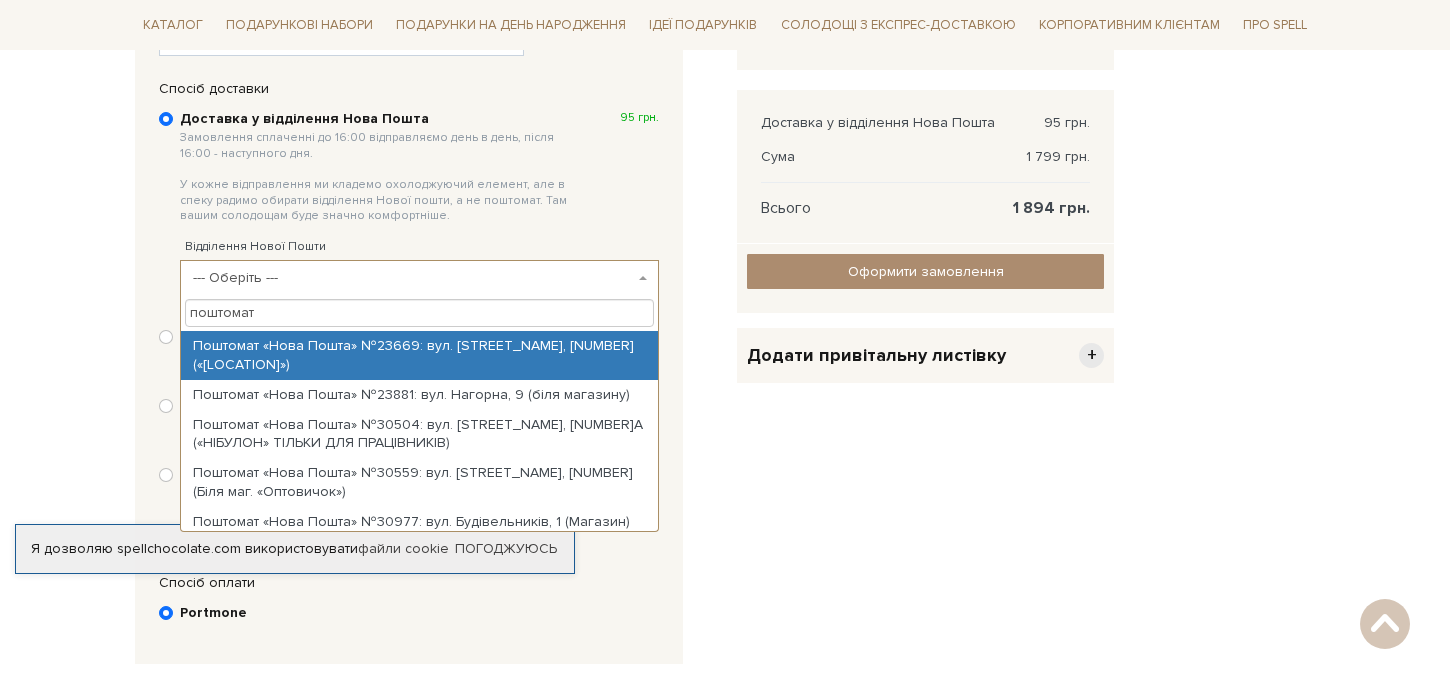 drag, startPoint x: 275, startPoint y: 316, endPoint x: 159, endPoint y: 317, distance: 116.00431 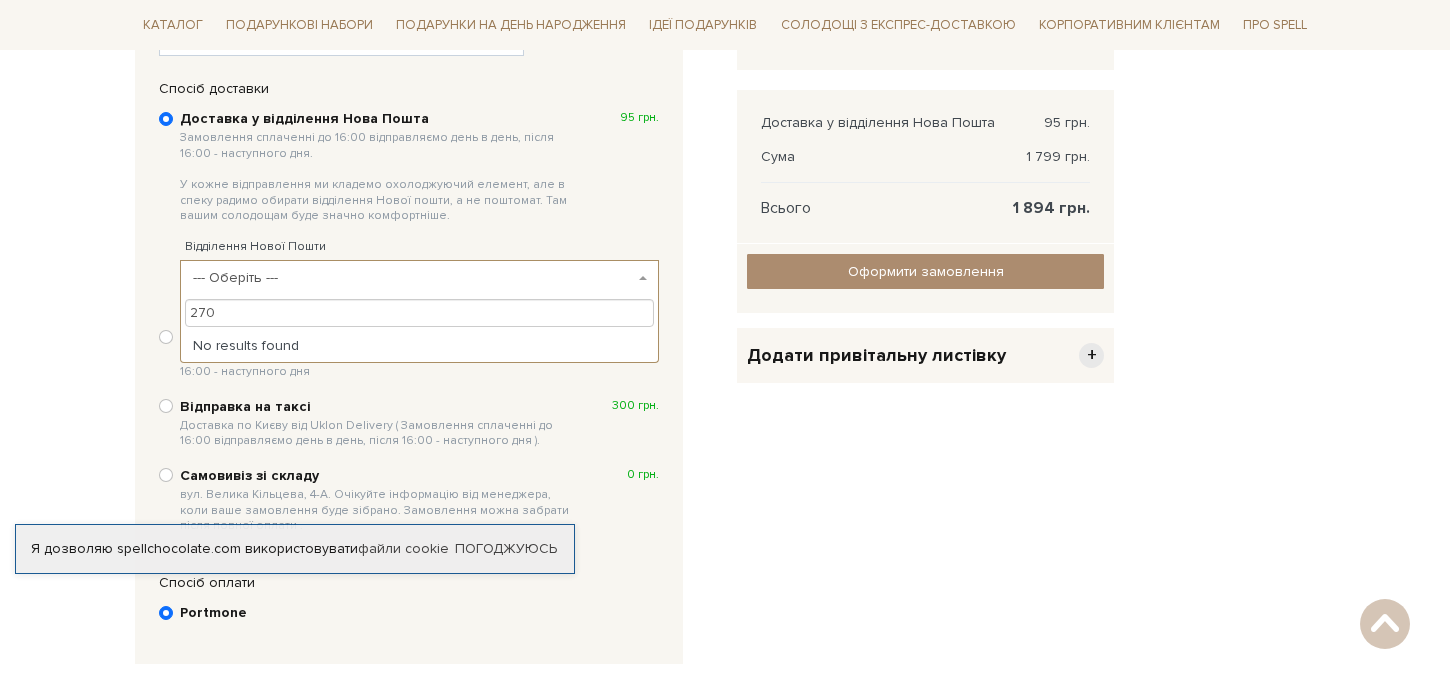 type on "270" 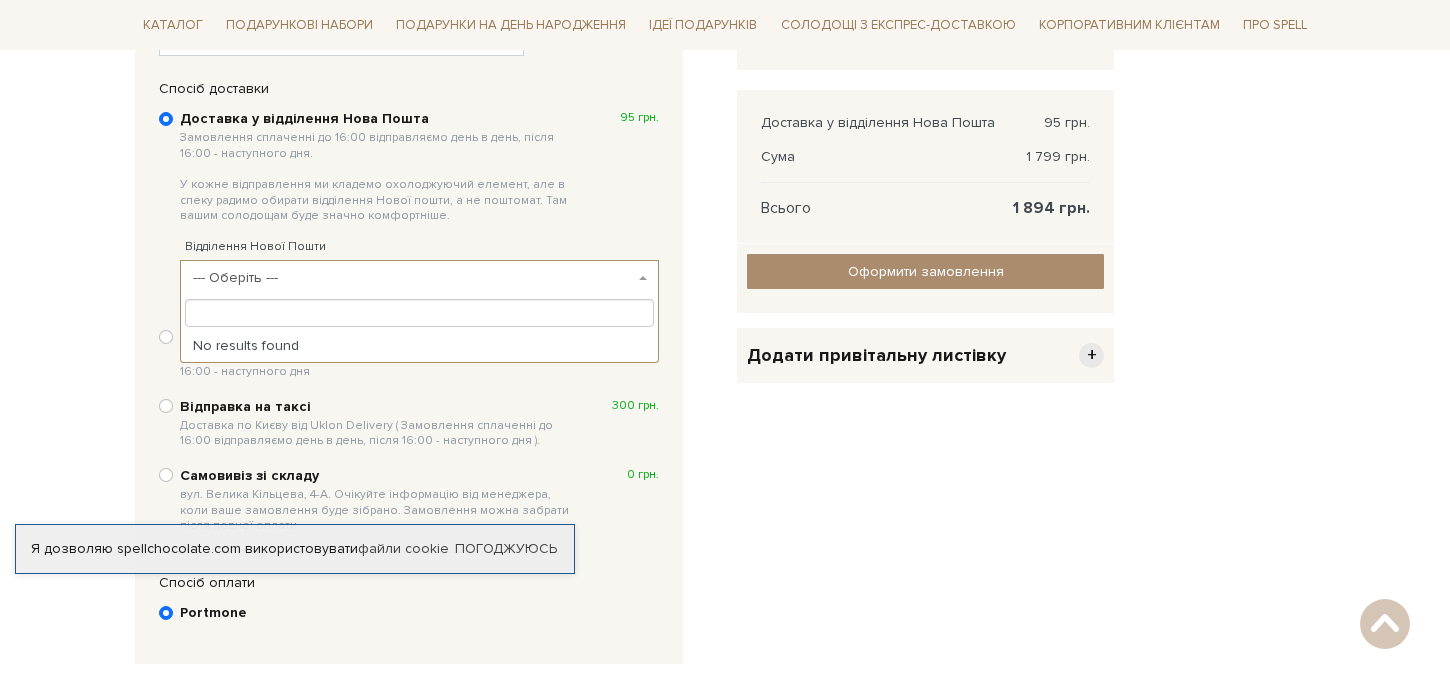 click on "Відправити
Для себе
У подарунок
1. Контактні дані
Ім'я По-батькові
[FIRST] [LAST]
Заповніть поле від 1 до 128 символів!
Прізвище
[LAST]
Заповніть поле від 1 до 128 символів!
Email
[EMAIL]@example.com" at bounding box center (424, 303) 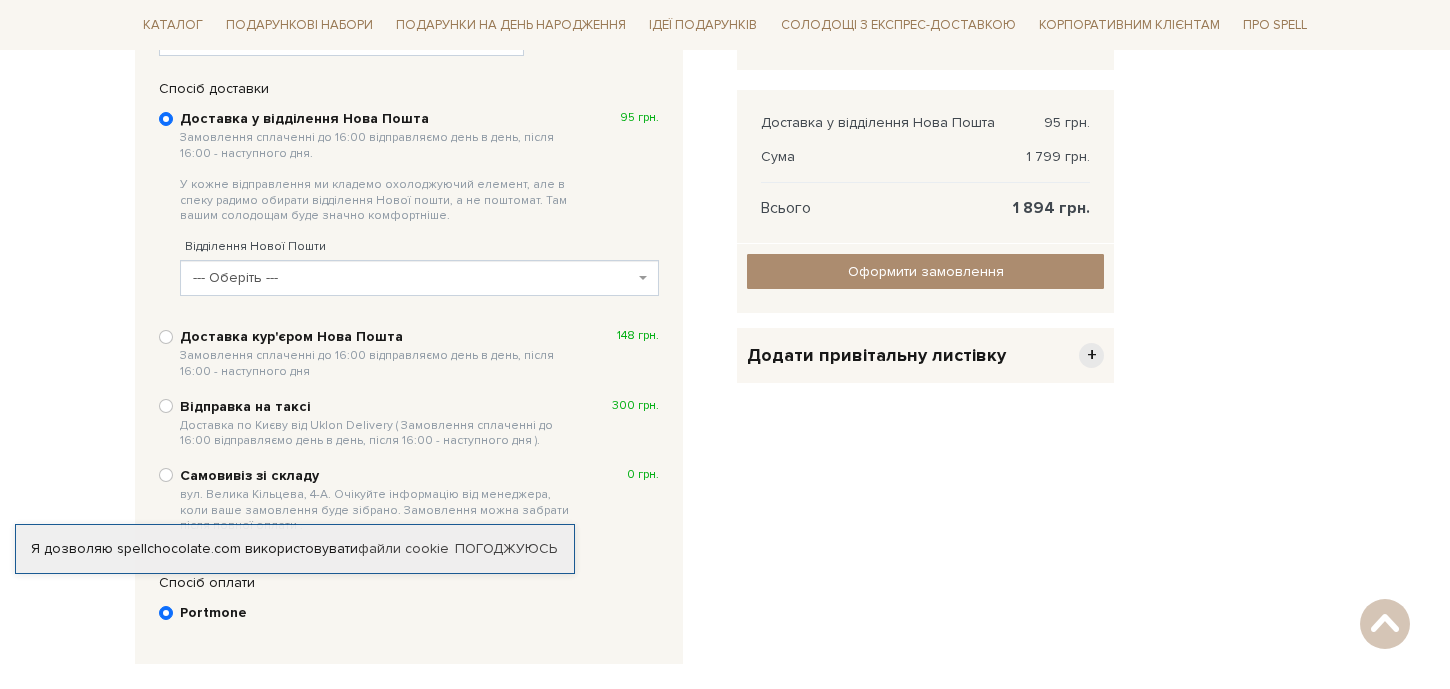 click on "--- Оберіть ---" at bounding box center (413, 278) 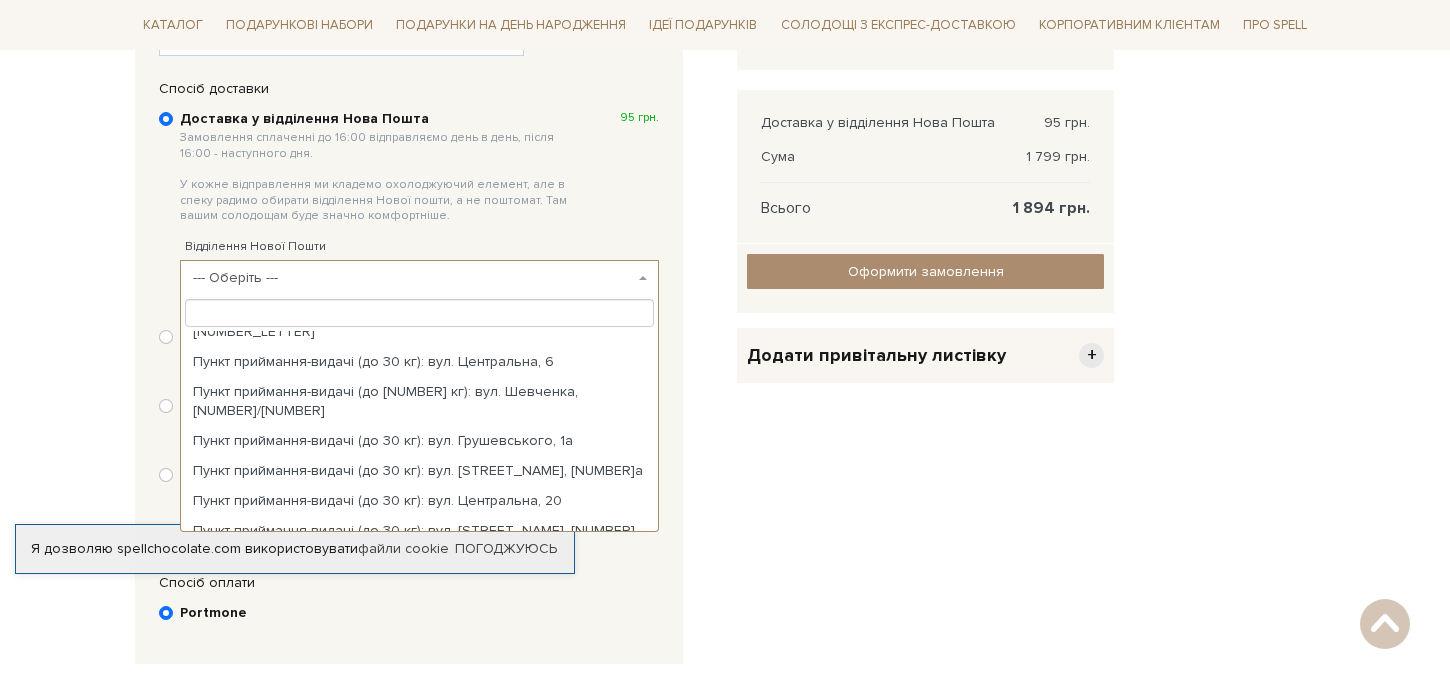 scroll, scrollTop: 0, scrollLeft: 0, axis: both 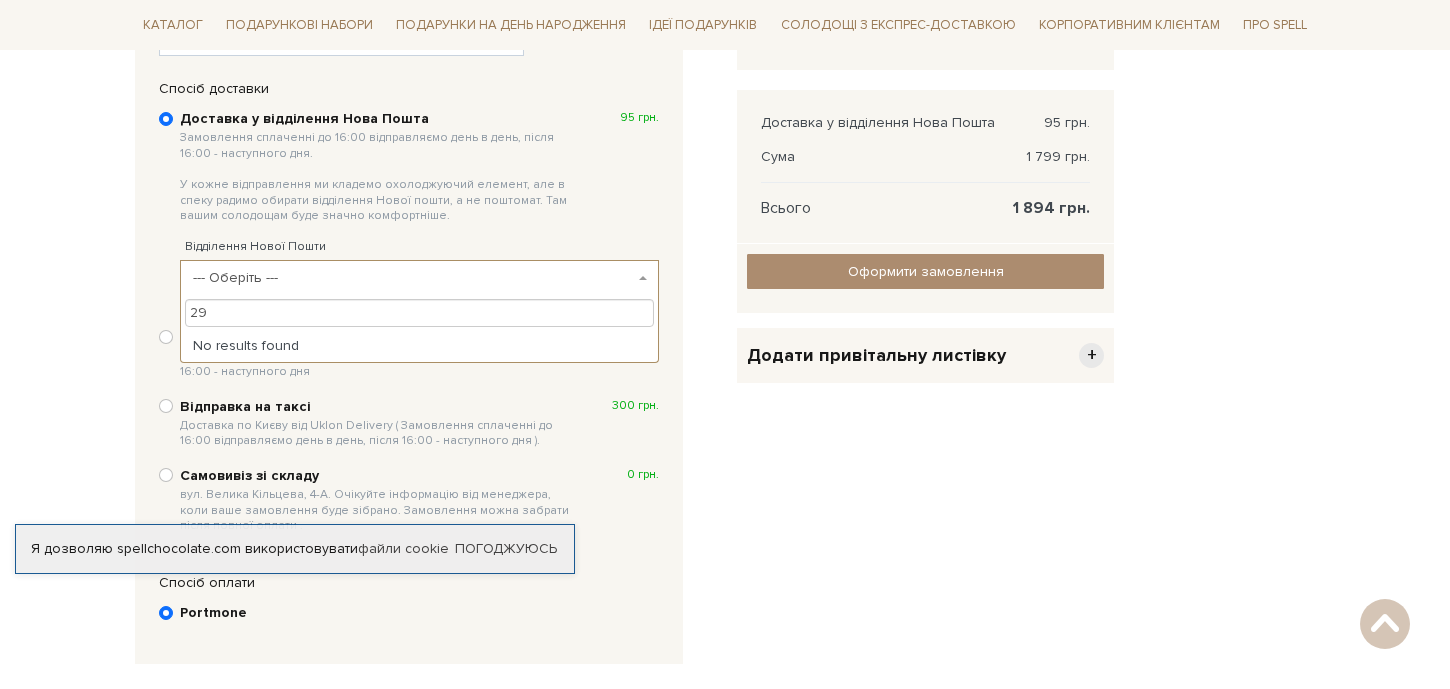type on "2" 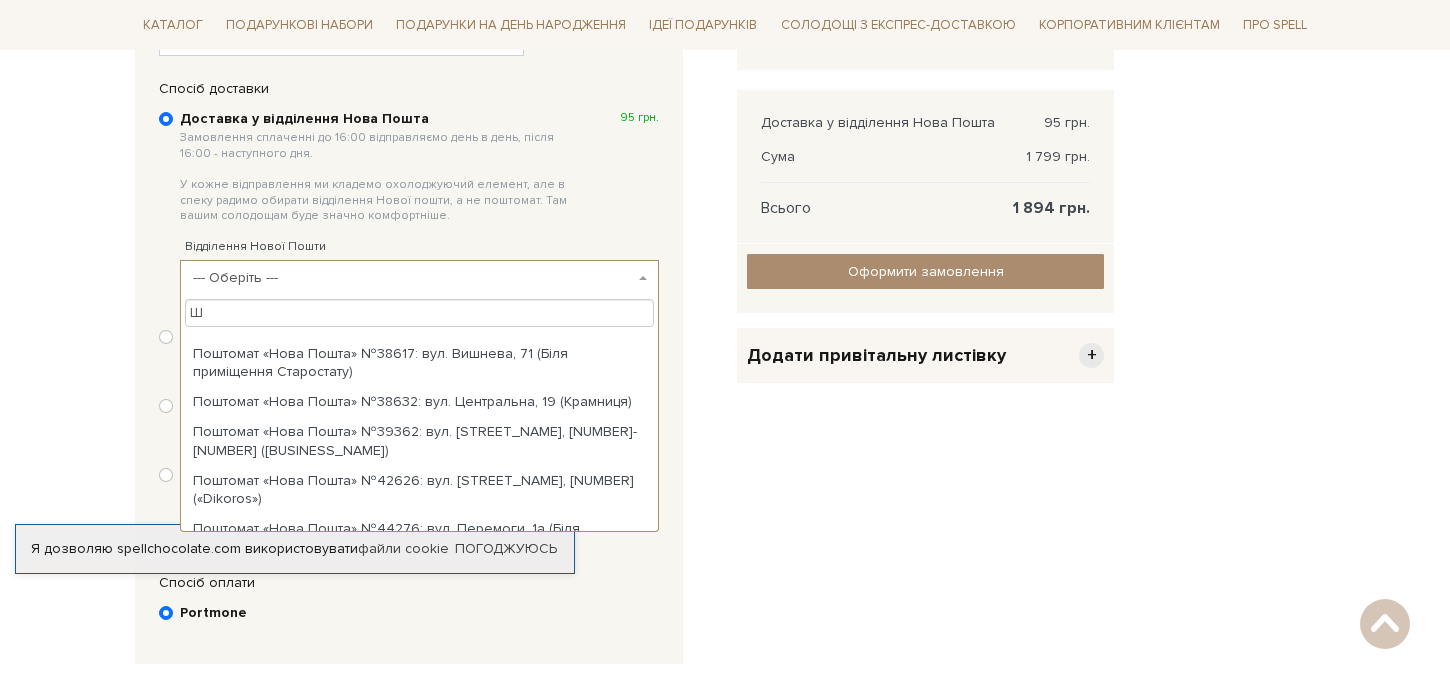scroll, scrollTop: 0, scrollLeft: 0, axis: both 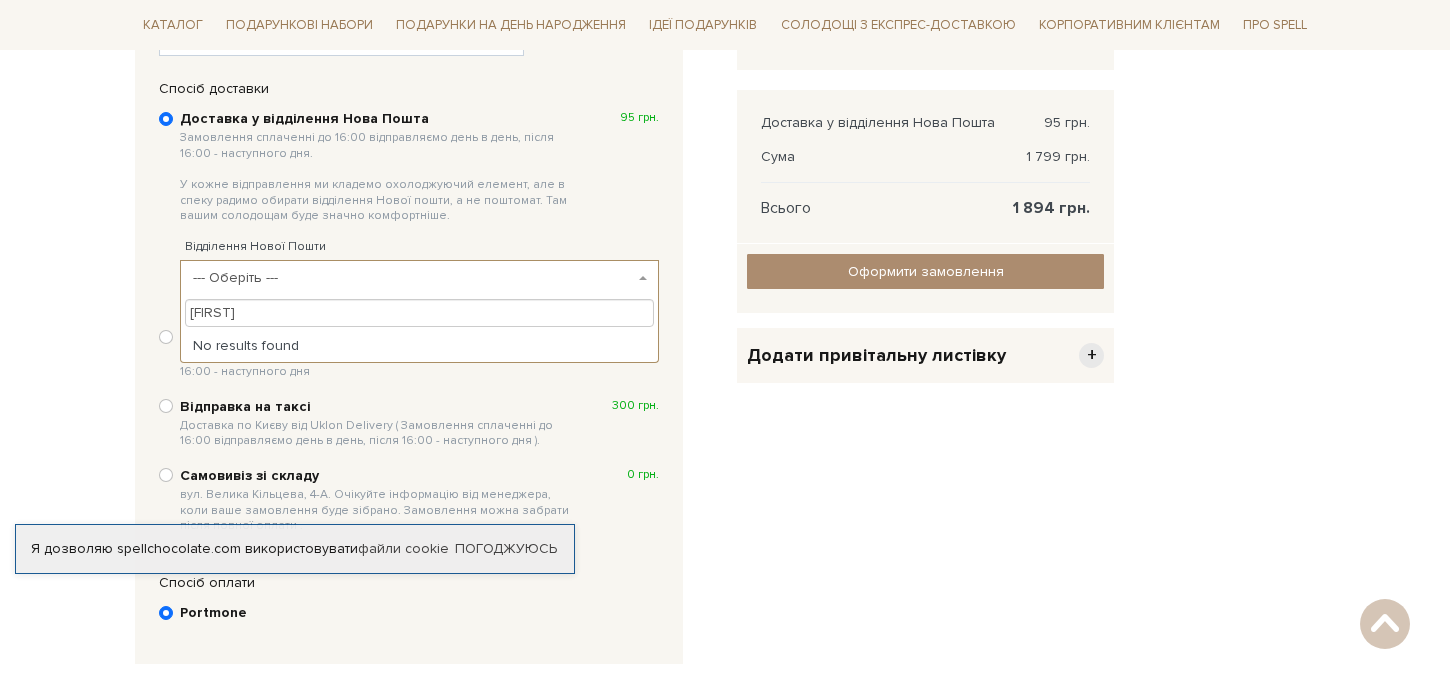 type on "Ш" 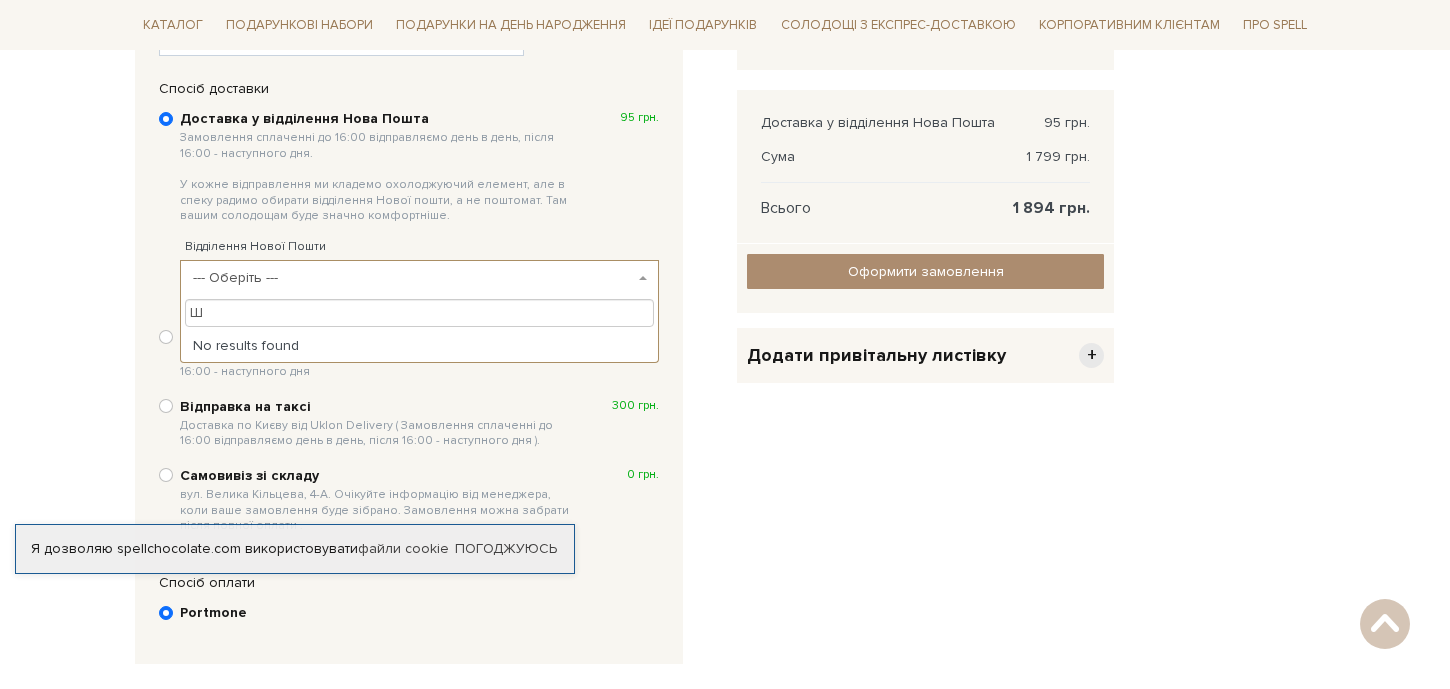 type 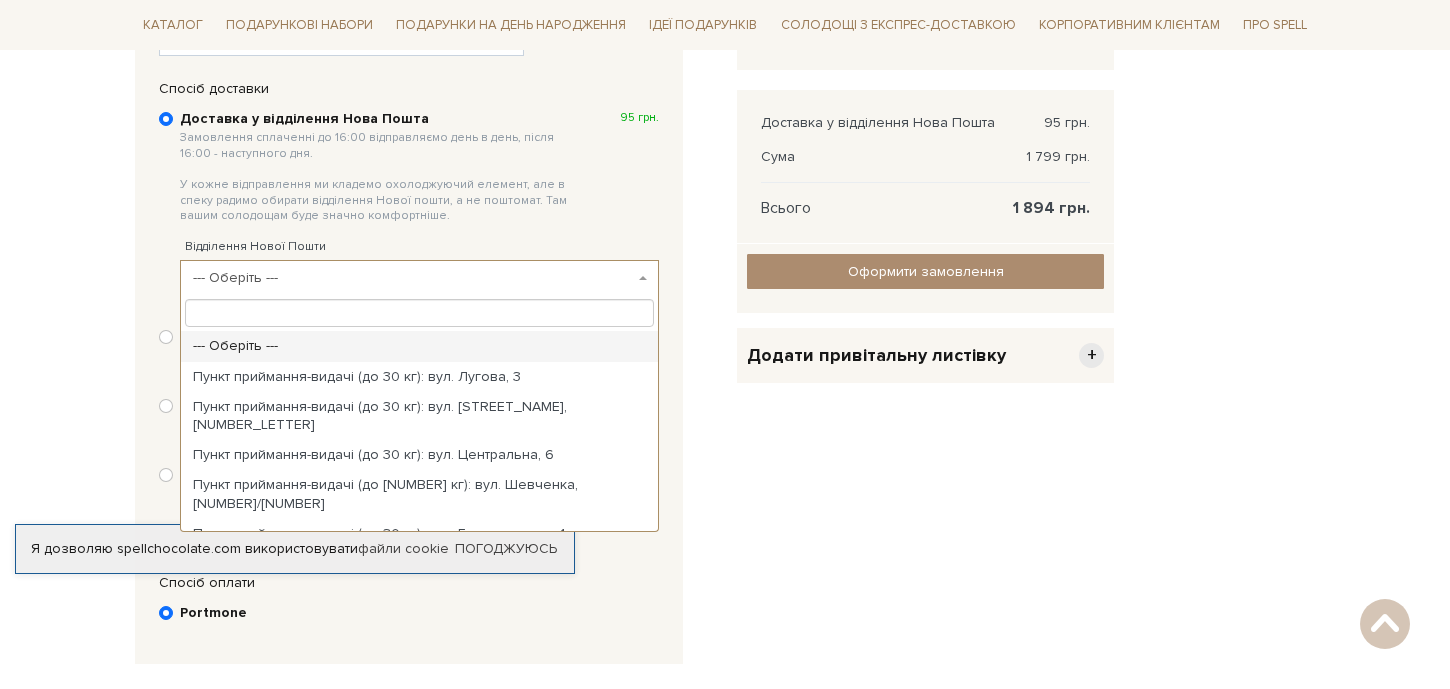 click on "Очистити кошик
Набір цукерок Капсула часу
1 799 грн.
Видалити
Додати в обрані
-
1
+
Оновити
Доставка у відділення Нова Пошта
95 грн." at bounding box center [925, 303] 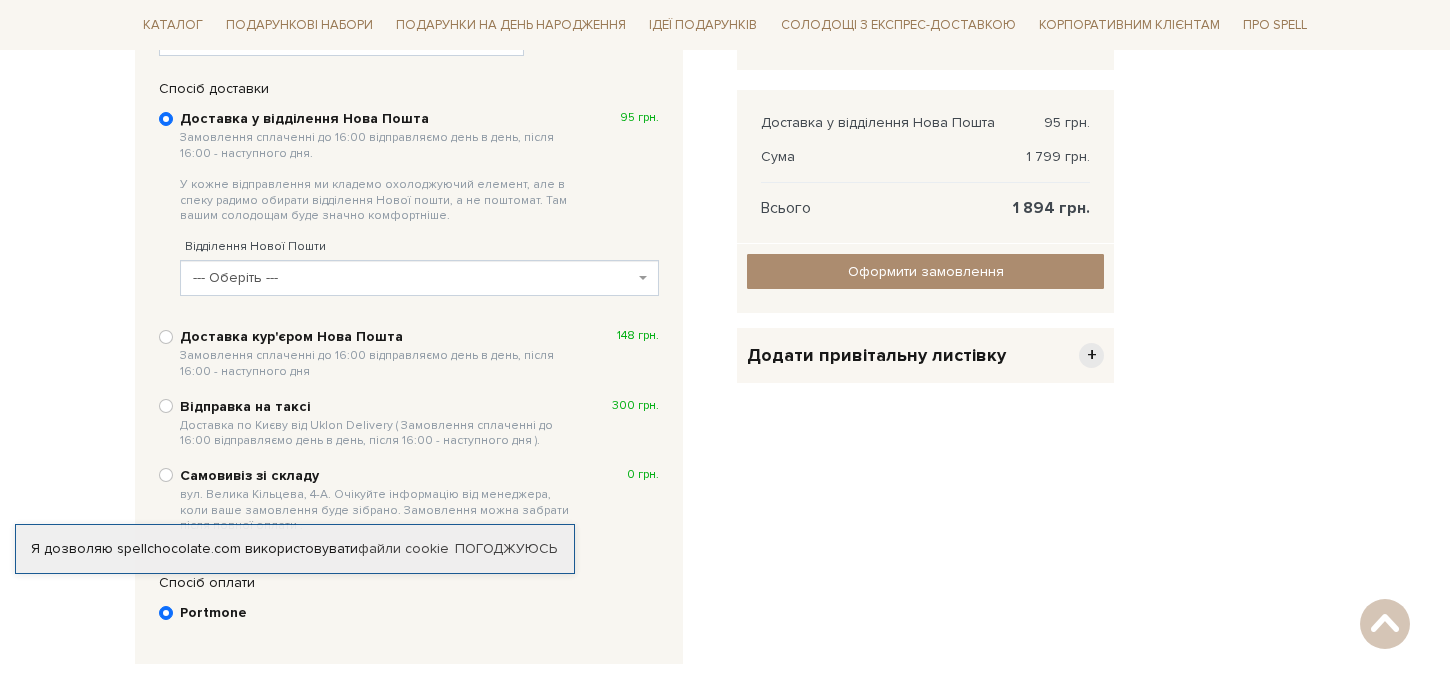 click on "Спосіб оплати
Ви маєте вибрати спосіб оплати
Portmone" at bounding box center [409, 612] 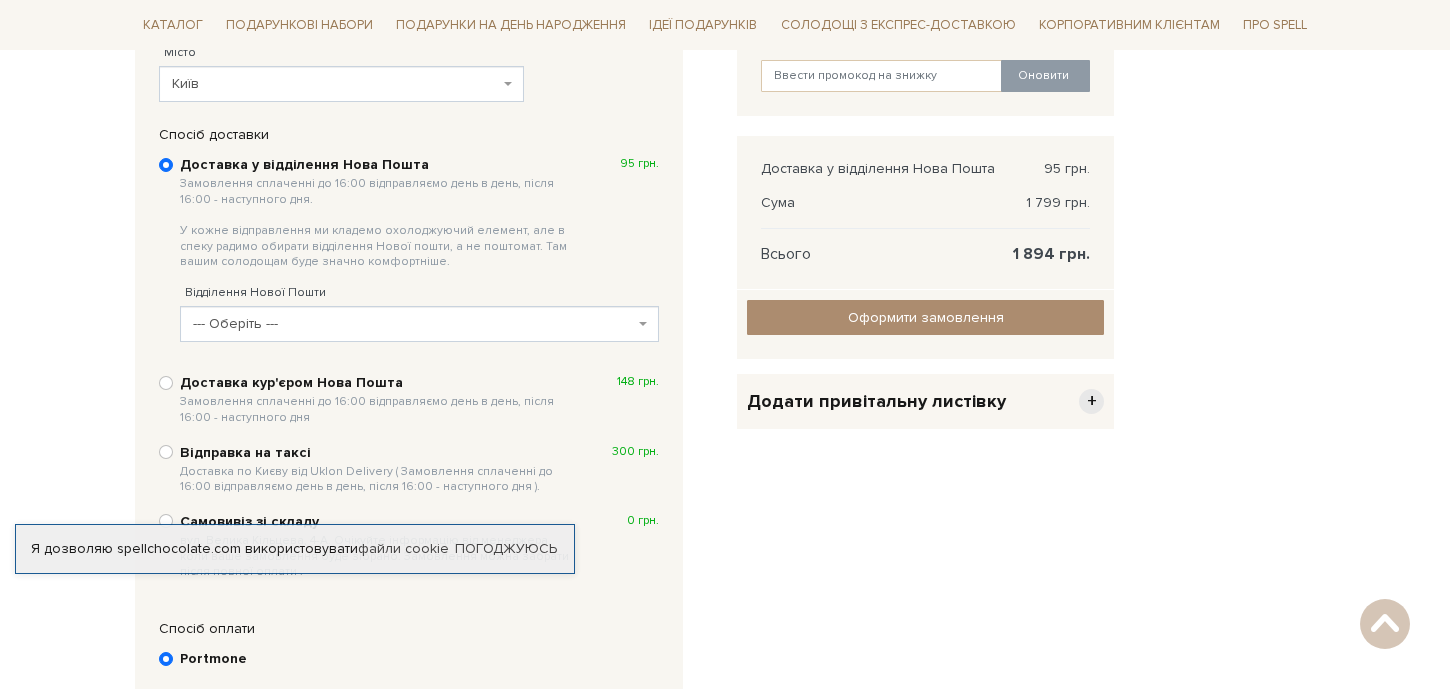 scroll, scrollTop: 380, scrollLeft: 0, axis: vertical 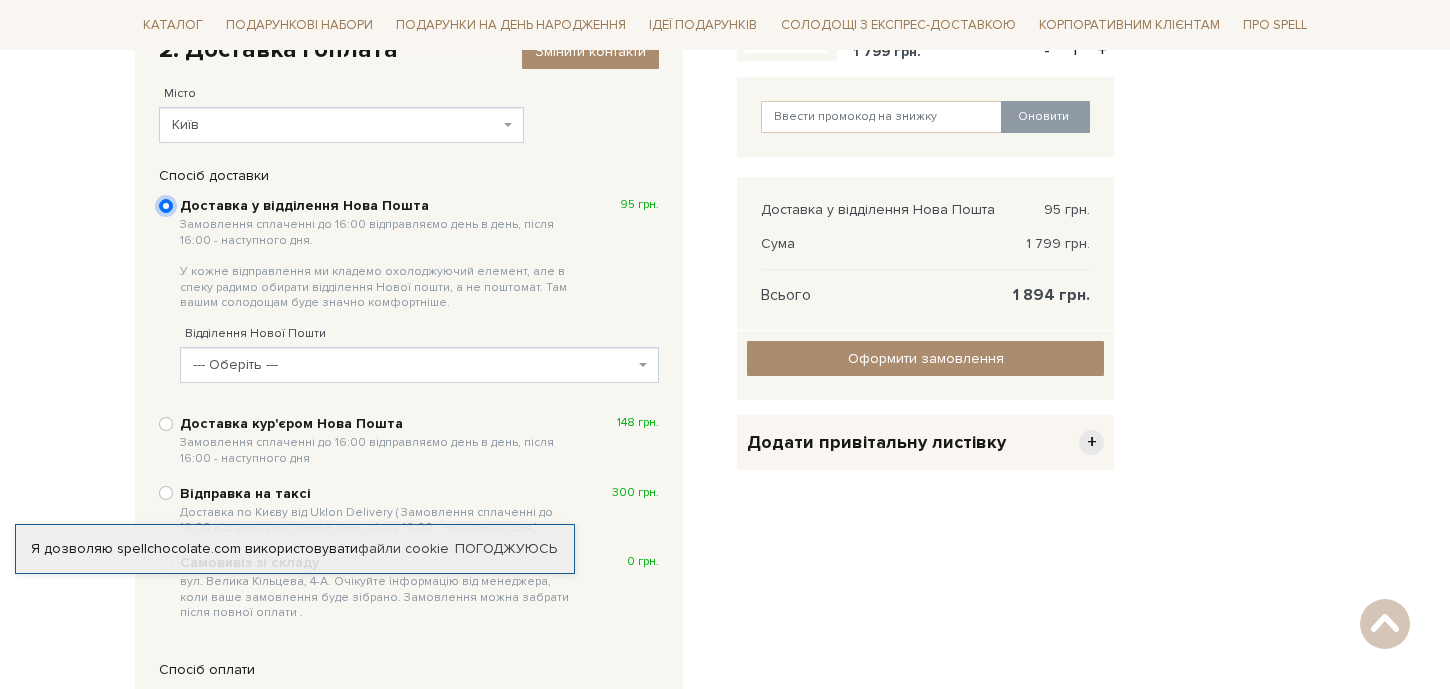 click on "Доставка у відділення Нова Пошта                                                                             Замовлення сплаченні до 16:00 відправляємо день в день, після 16:00 - наступного дня.
У кожне відправлення ми кладемо охолоджуючий елемент, але в спеку радимо обирати відділення Нової пошти, а не поштомат. Там вашим солодощам буде значно комфортніше.
95 грн." at bounding box center [166, 206] 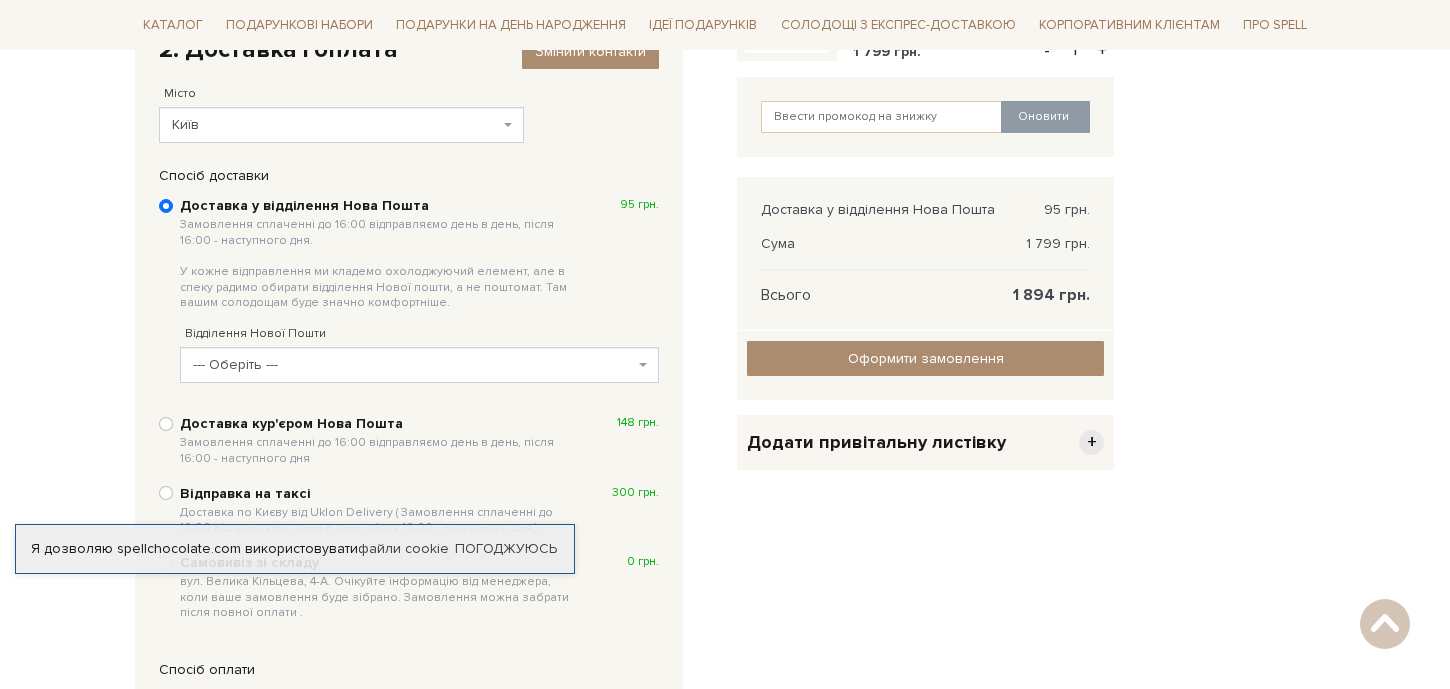 click on "Доставка кур'єром Нова Пошта                                                                             Замовлення сплаченні до [NUMBER] відправляємо день в день, після [NUMBER] - наступного дня
[PRICE] грн." at bounding box center (409, 440) 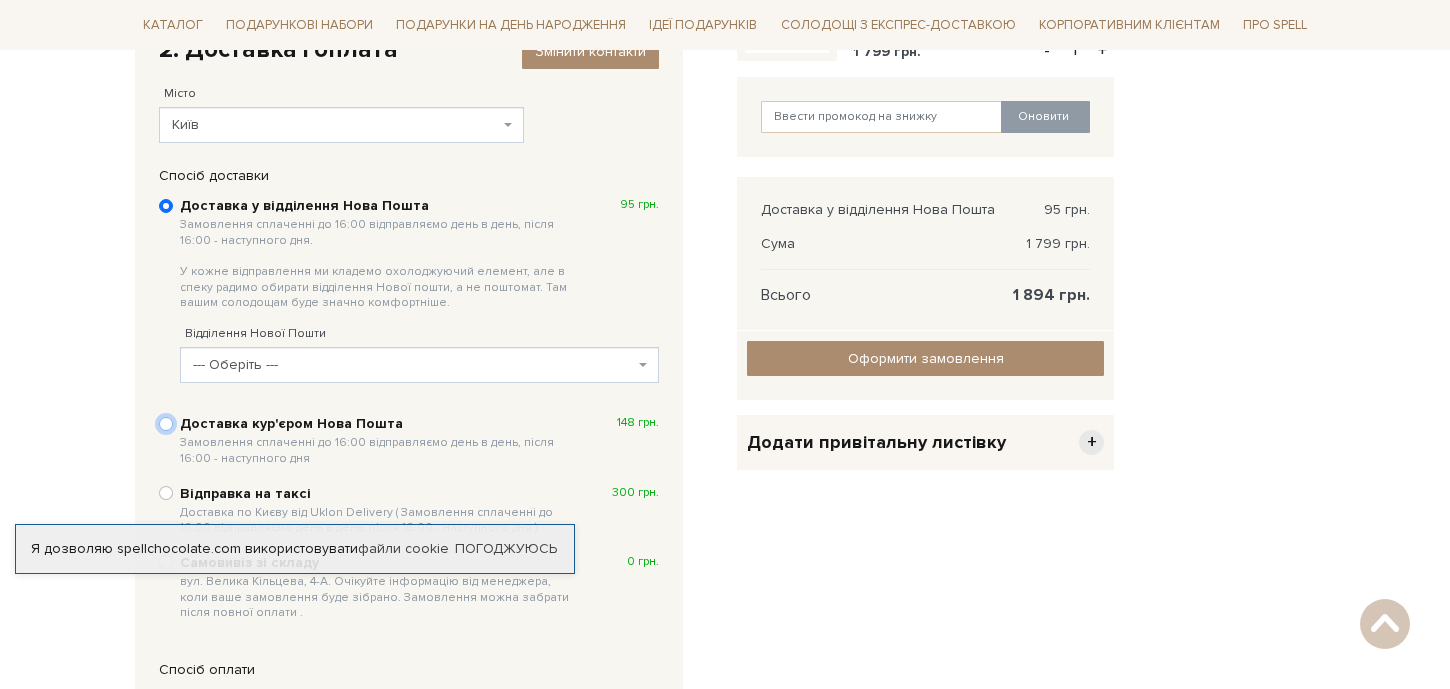 click on "Доставка кур'єром Нова Пошта                                                                             Замовлення сплаченні до [NUMBER] відправляємо день в день, після [NUMBER] - наступного дня
[PRICE] грн." at bounding box center (166, 424) 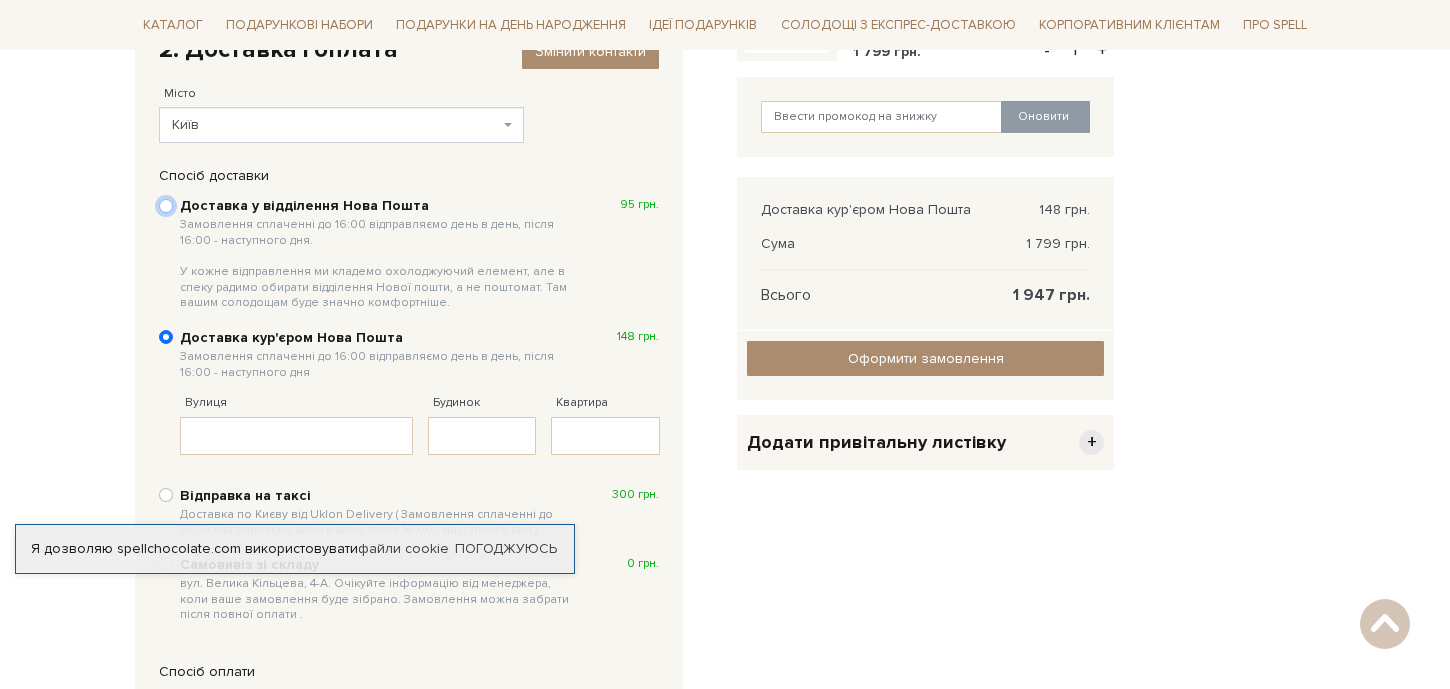 click on "Доставка у відділення Нова Пошта                                                                             Замовлення сплаченні до 16:00 відправляємо день в день, після 16:00 - наступного дня.
У кожне відправлення ми кладемо охолоджуючий елемент, але в спеку радимо обирати відділення Нової пошти, а не поштомат. Там вашим солодощам буде значно комфортніше.
95 грн." at bounding box center [166, 206] 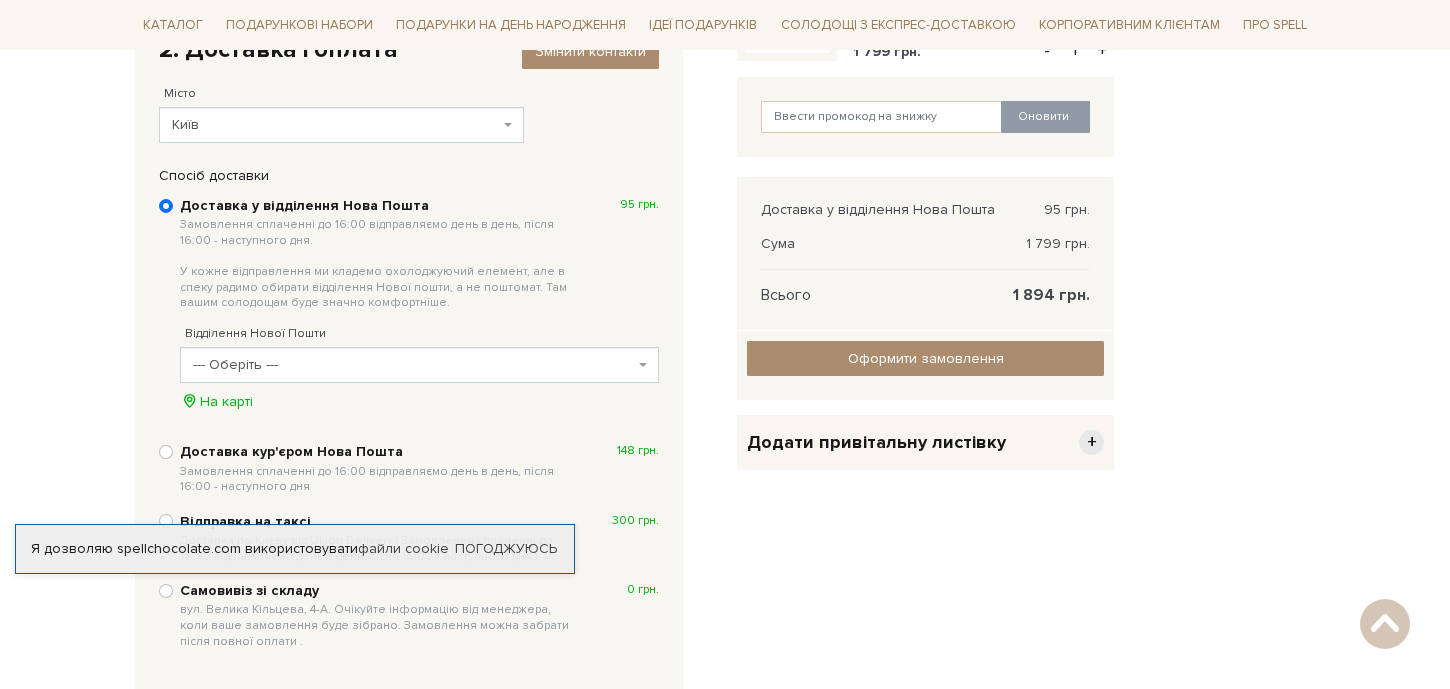 click on "--- Оберіть ---" at bounding box center [413, 365] 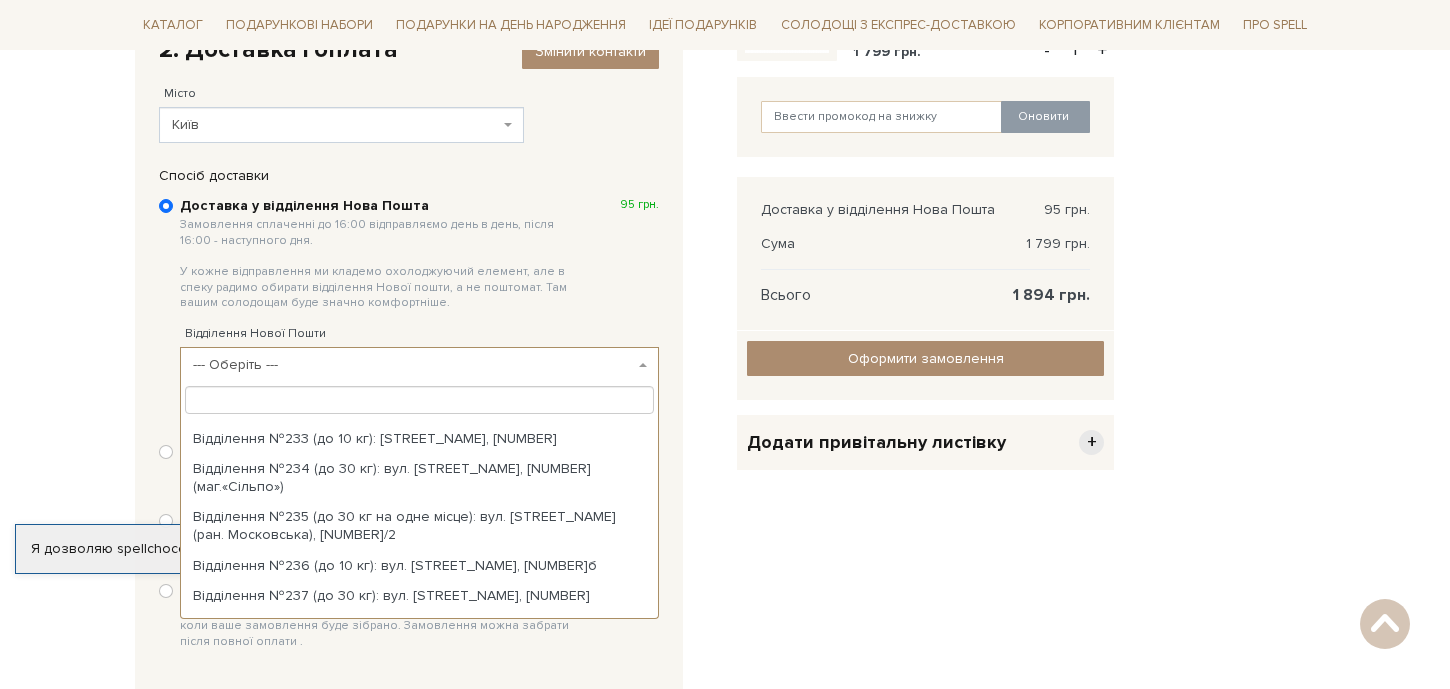 scroll, scrollTop: 9284, scrollLeft: 0, axis: vertical 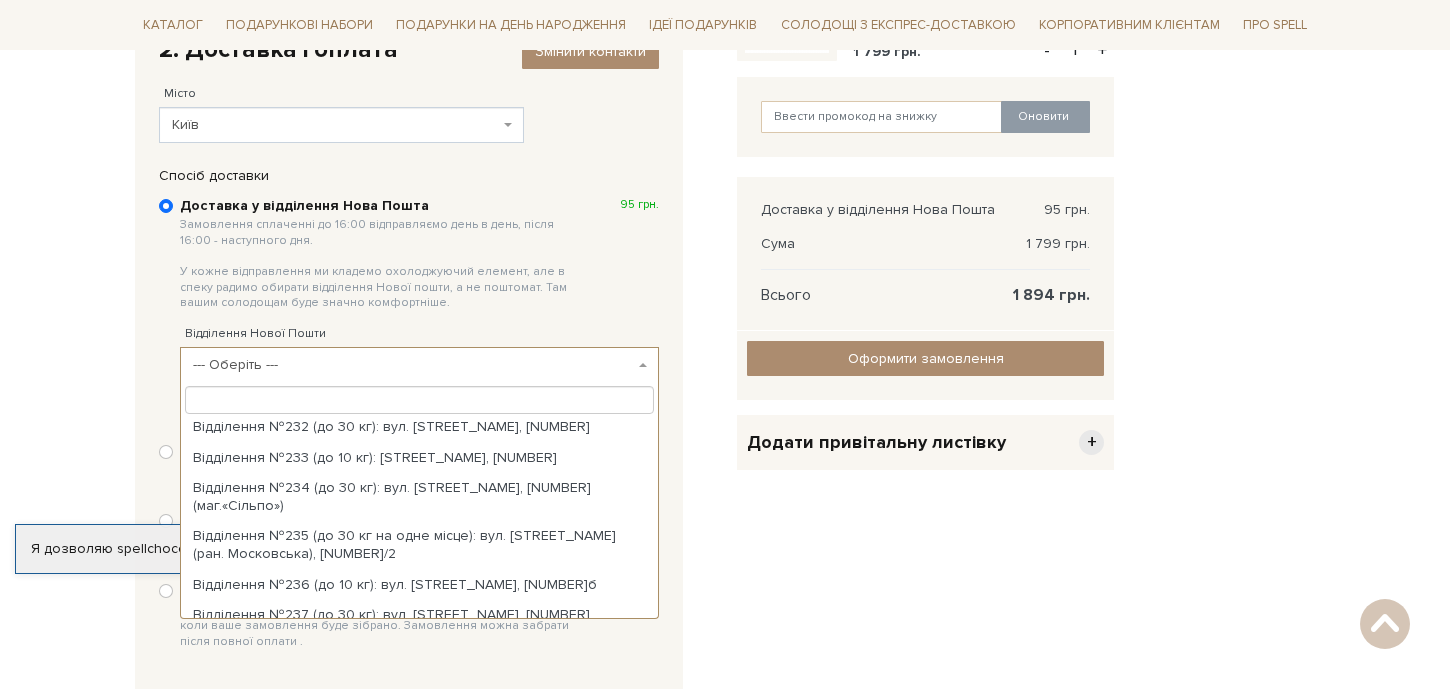 select on "Відділення №270 (до 30 кг): вул. [STREET_NAME], [NUMBER], прим. 10" 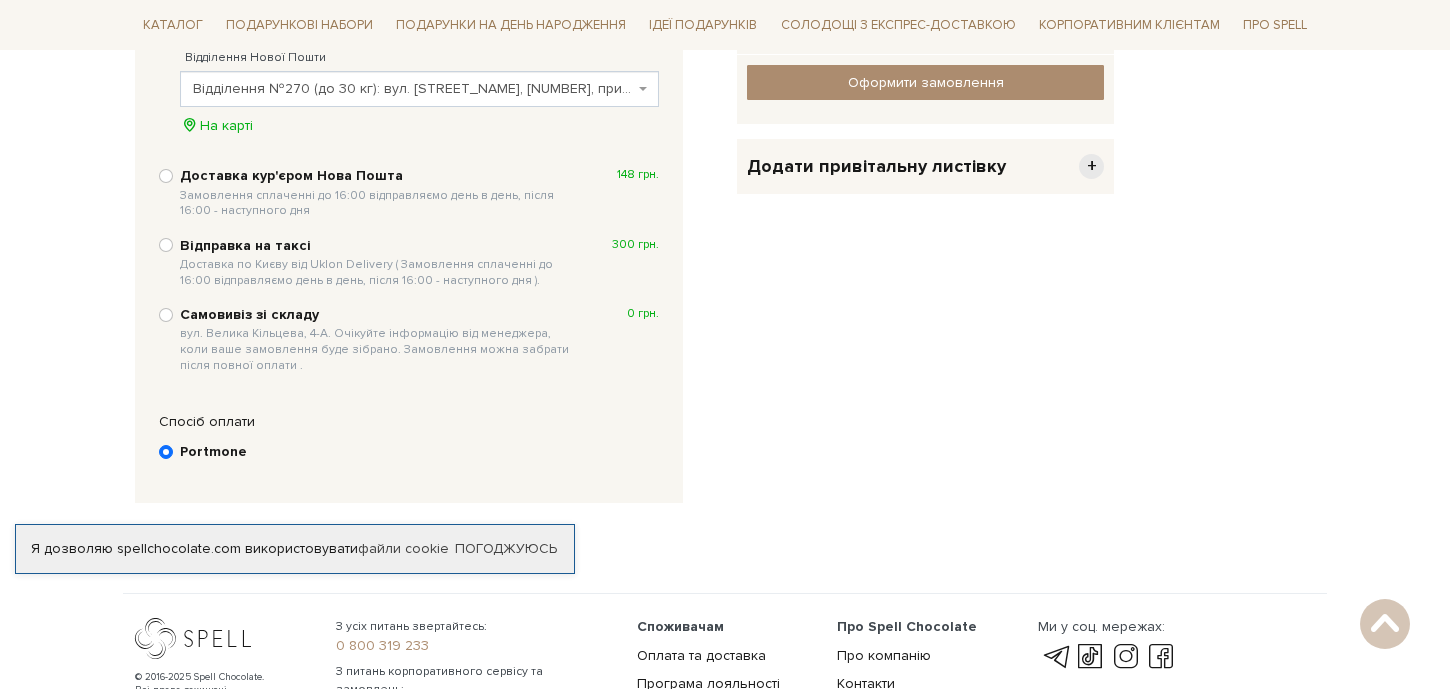 scroll, scrollTop: 591, scrollLeft: 0, axis: vertical 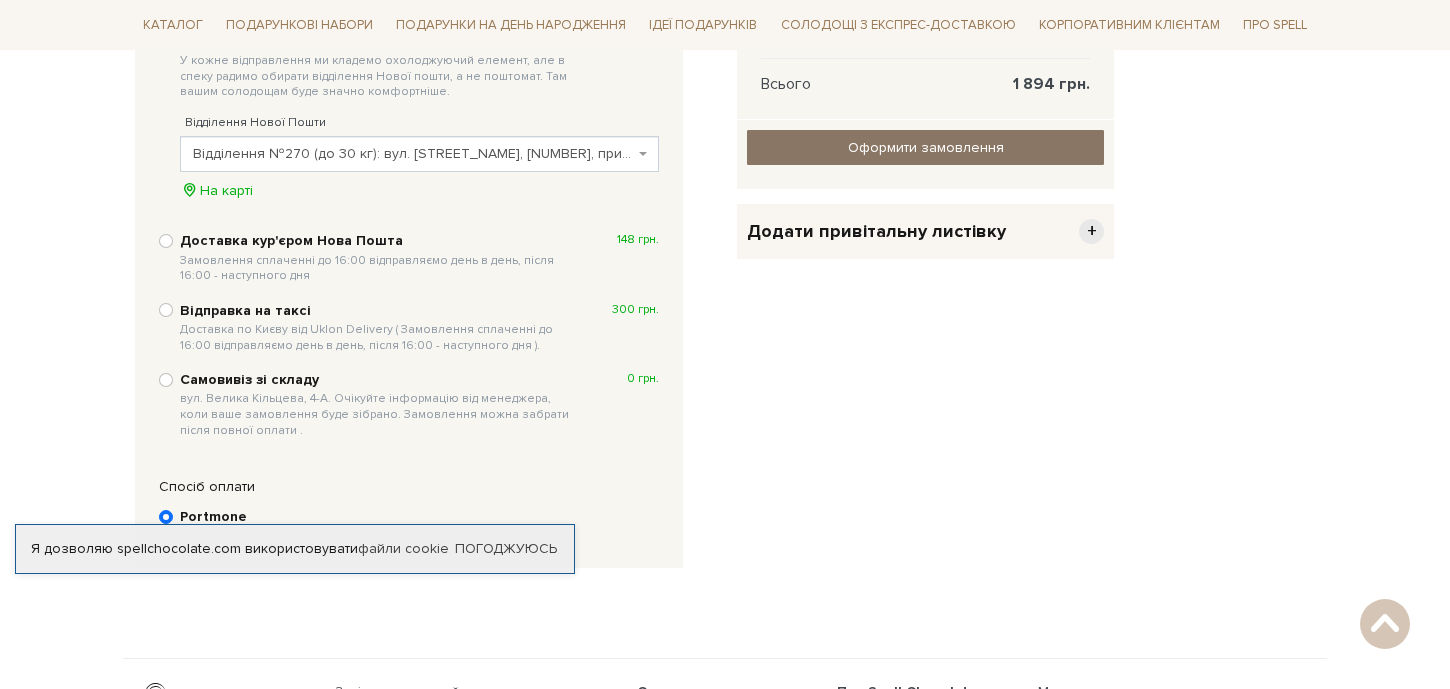 click on "Оформити замовлення" at bounding box center (925, 147) 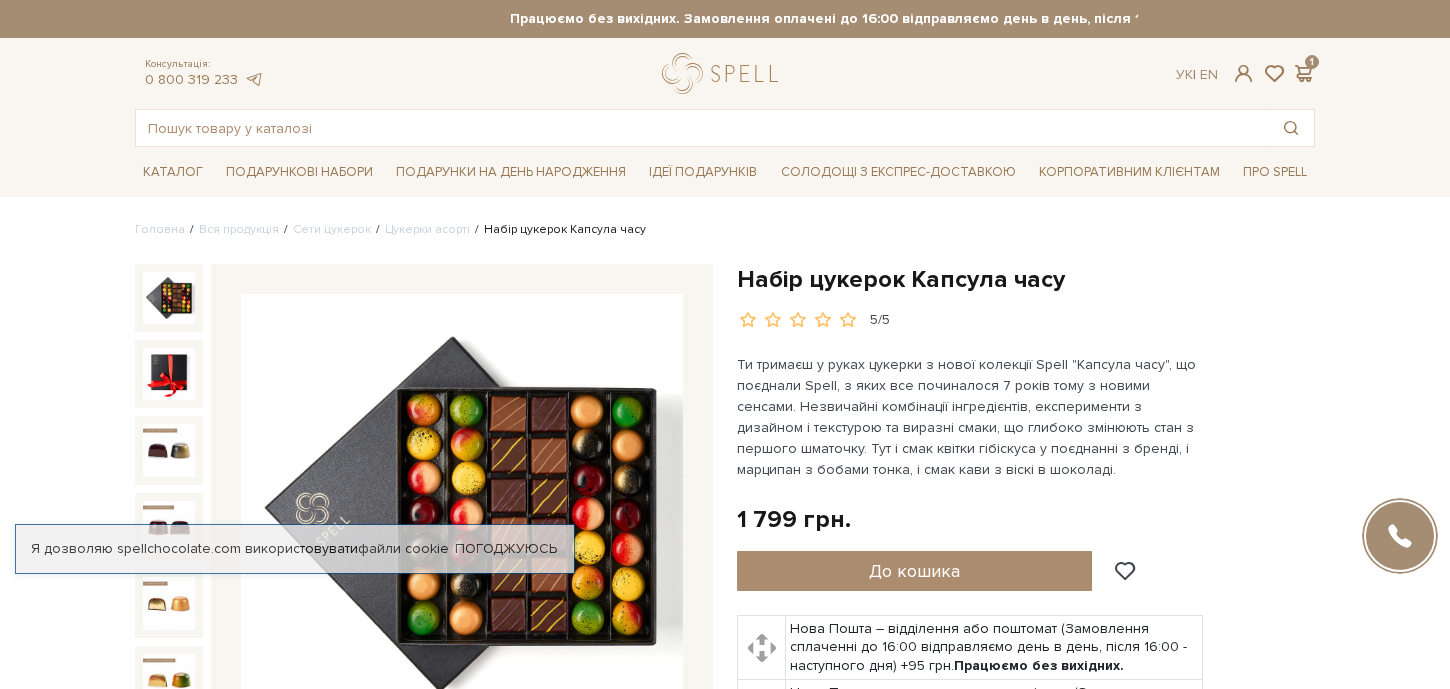 scroll, scrollTop: 0, scrollLeft: 0, axis: both 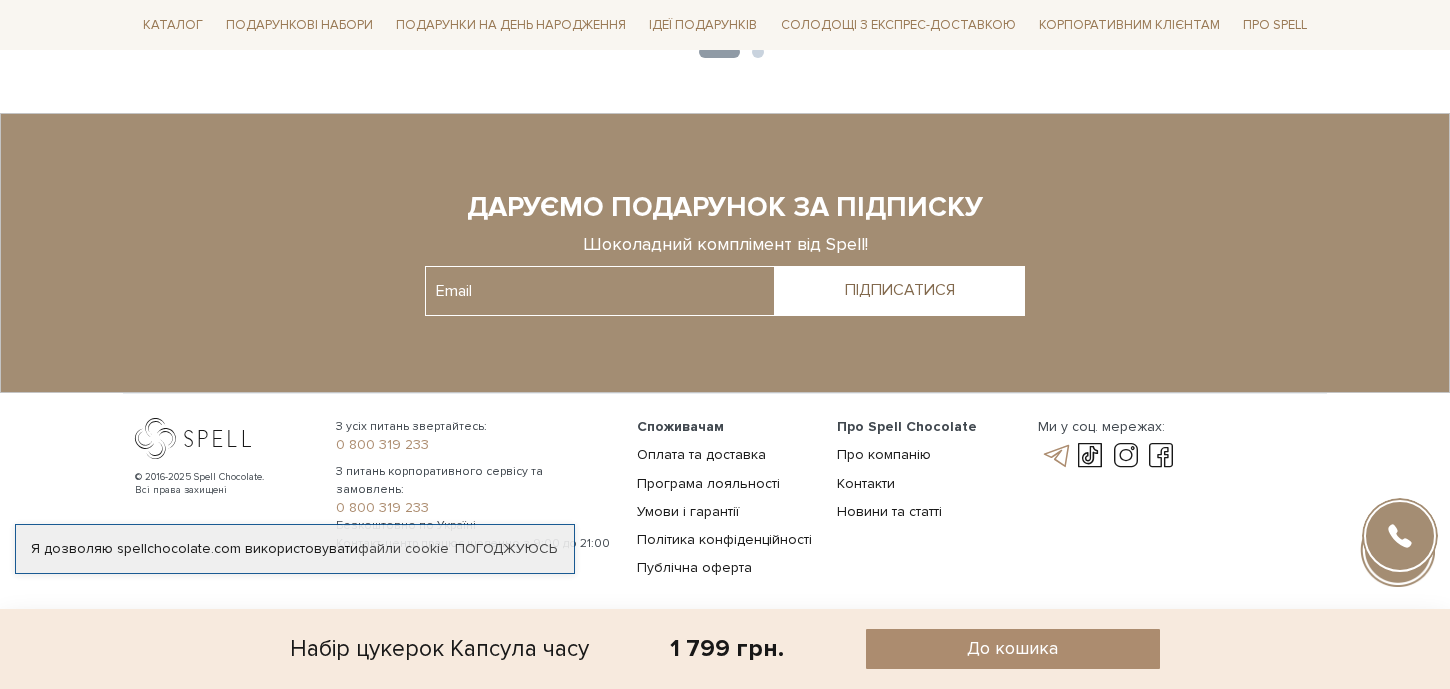 click at bounding box center (1055, 456) 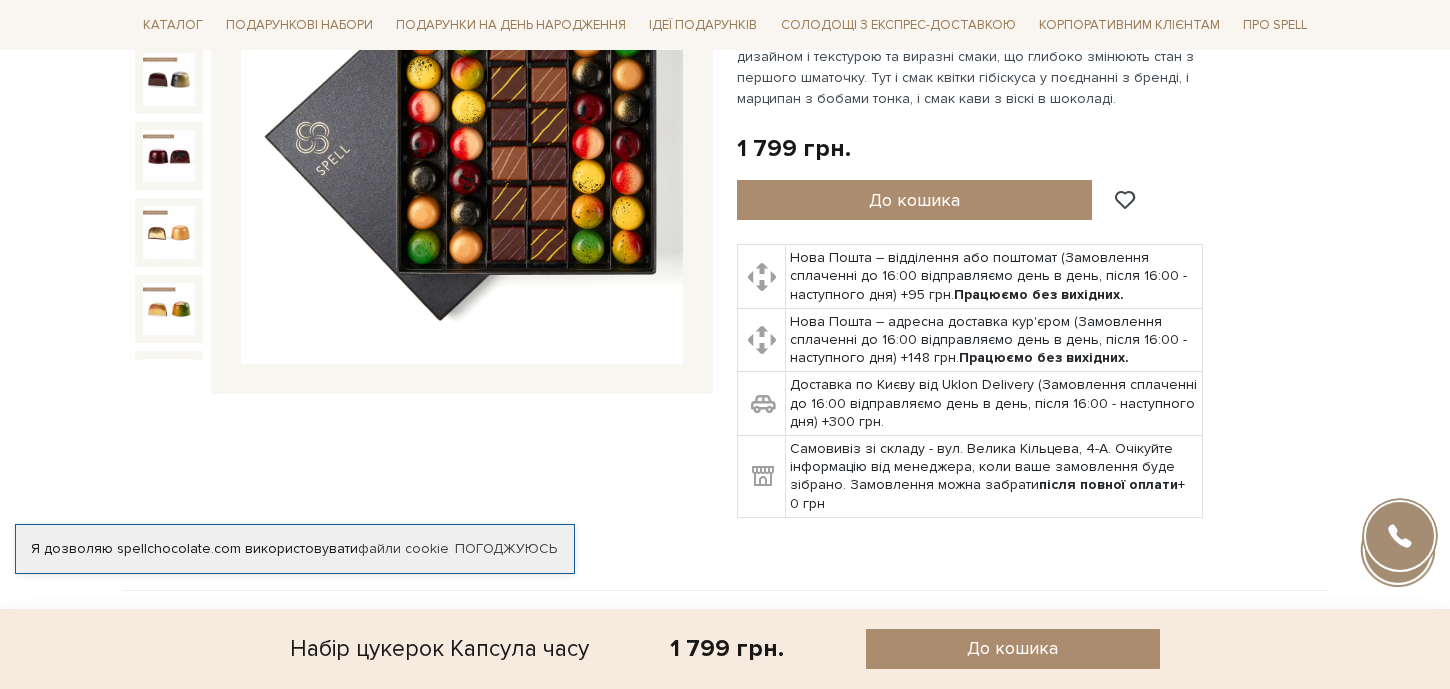 scroll, scrollTop: 96, scrollLeft: 0, axis: vertical 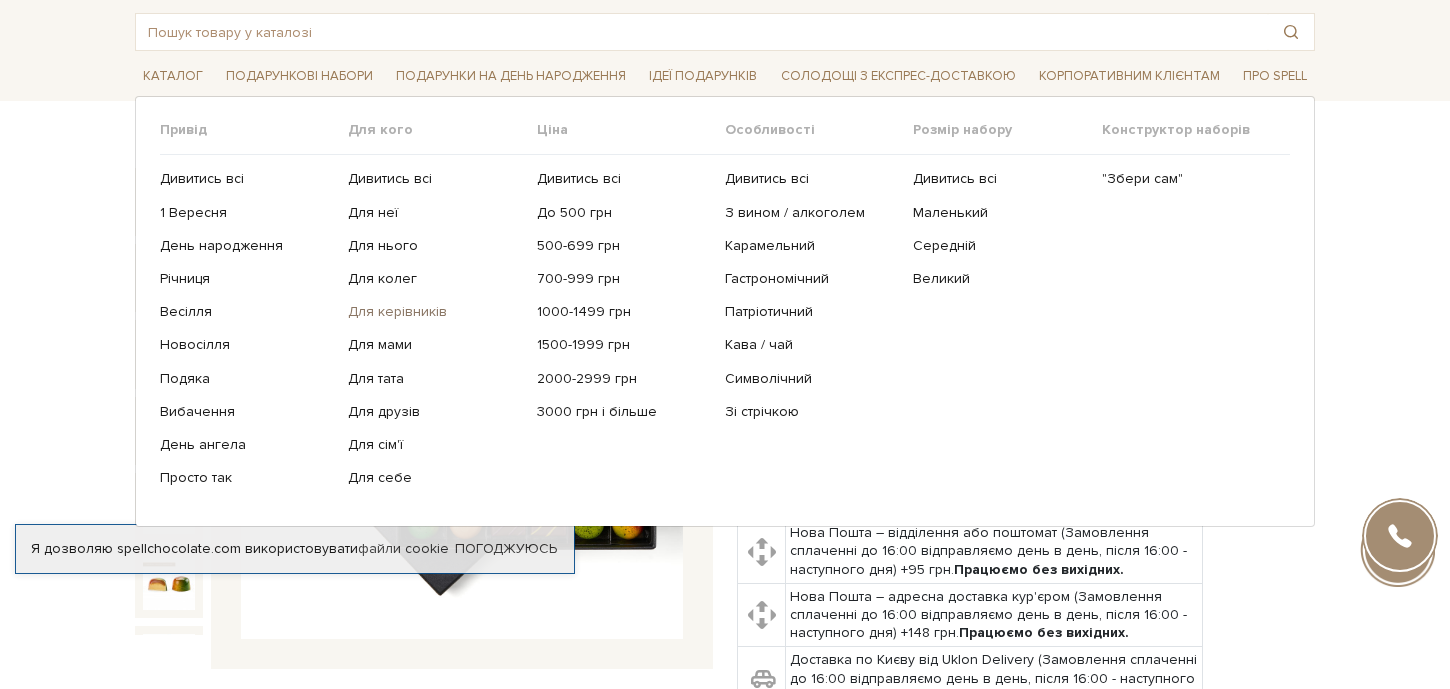 click on "Для керівників" at bounding box center (434, 312) 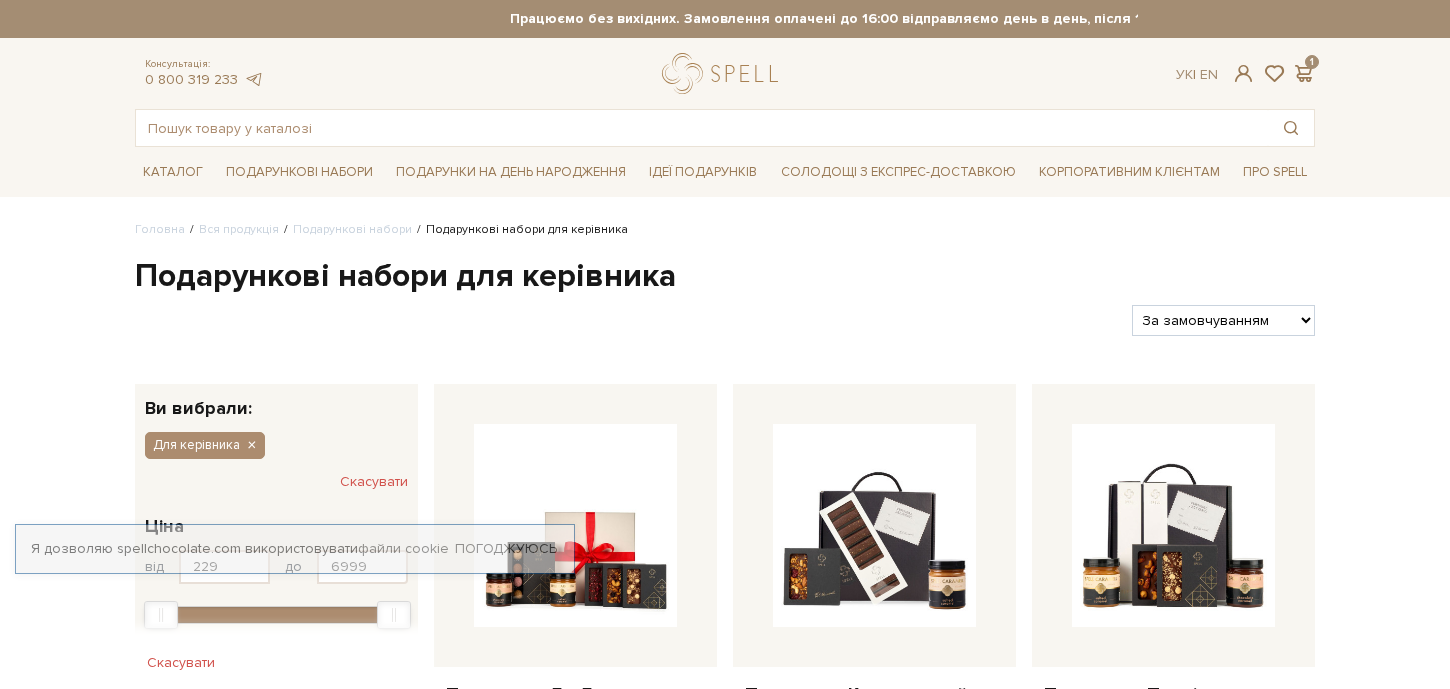 scroll, scrollTop: 0, scrollLeft: 0, axis: both 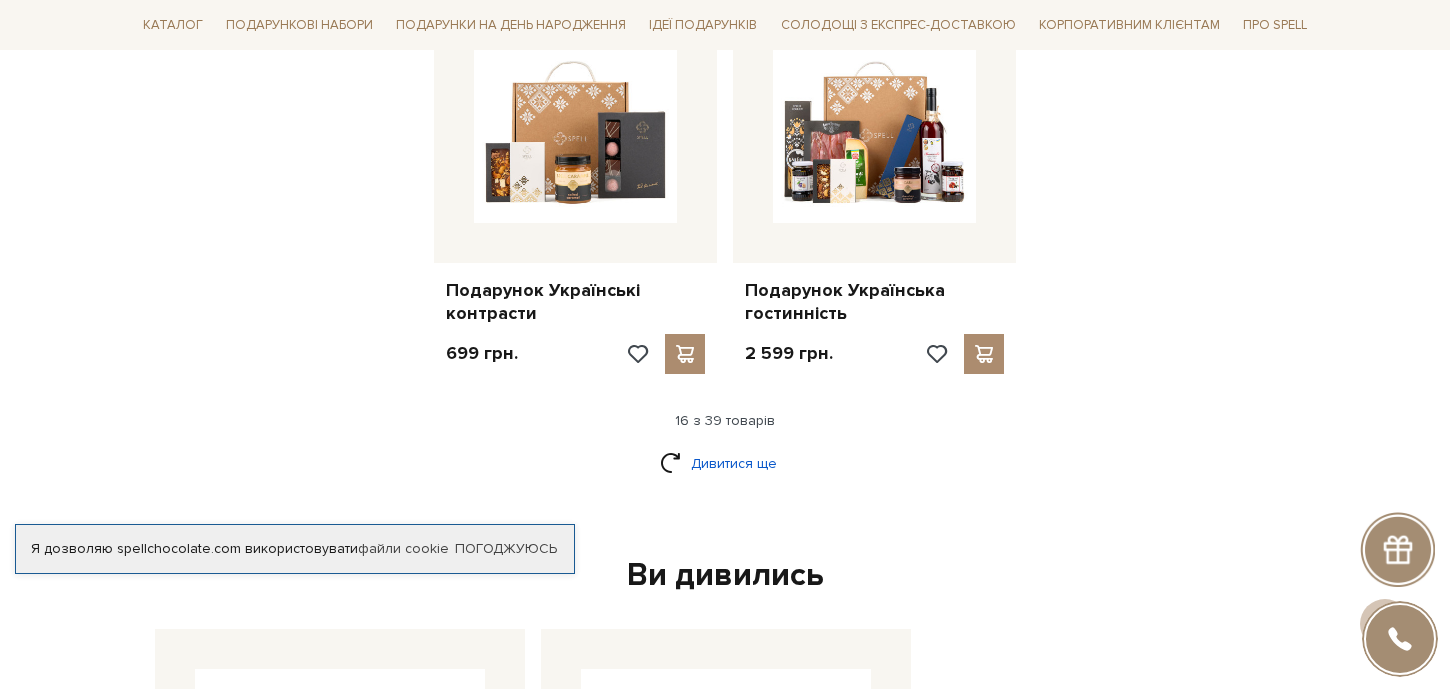 click on "Дивитися ще" at bounding box center (725, 463) 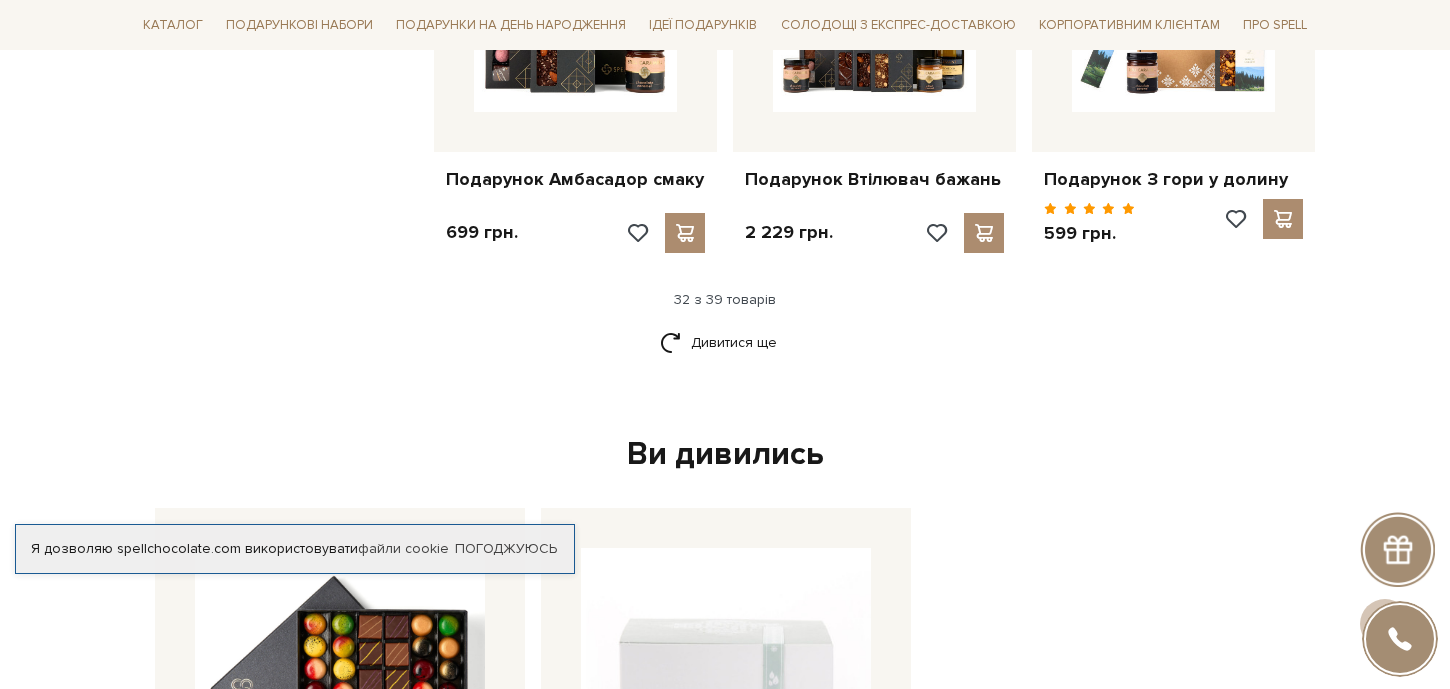 scroll, scrollTop: 4730, scrollLeft: 0, axis: vertical 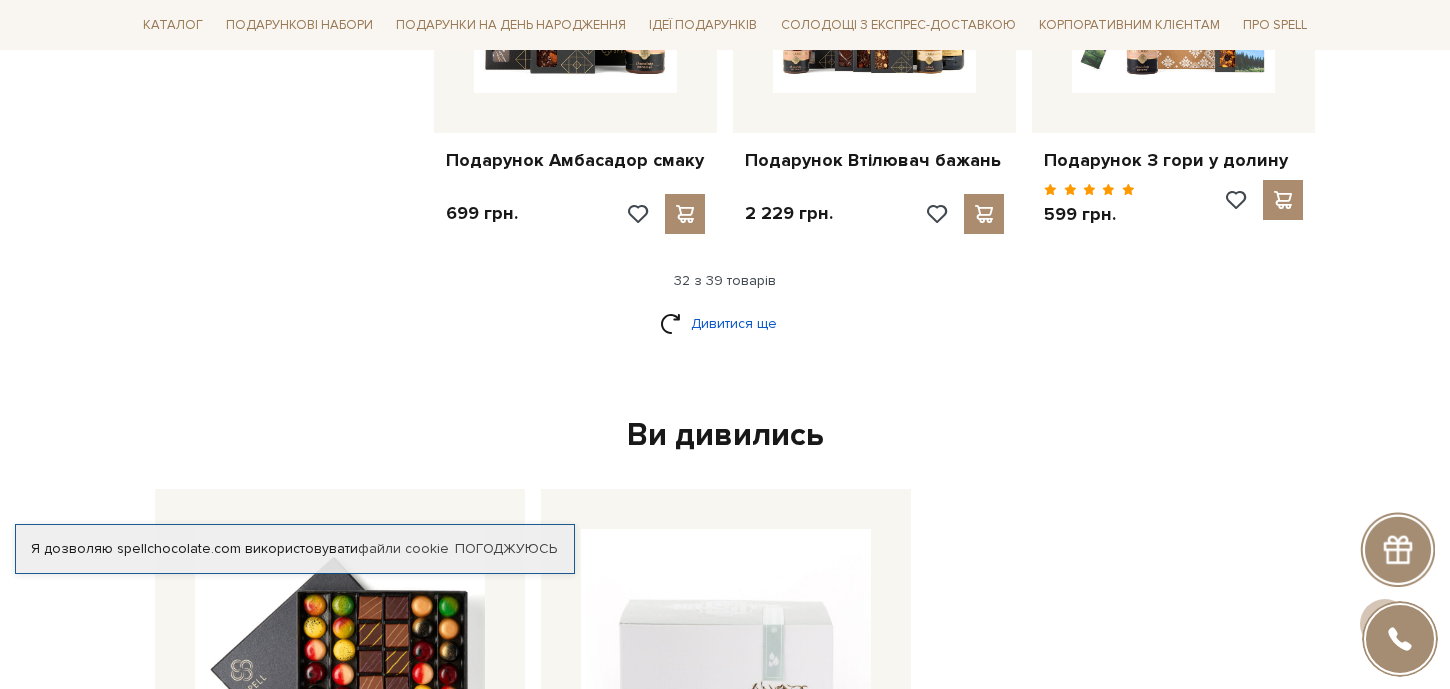 click on "Дивитися ще" at bounding box center (725, 323) 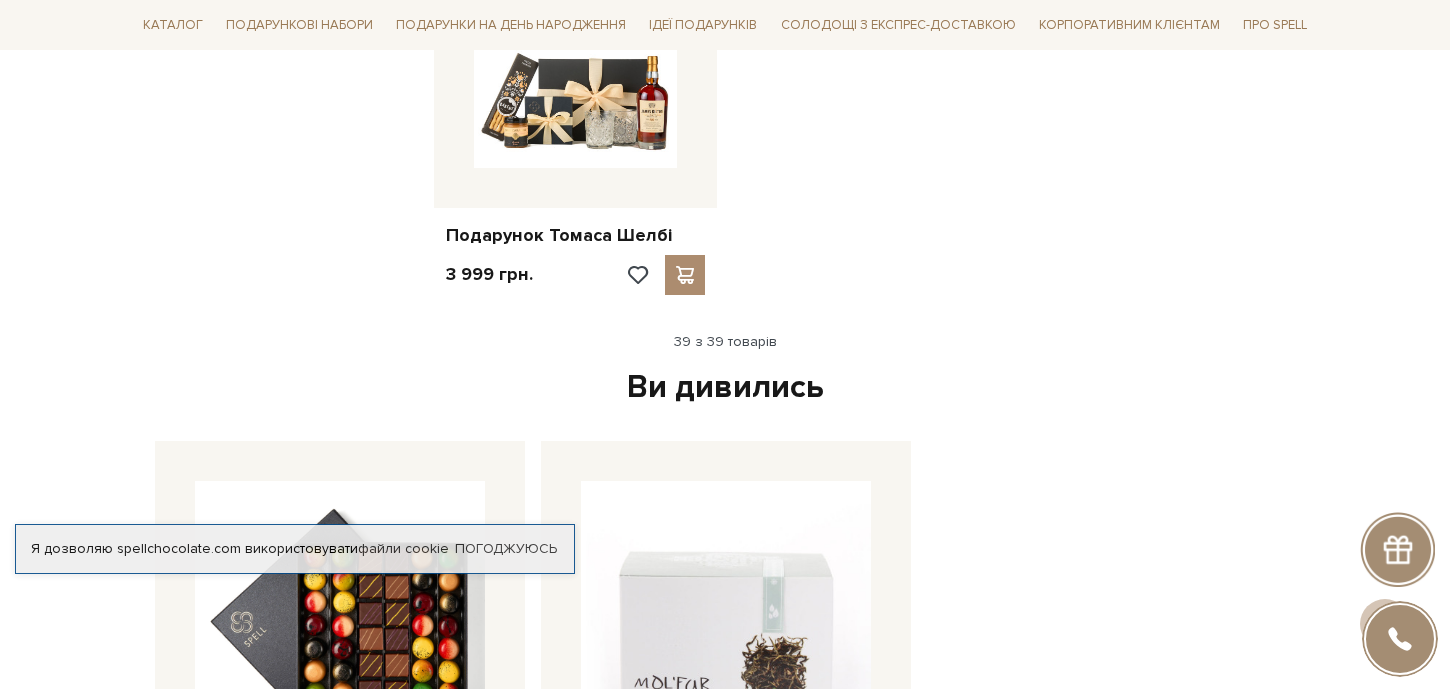 scroll, scrollTop: 6071, scrollLeft: 0, axis: vertical 